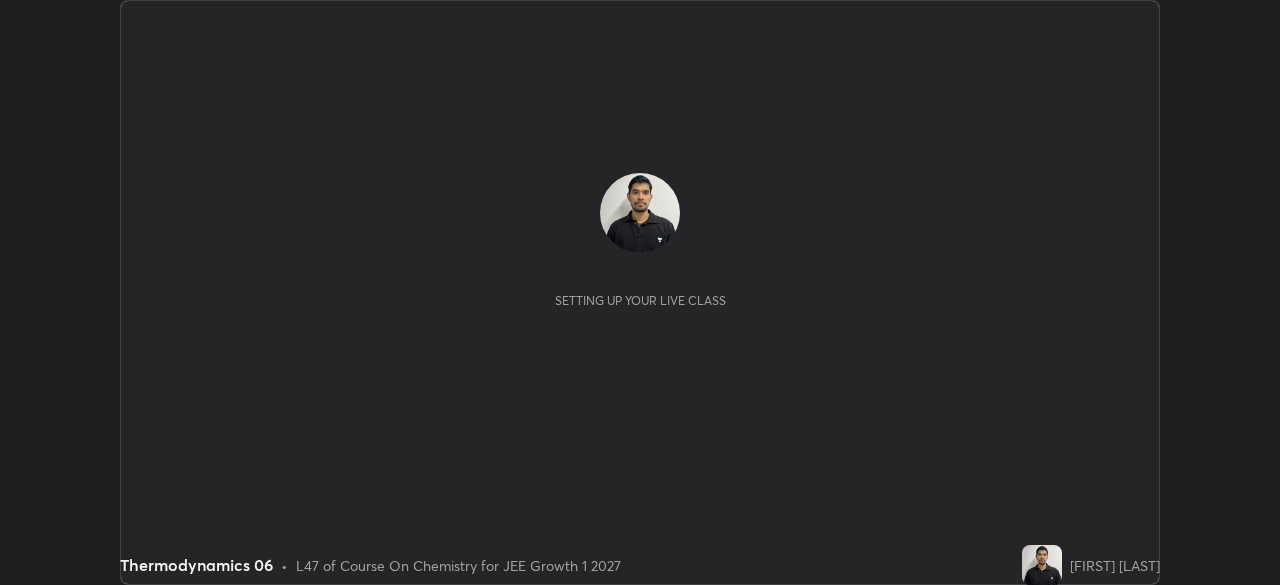 scroll, scrollTop: 0, scrollLeft: 0, axis: both 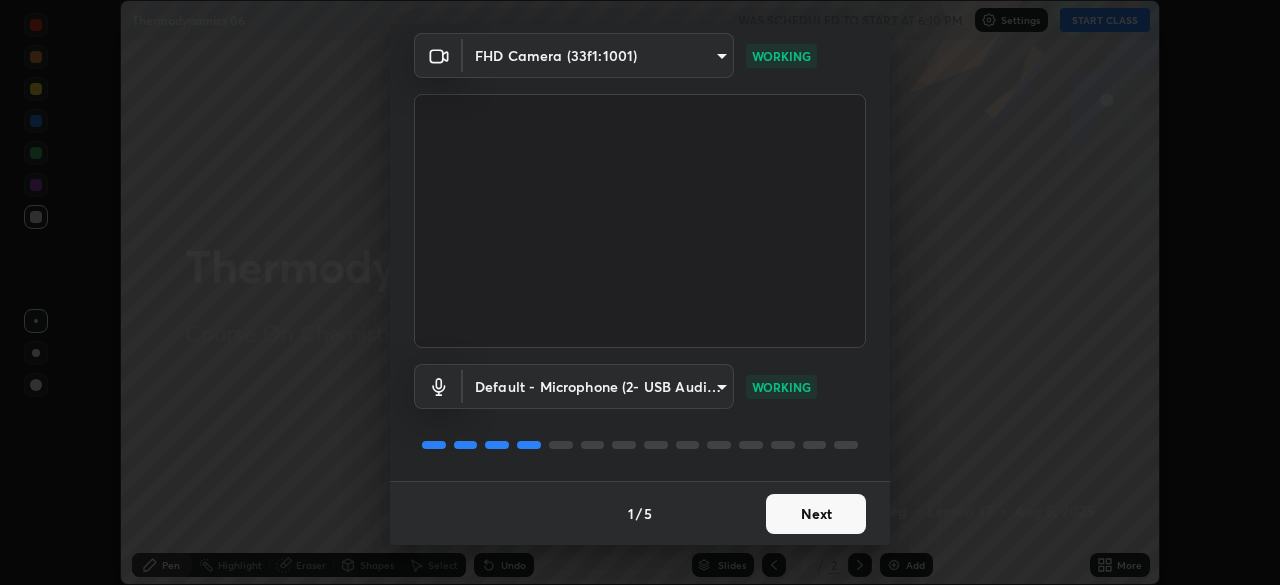 click on "Next" at bounding box center (816, 514) 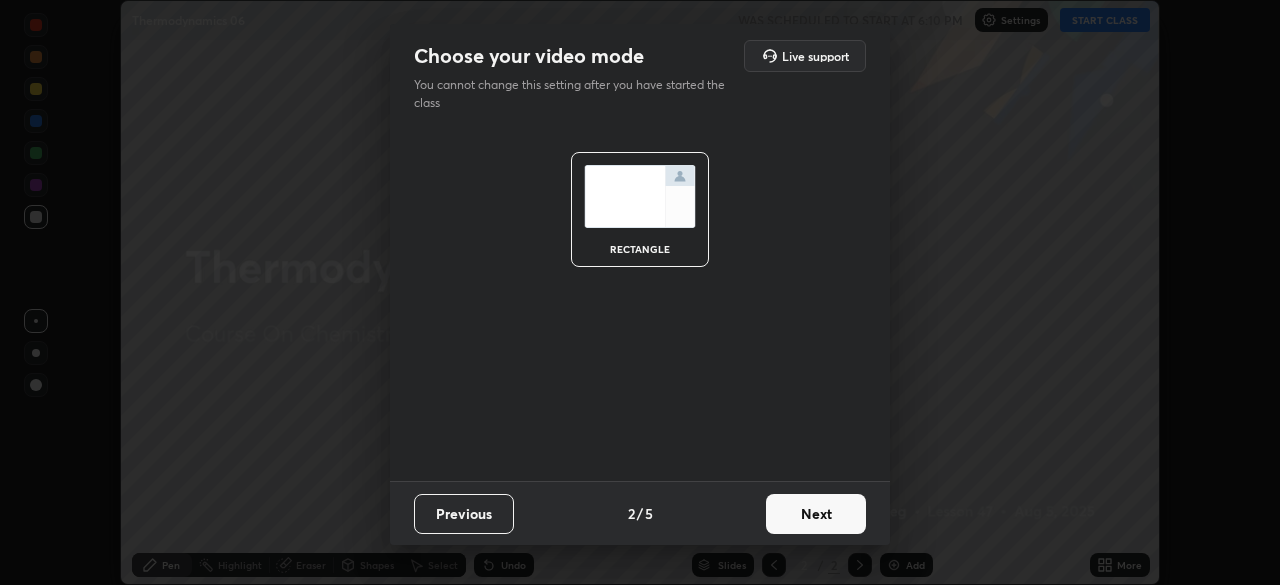 click on "Next" at bounding box center (816, 514) 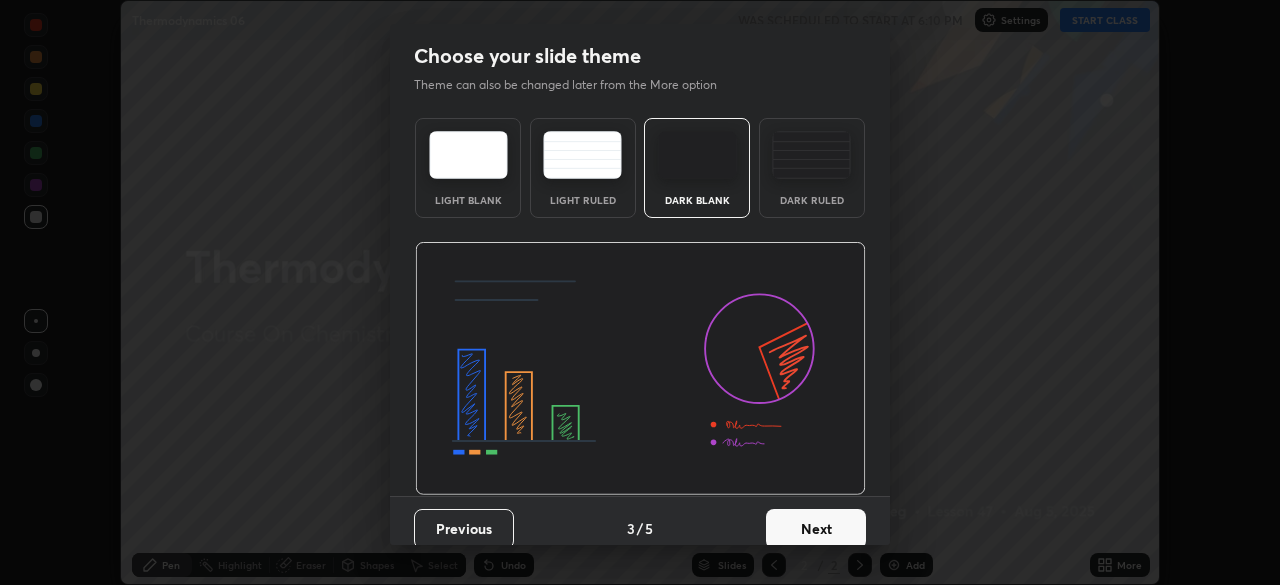 click on "Next" at bounding box center [816, 529] 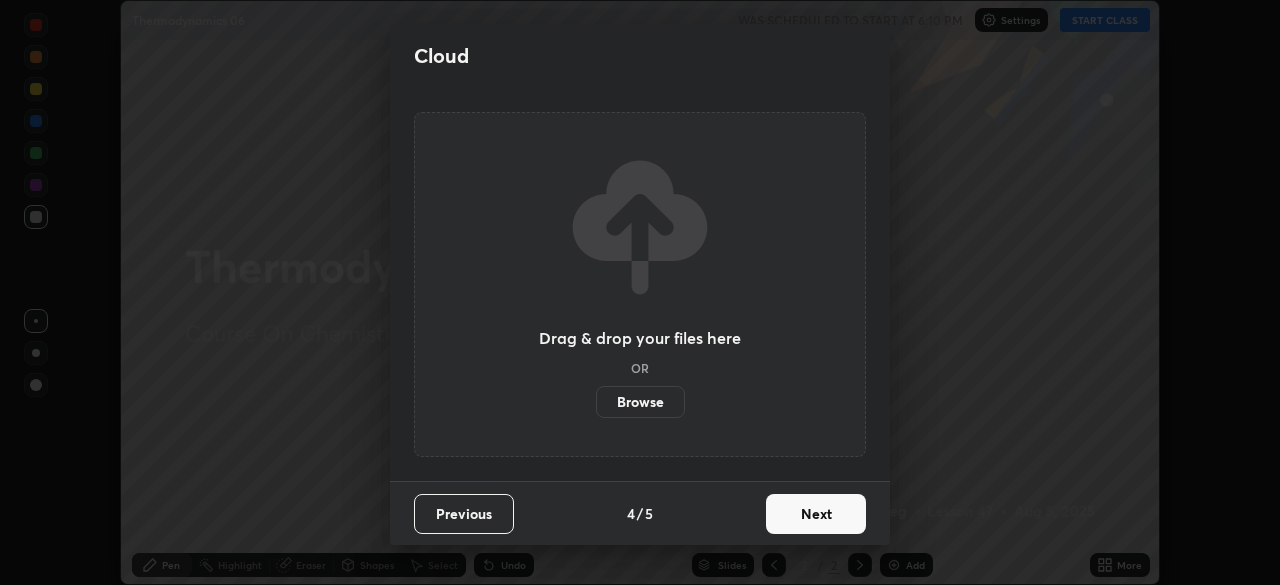 click on "Next" at bounding box center [816, 514] 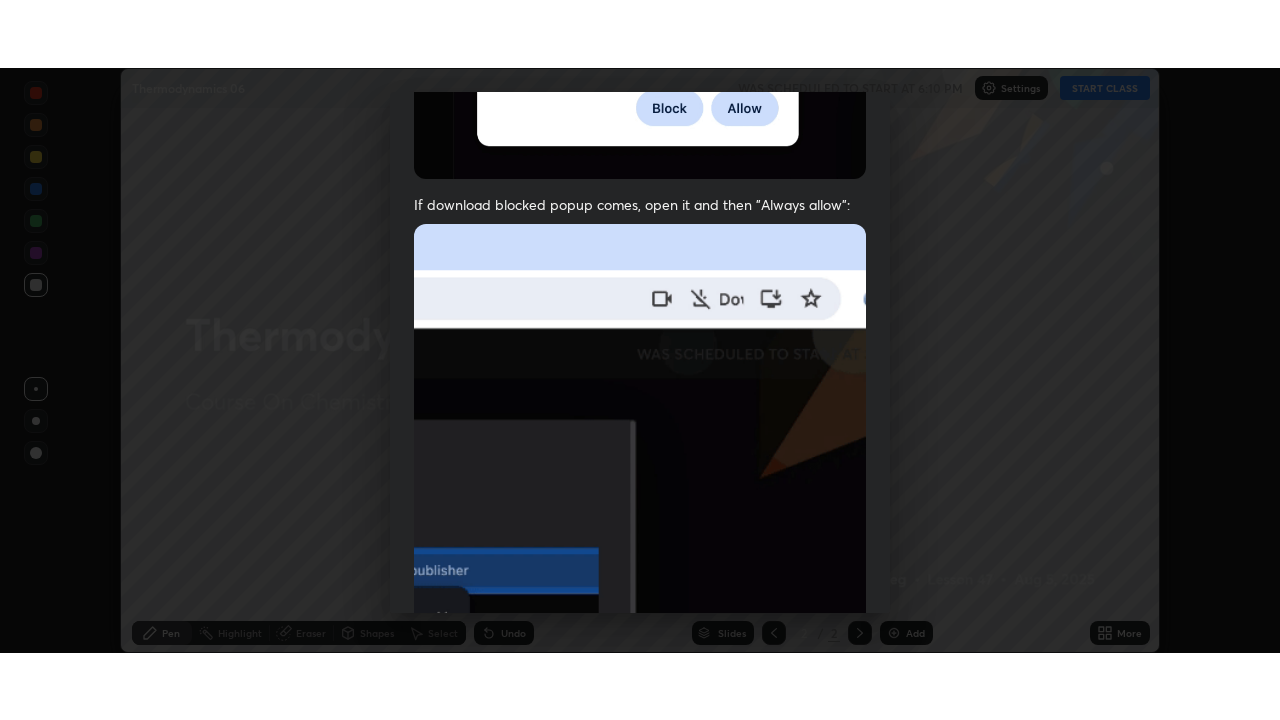 scroll, scrollTop: 479, scrollLeft: 0, axis: vertical 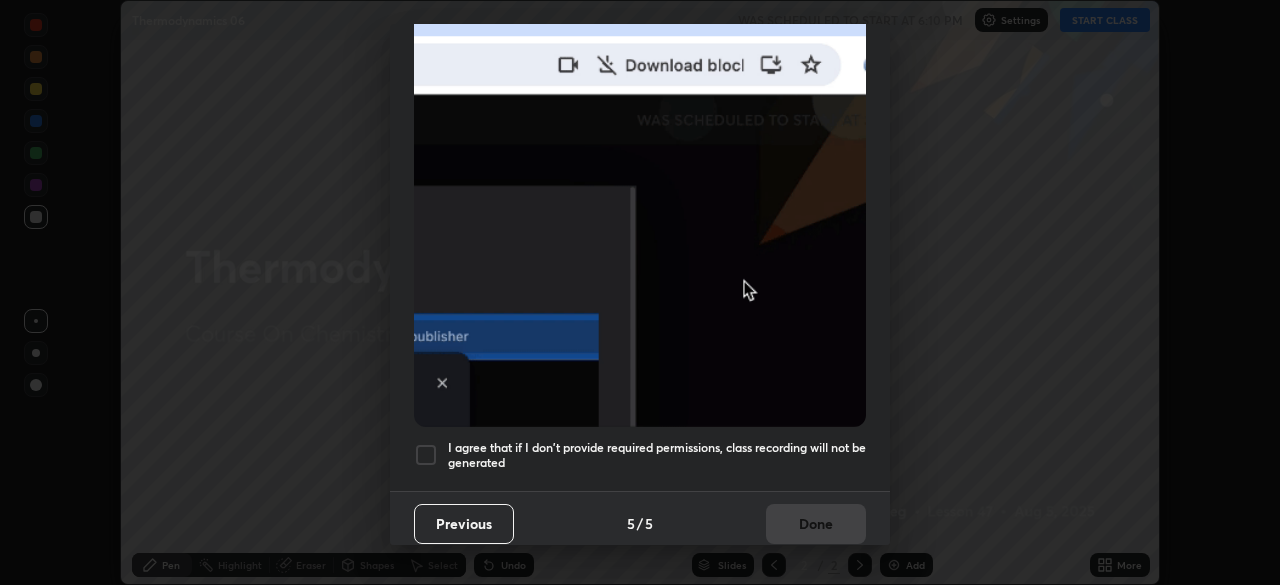 click at bounding box center (426, 455) 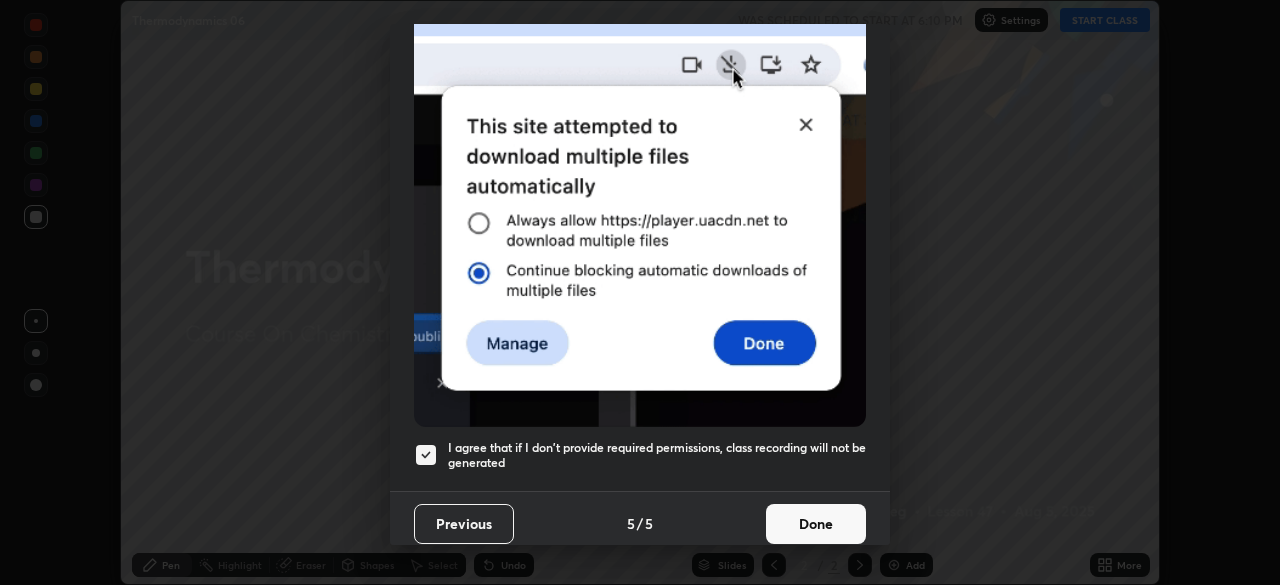 click on "Done" at bounding box center [816, 524] 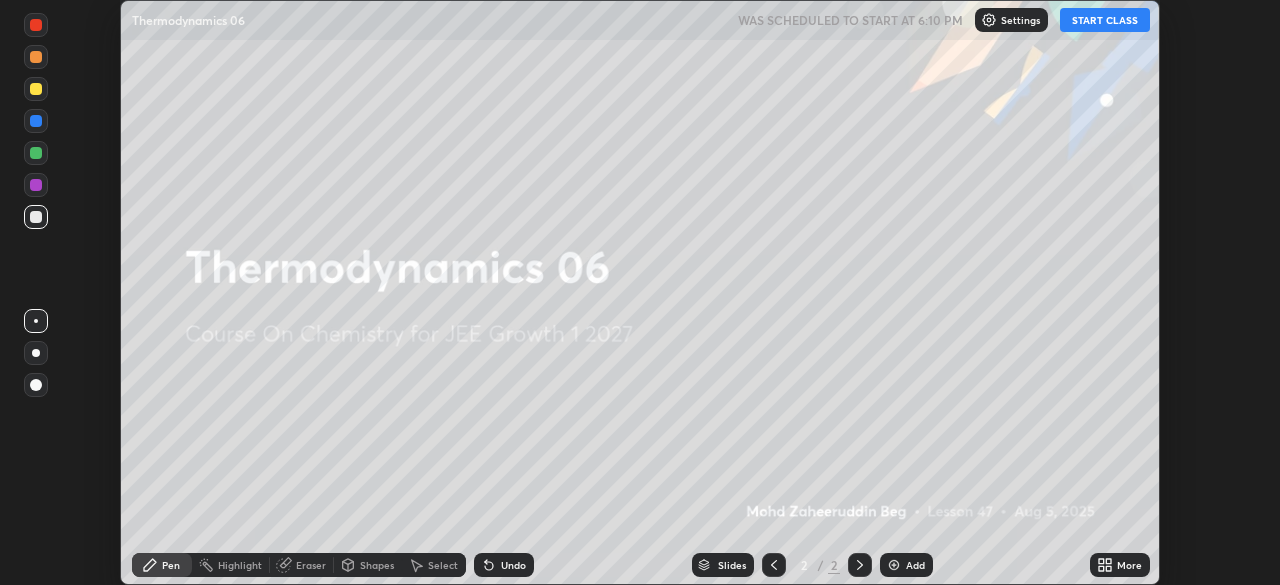 click on "START CLASS" at bounding box center (1105, 20) 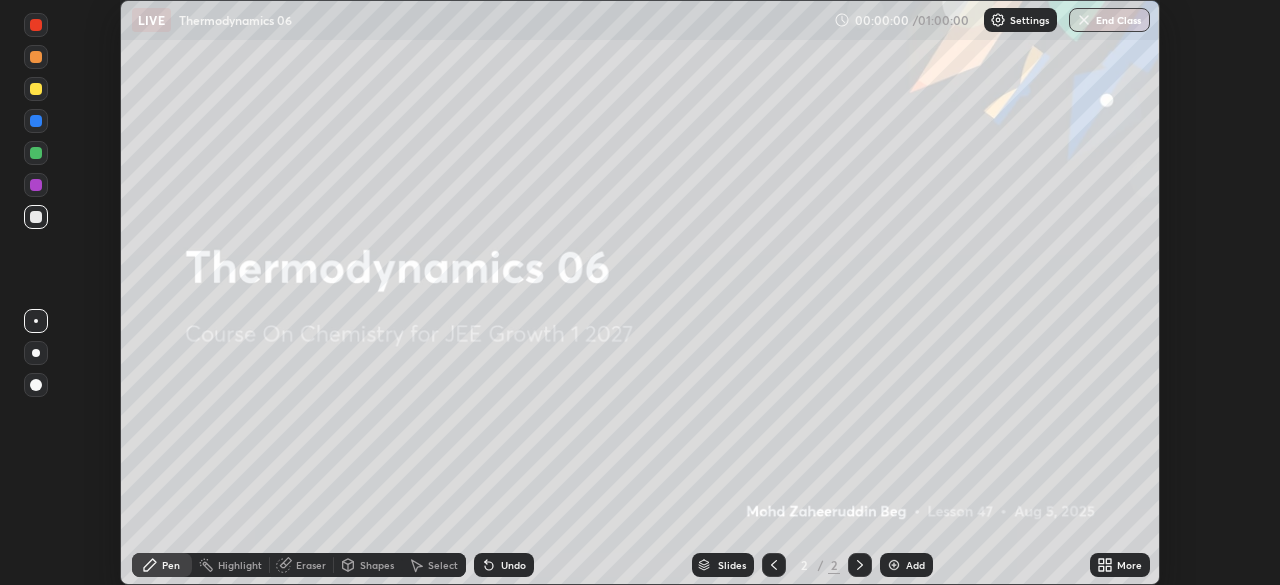 click 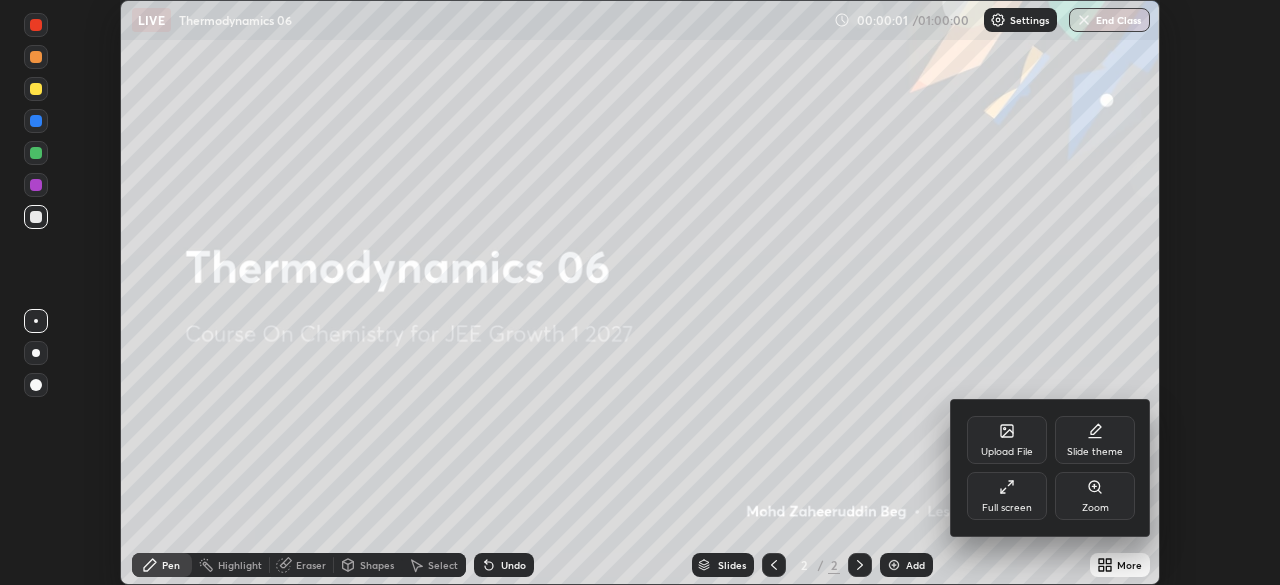 click on "Full screen" at bounding box center (1007, 508) 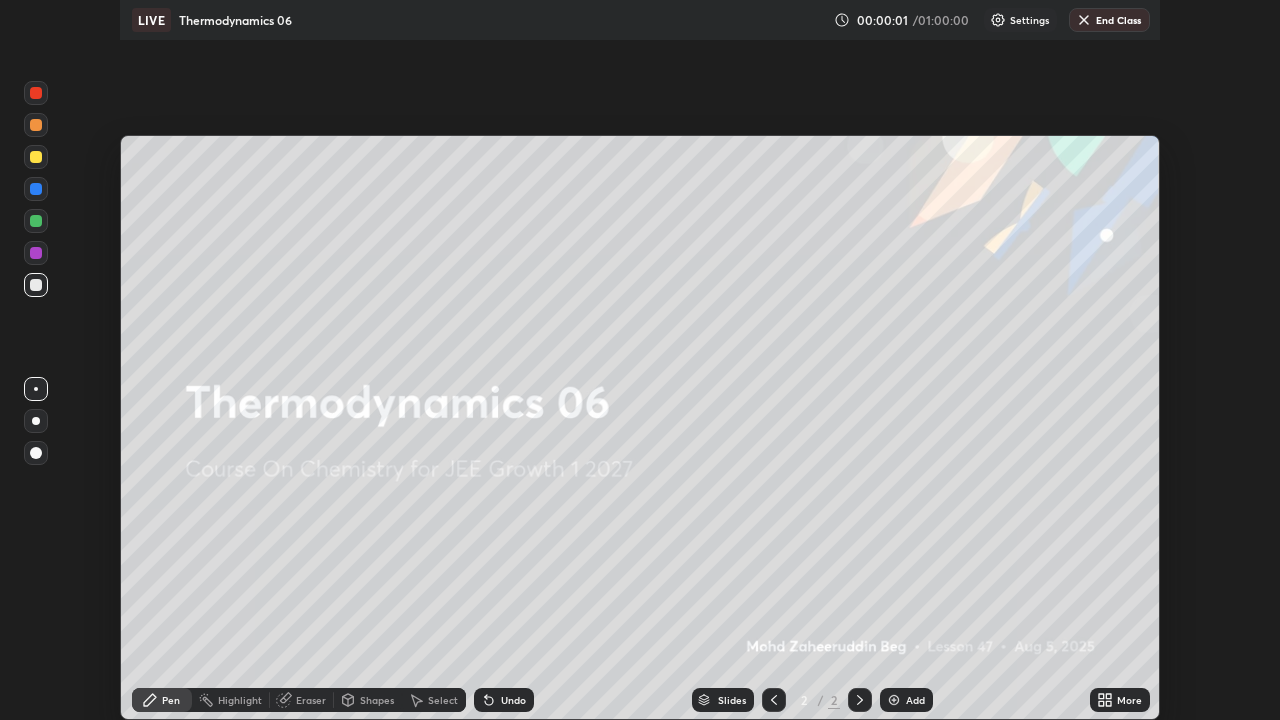 scroll, scrollTop: 99280, scrollLeft: 98720, axis: both 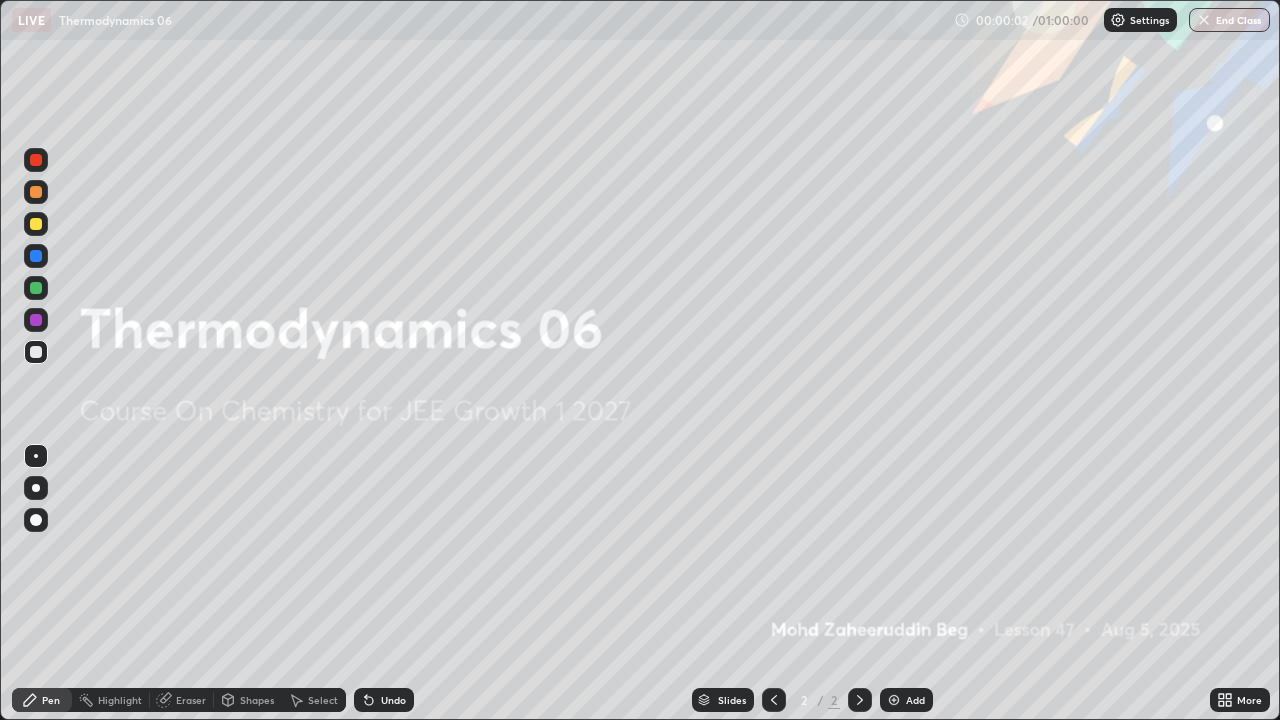 click on "Add" at bounding box center [915, 700] 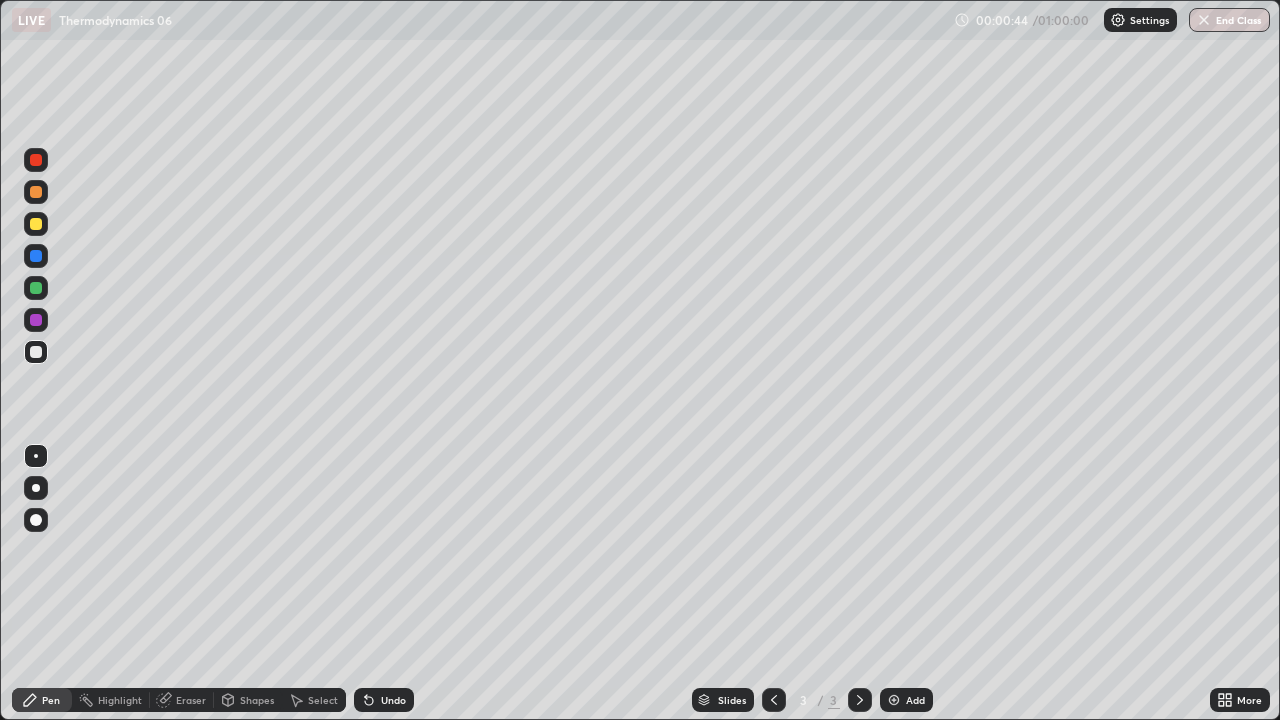 click on "Select" at bounding box center (323, 700) 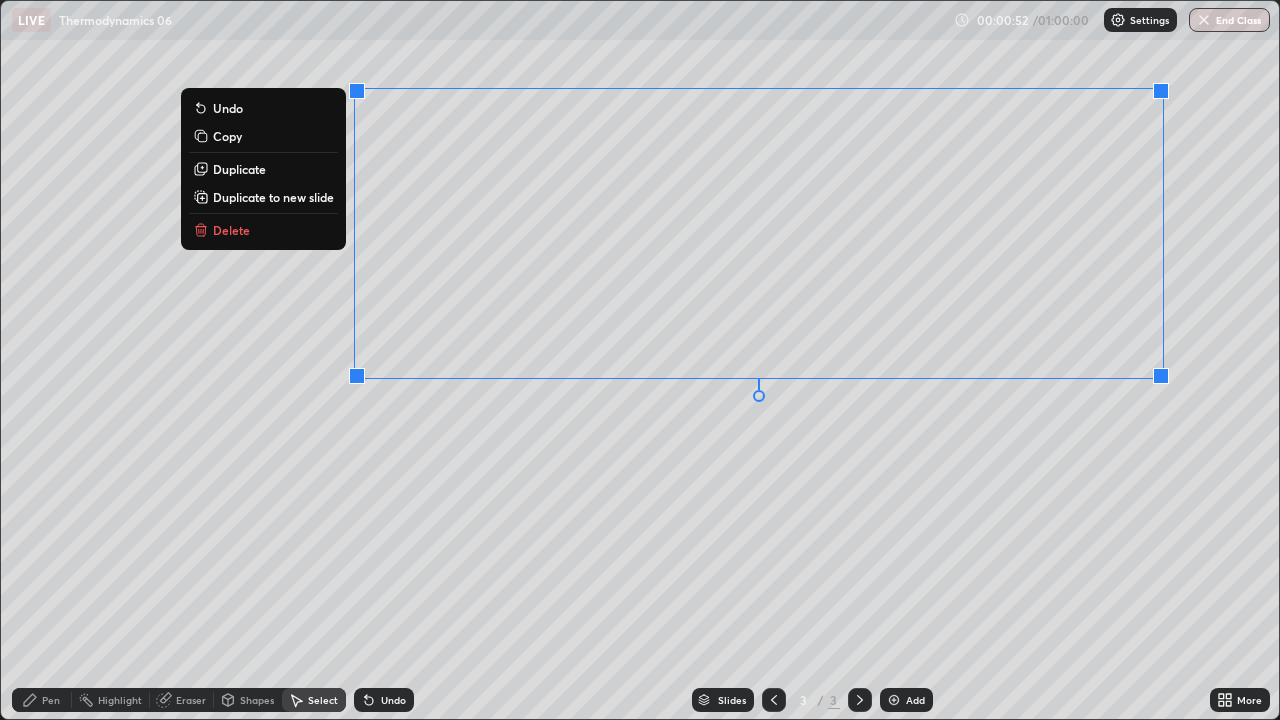 click on "0 ° Undo Copy Duplicate Duplicate to new slide Delete" at bounding box center [640, 360] 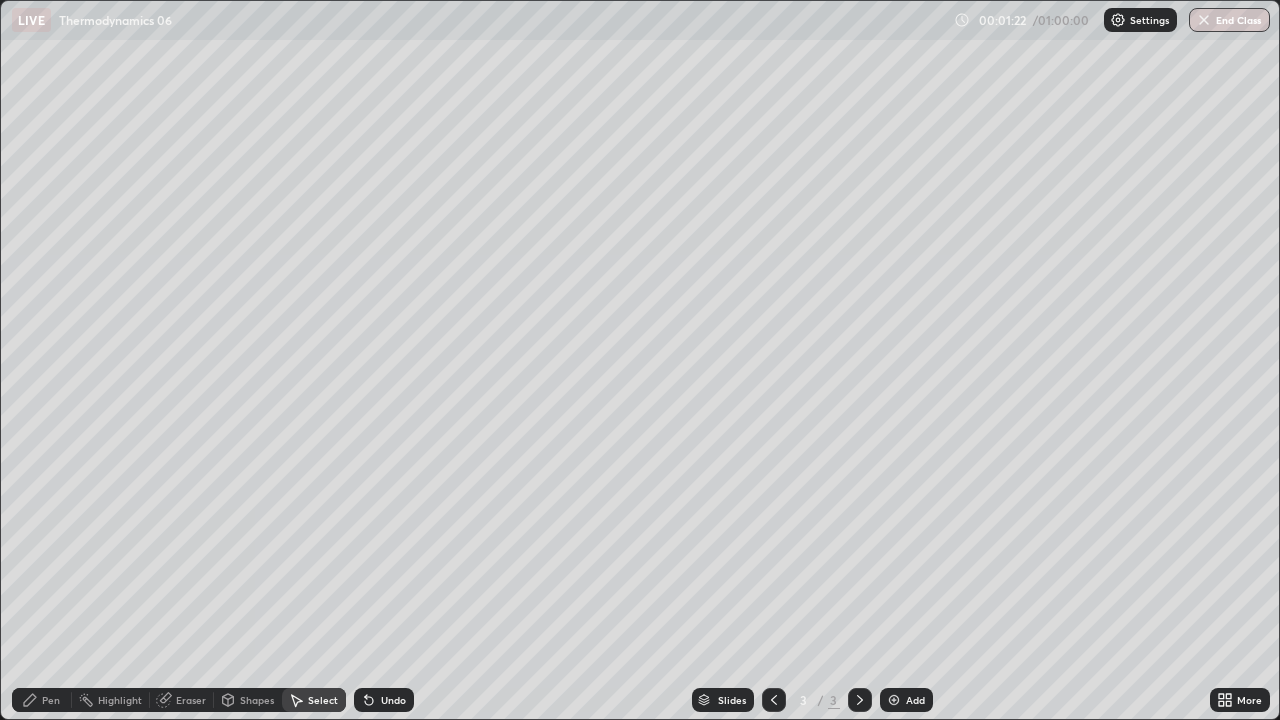 click on "Pen" at bounding box center [51, 700] 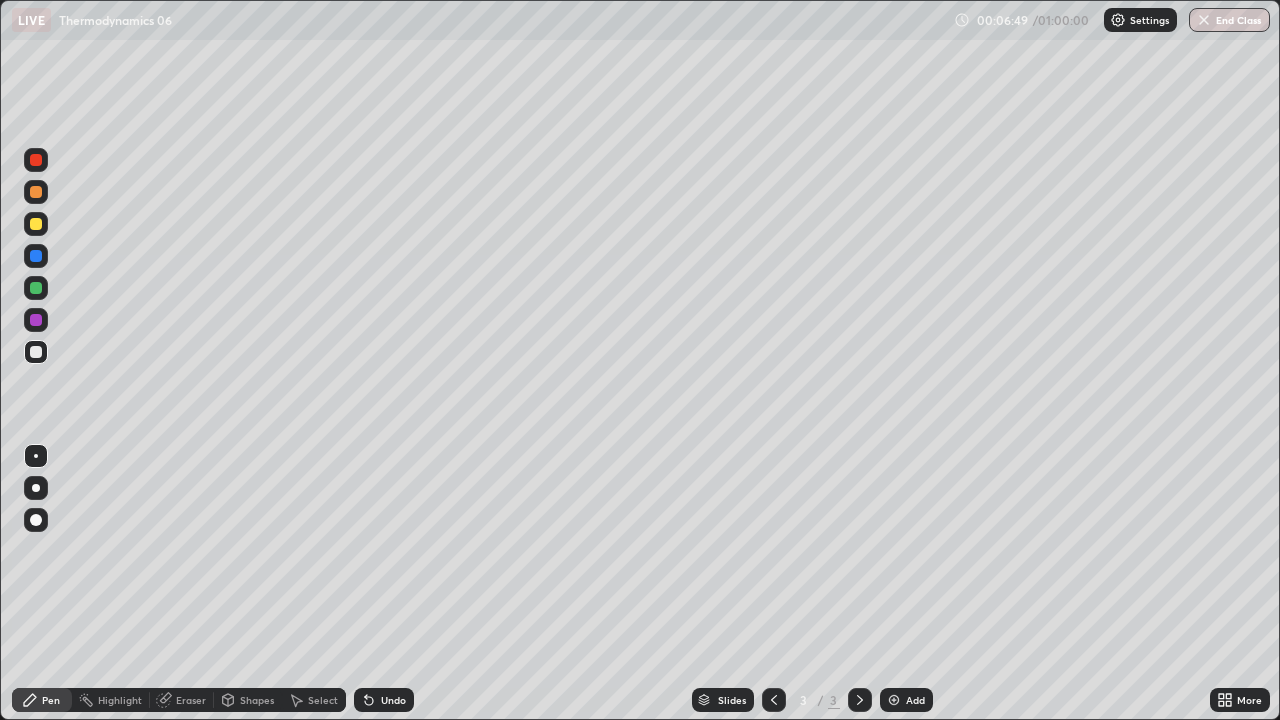 click at bounding box center (894, 700) 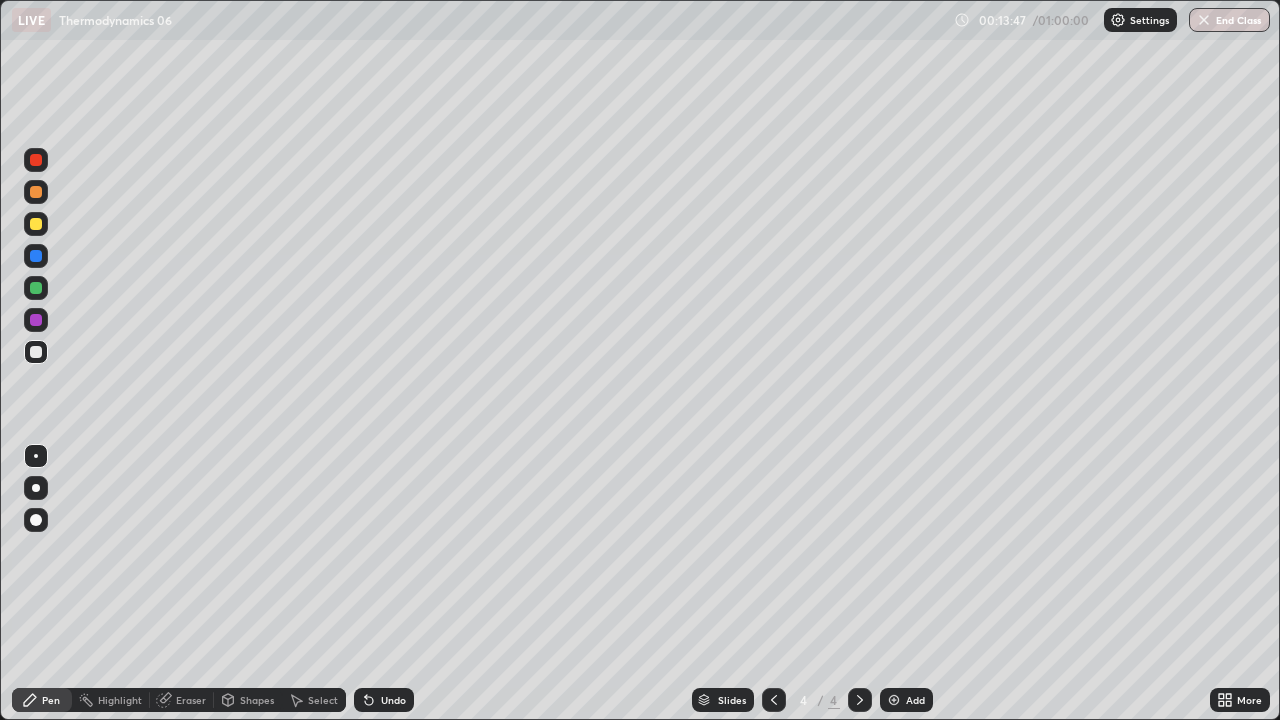 click at bounding box center (894, 700) 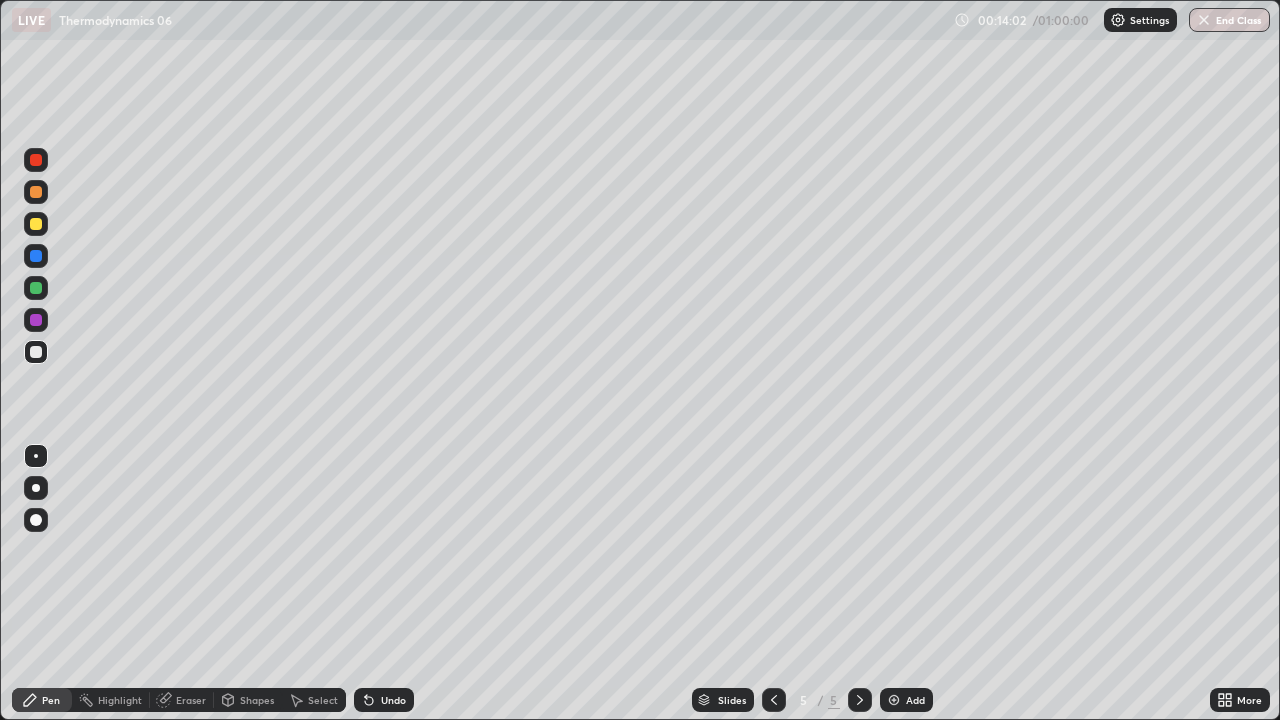 click on "Eraser" at bounding box center [191, 700] 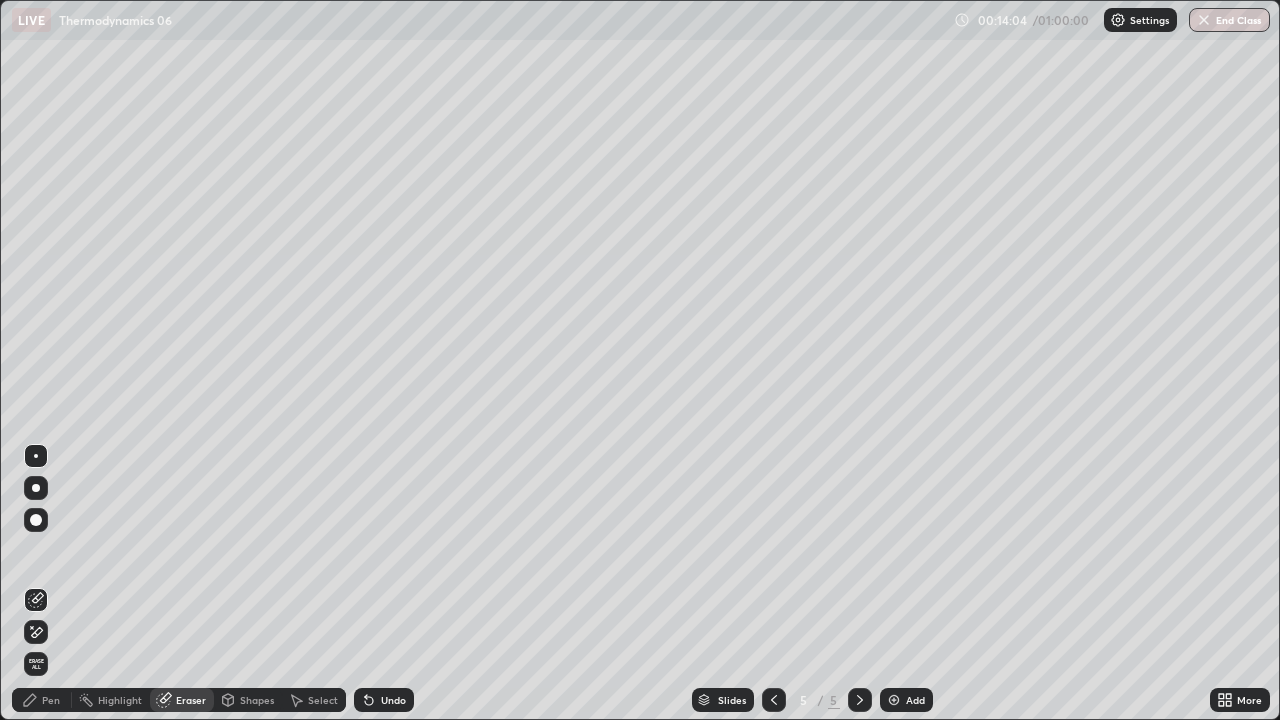 click on "Pen" at bounding box center (51, 700) 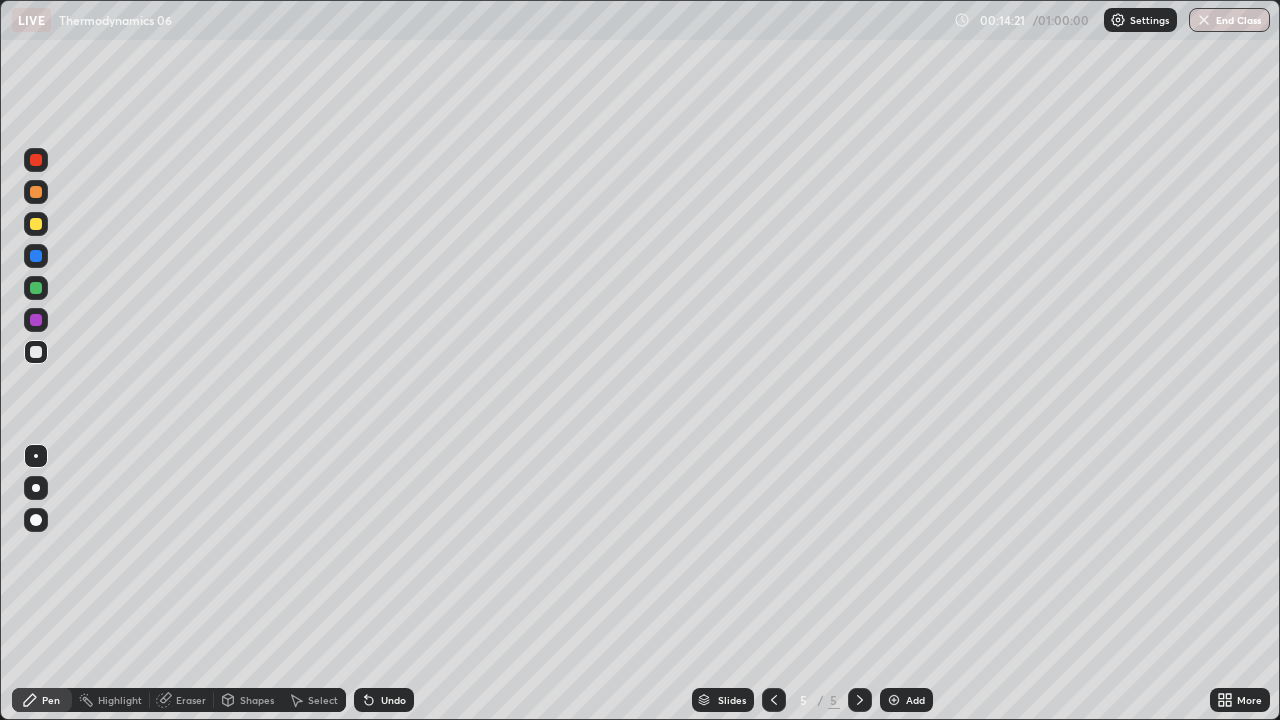 click on "Eraser" at bounding box center (191, 700) 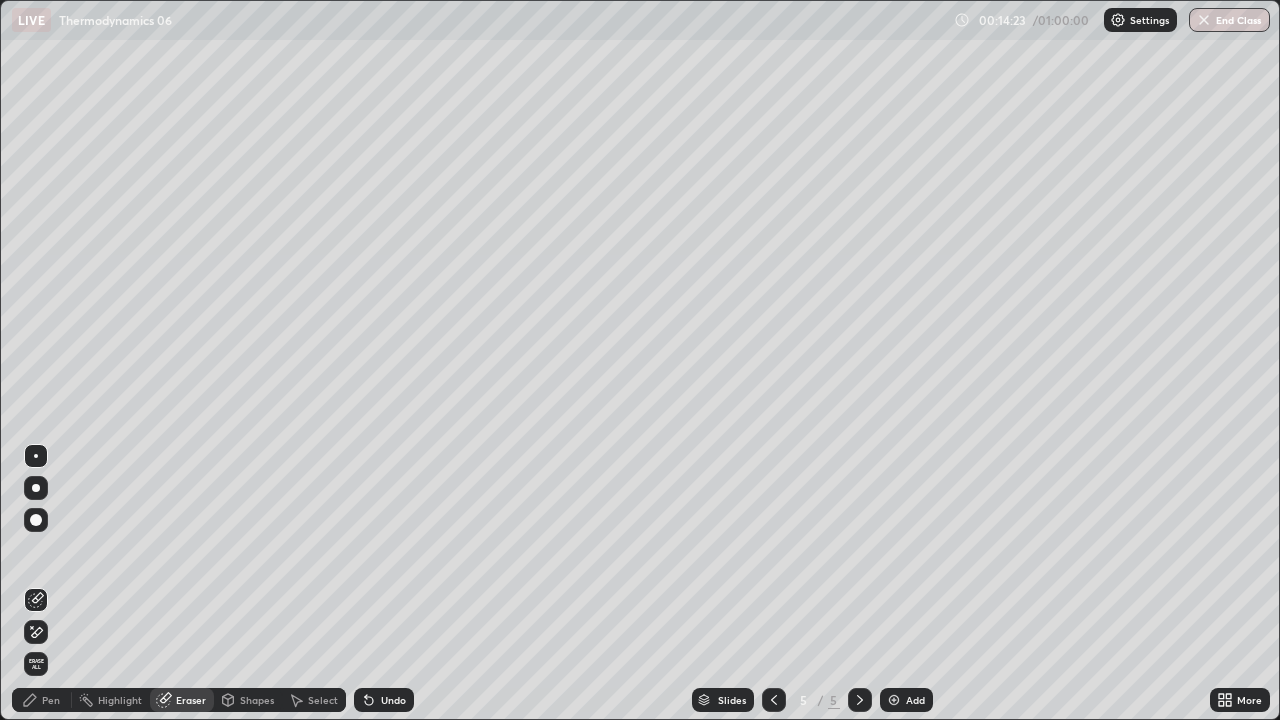 click on "Pen" at bounding box center [42, 700] 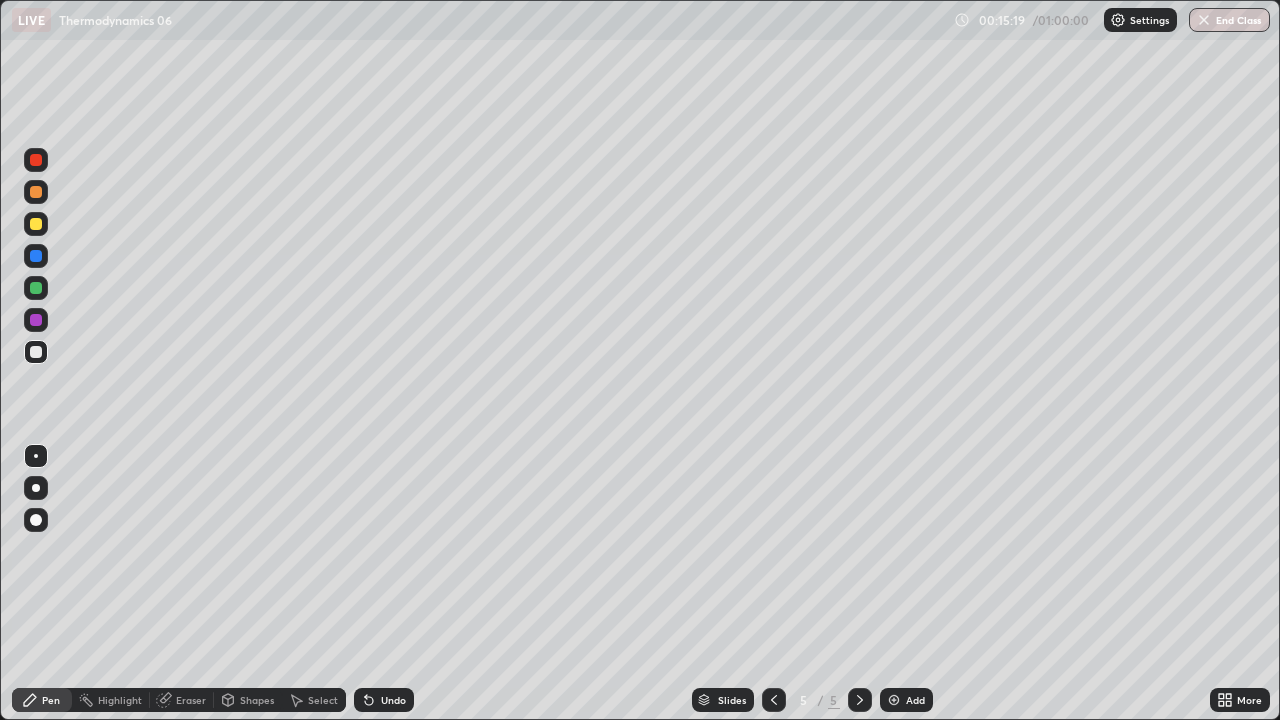 click on "Select" at bounding box center (314, 700) 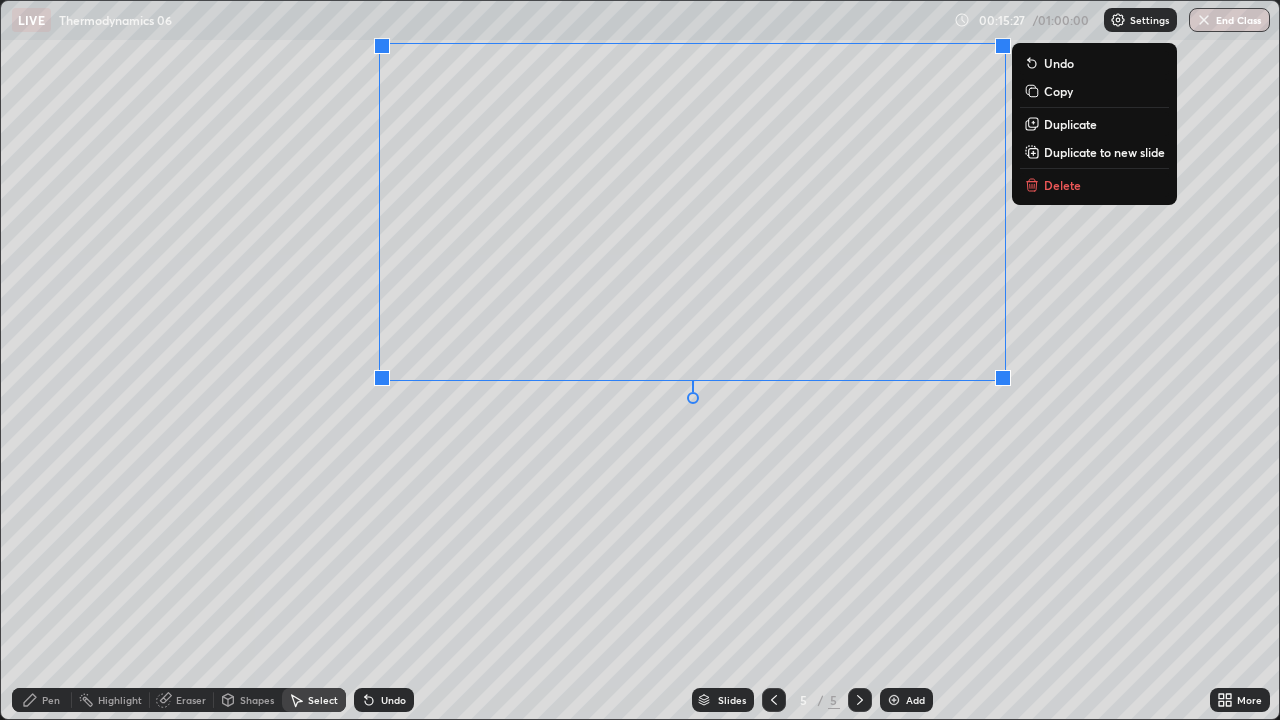 click on "0 ° Undo Copy Duplicate Duplicate to new slide Delete" at bounding box center (640, 360) 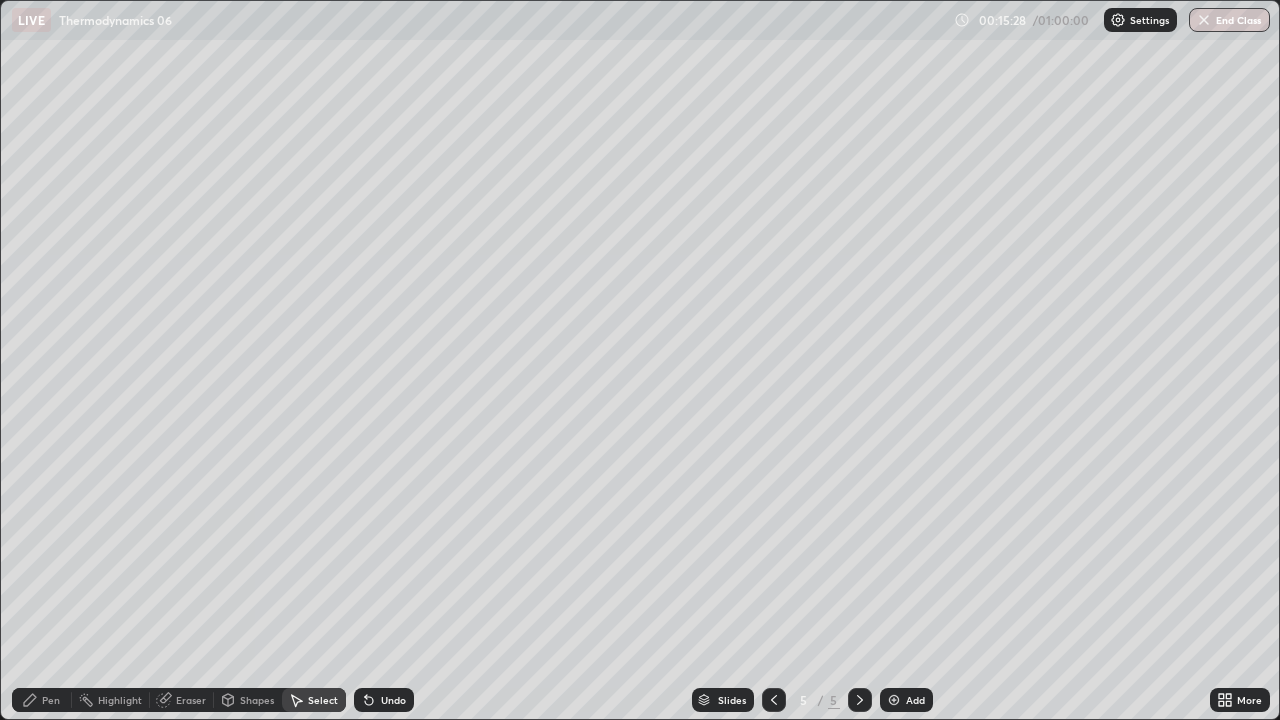 click on "Pen" at bounding box center (51, 700) 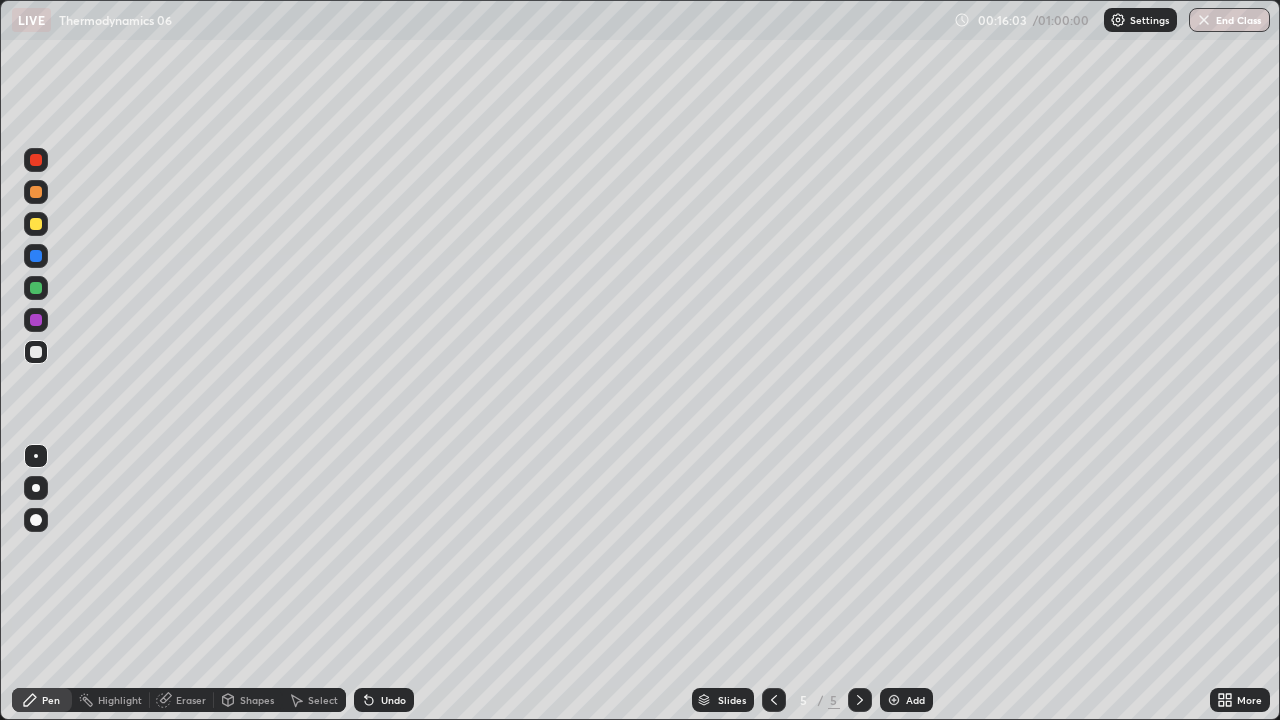 click on "Eraser" at bounding box center (191, 700) 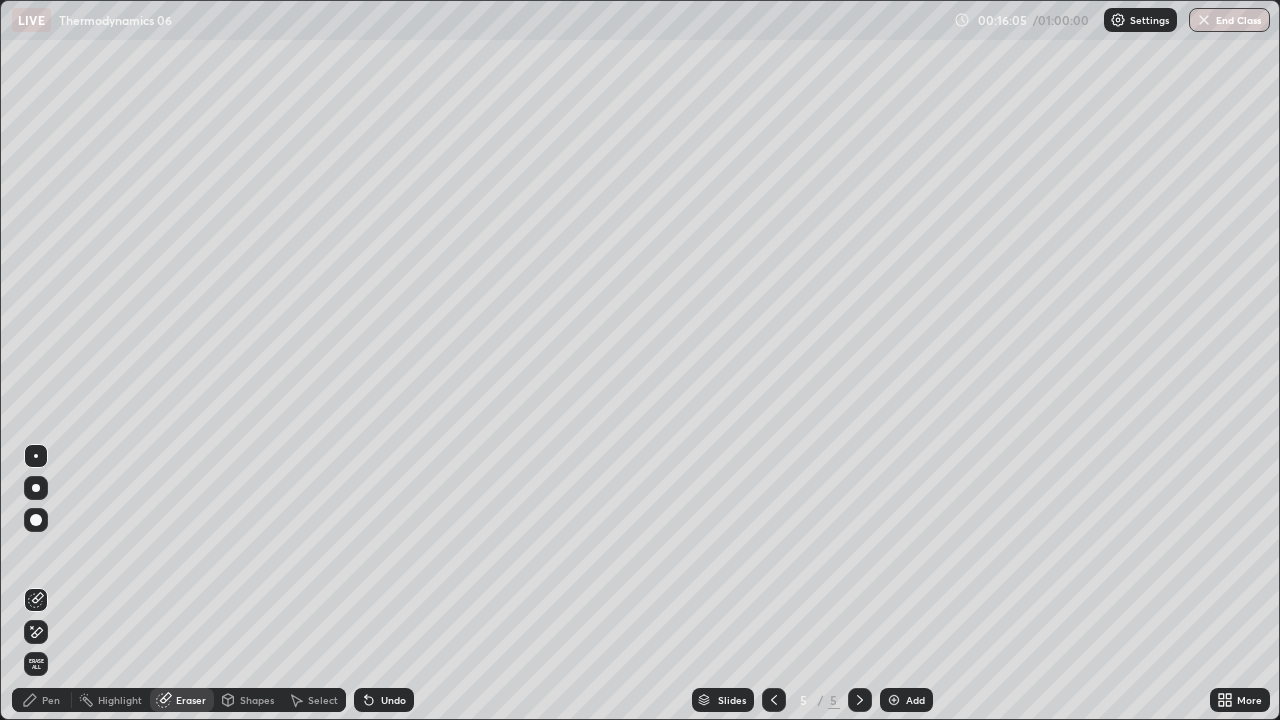 click on "Pen" at bounding box center (51, 700) 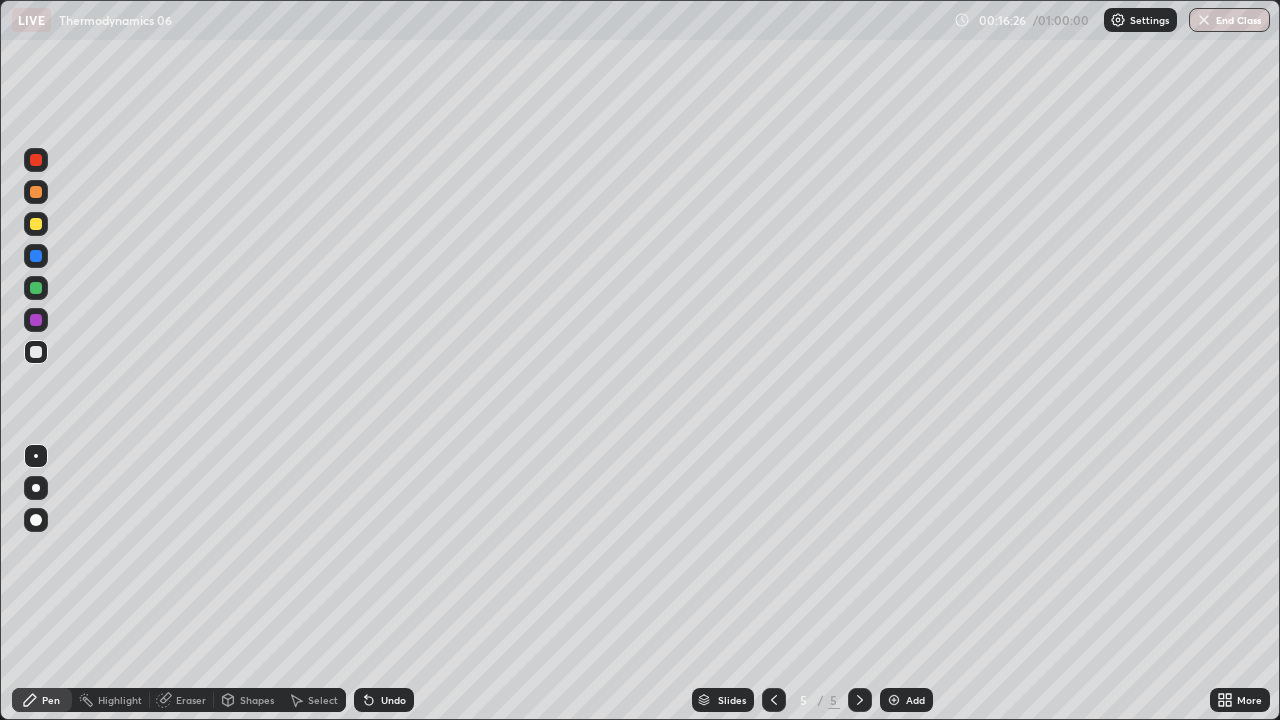 click on "Select" at bounding box center [323, 700] 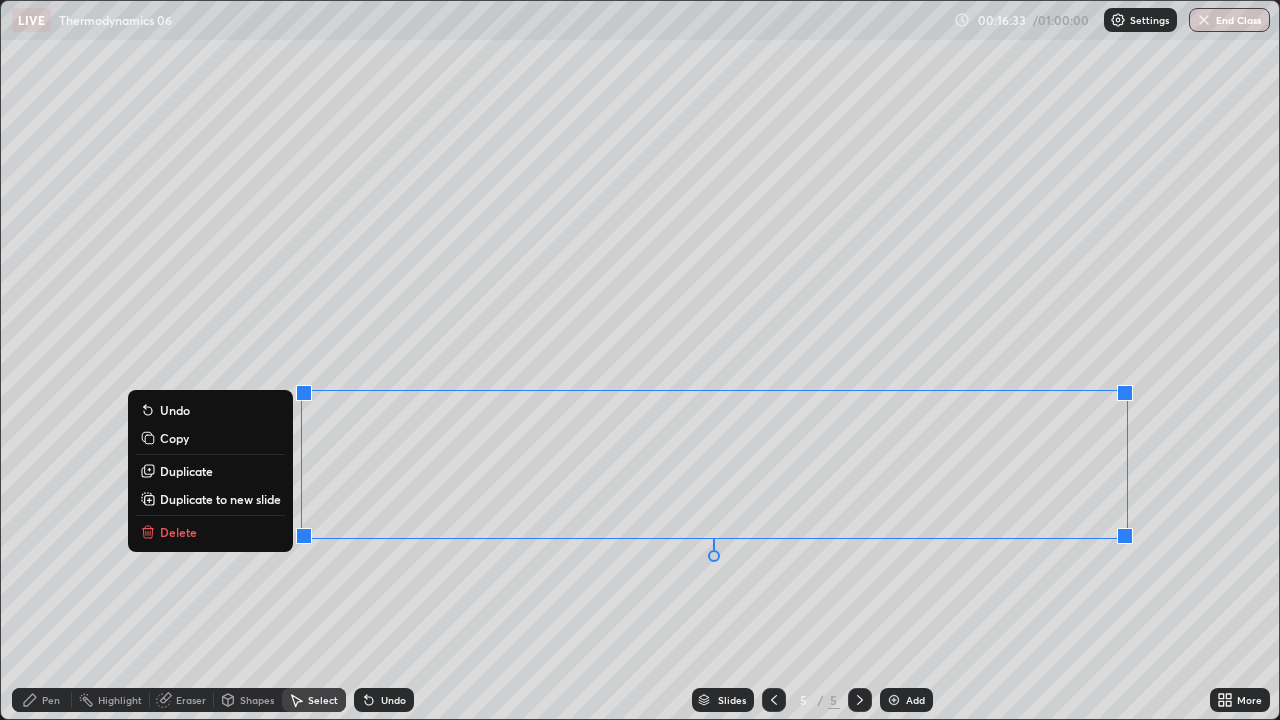 click on "0 ° Undo Copy Duplicate Duplicate to new slide Delete" at bounding box center [640, 360] 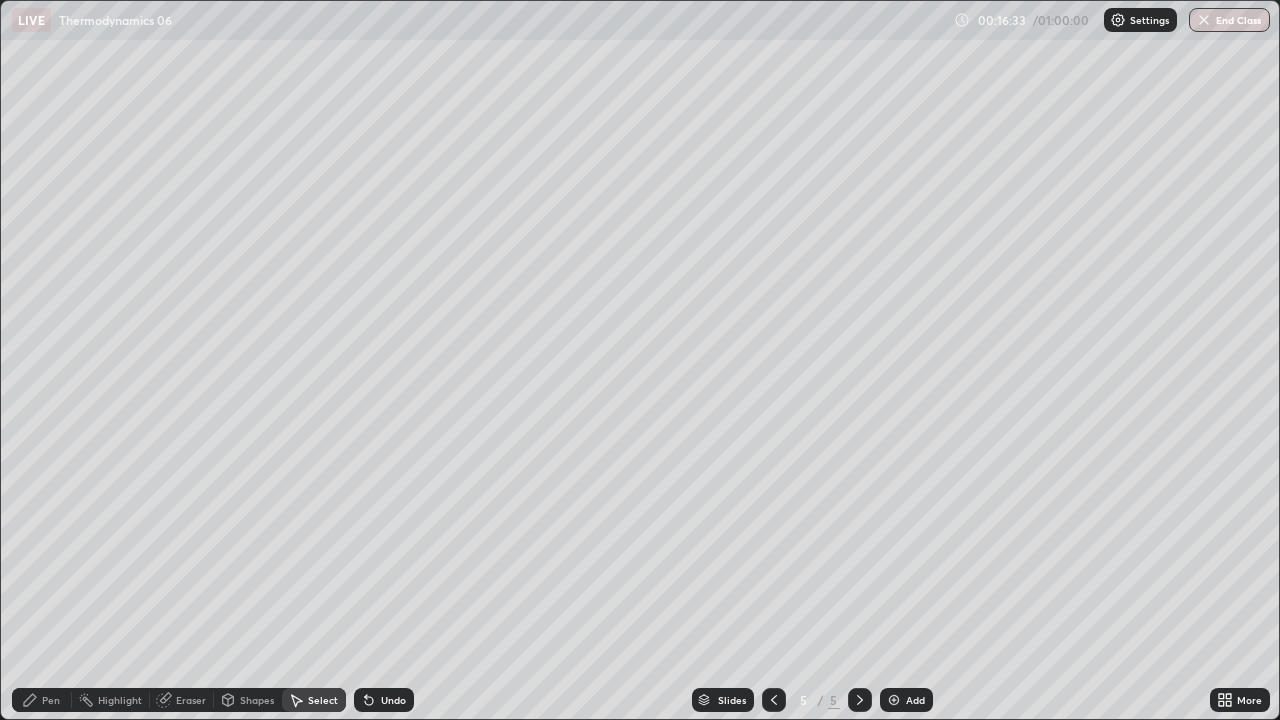click on "Pen" at bounding box center (42, 700) 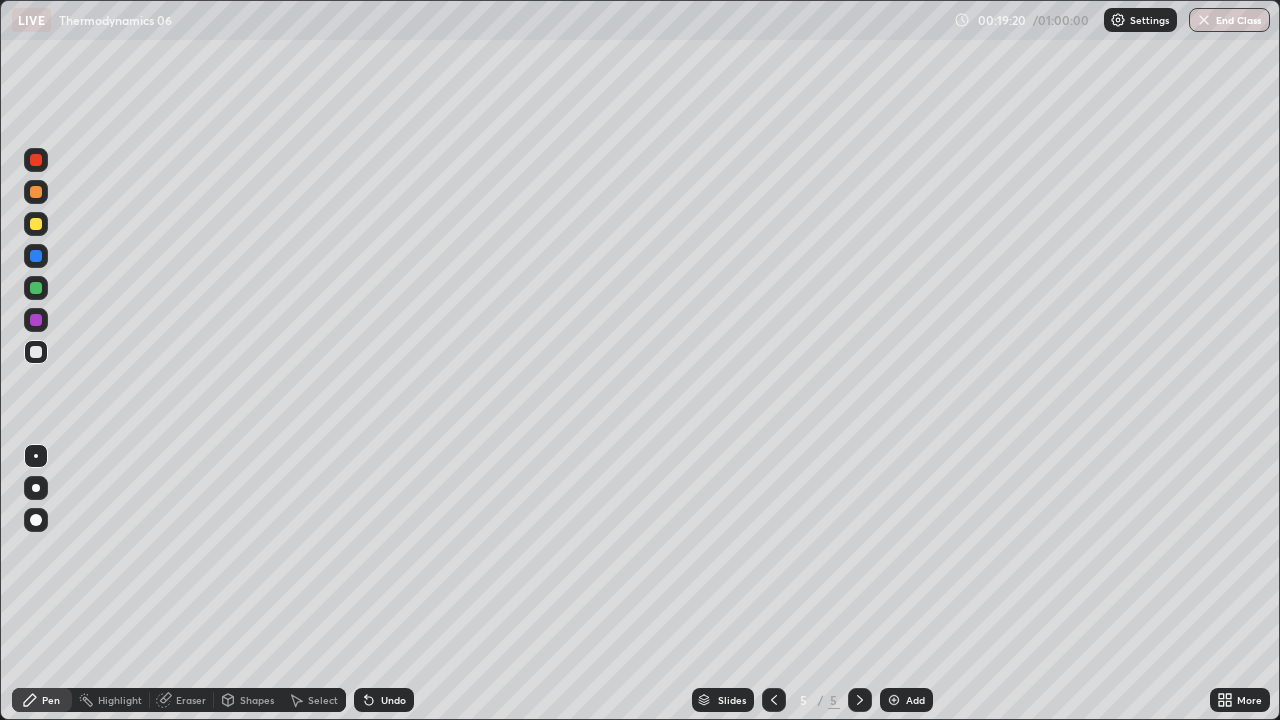 click at bounding box center [894, 700] 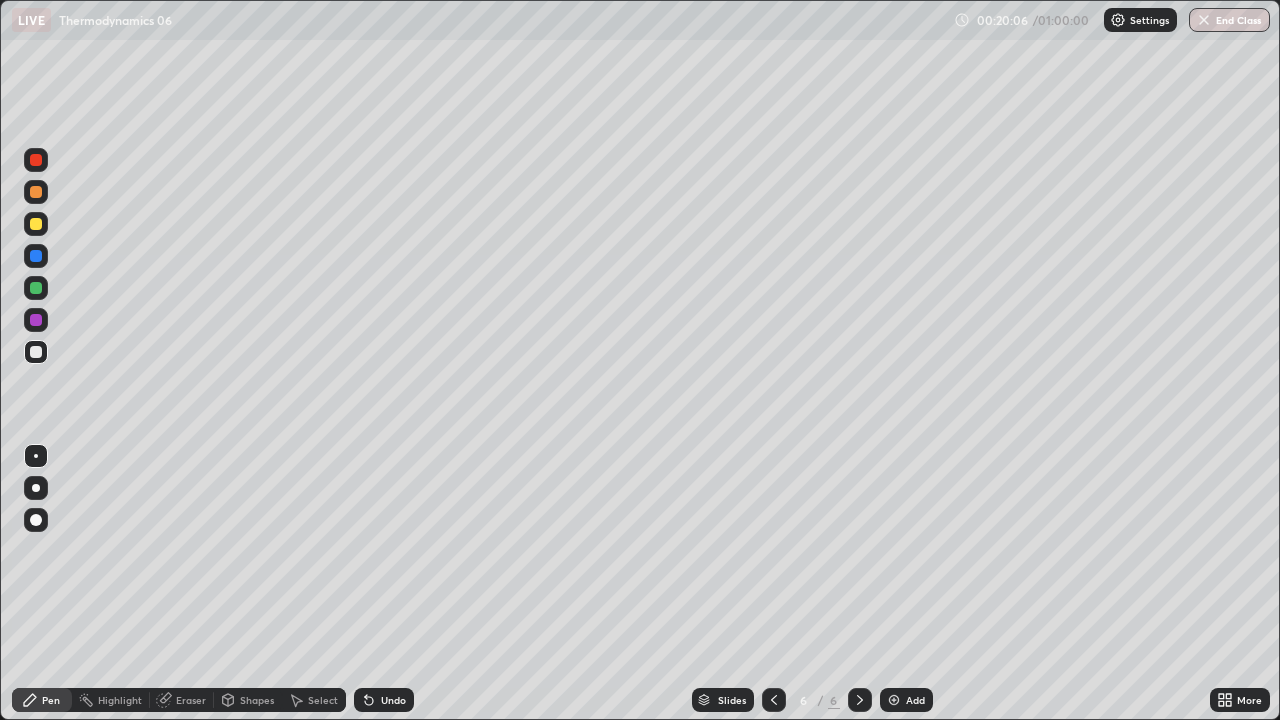 click on "Eraser" at bounding box center (191, 700) 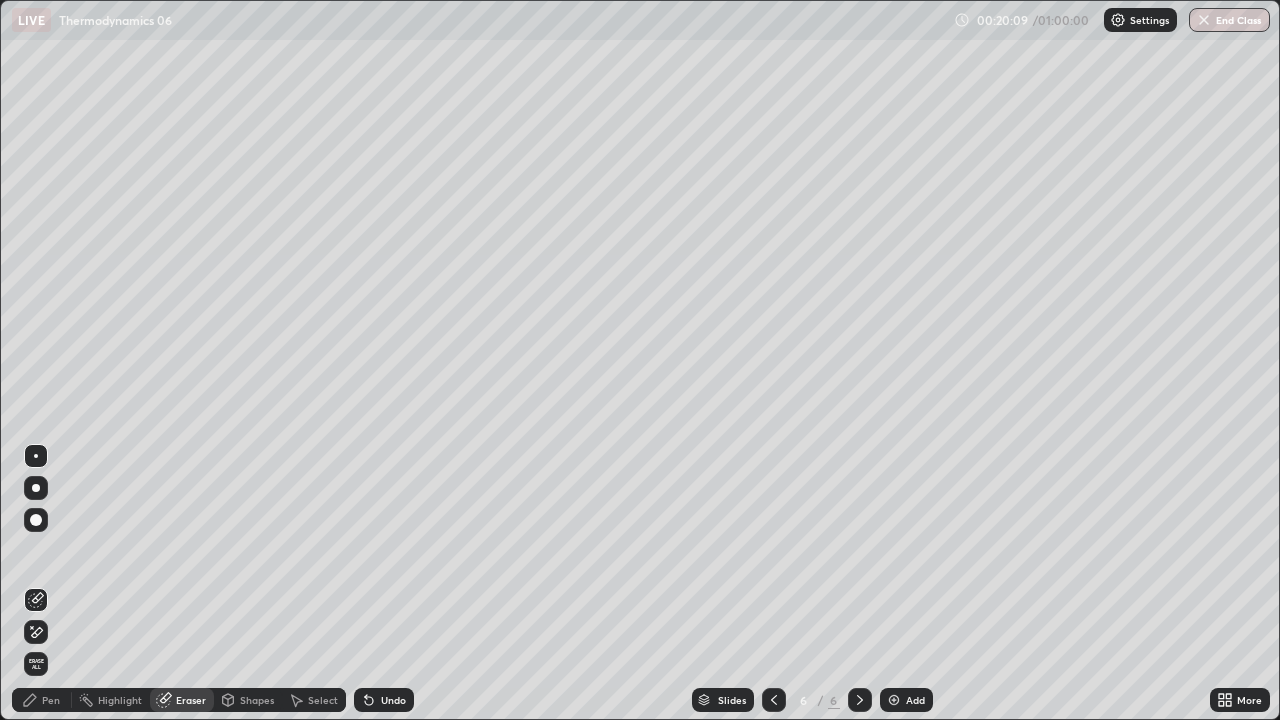click on "Pen" at bounding box center [51, 700] 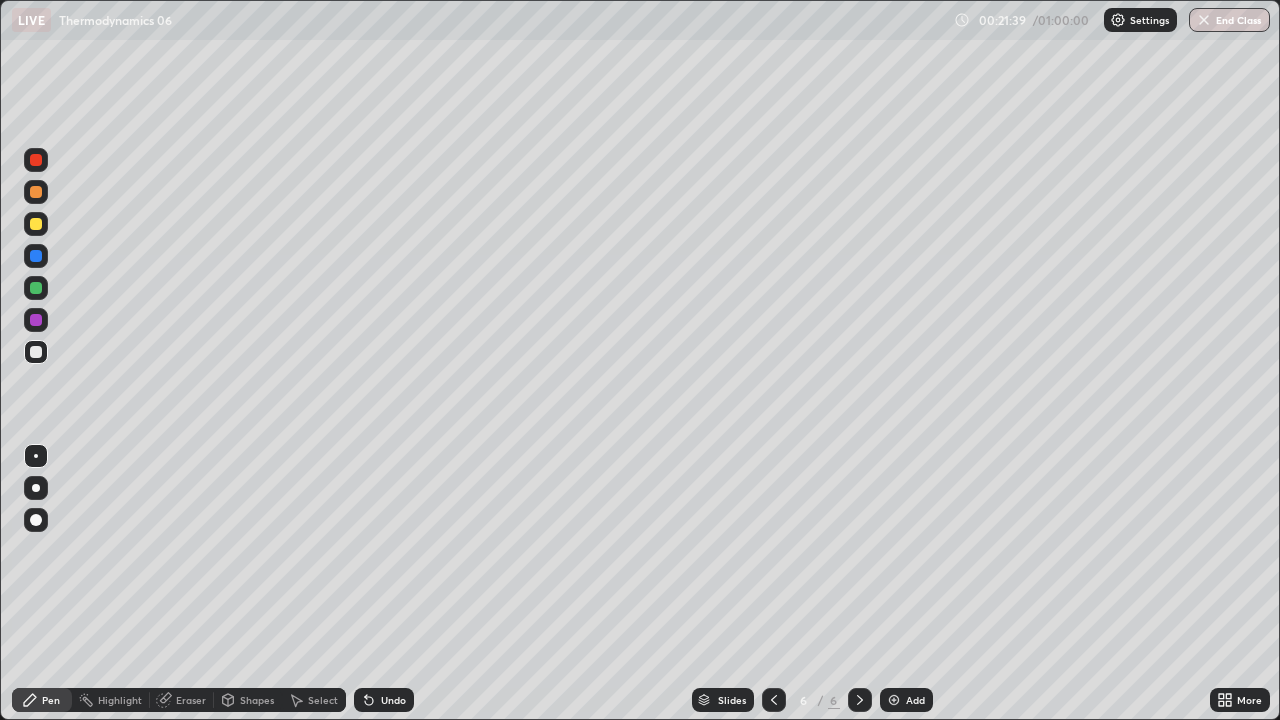 click on "Select" at bounding box center [314, 700] 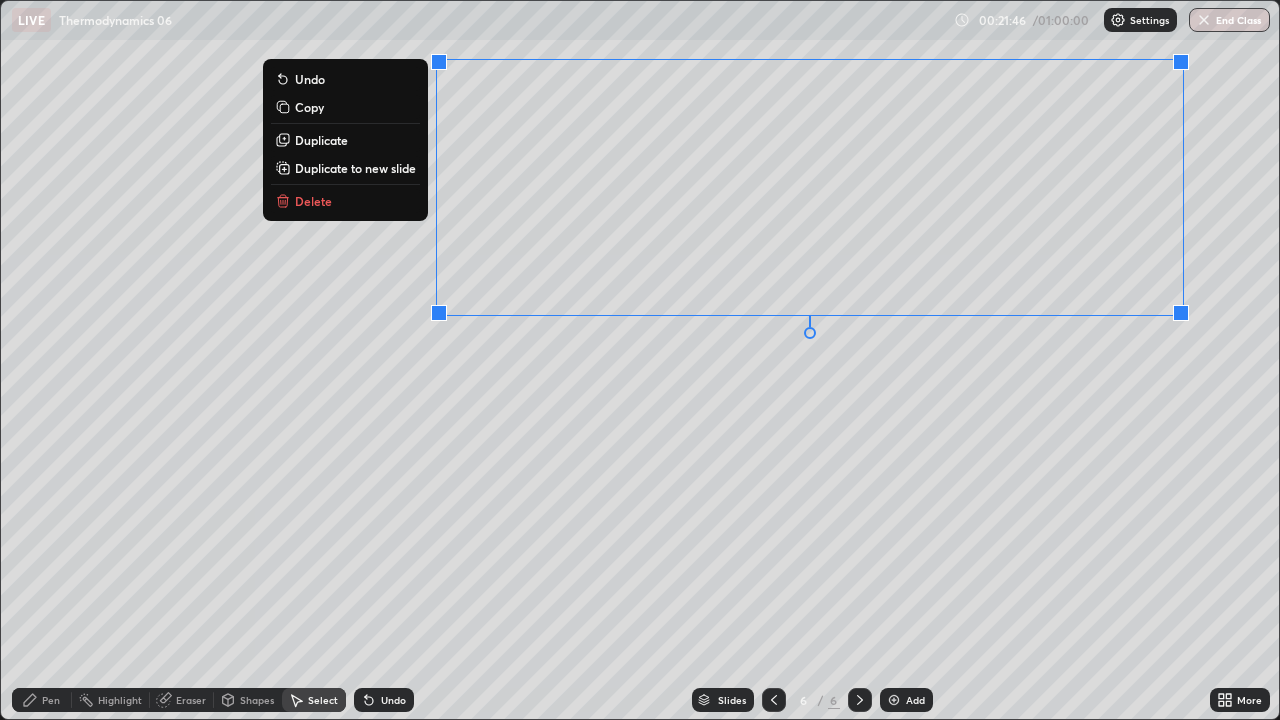 click on "0 ° Undo Copy Duplicate Duplicate to new slide Delete" at bounding box center (640, 360) 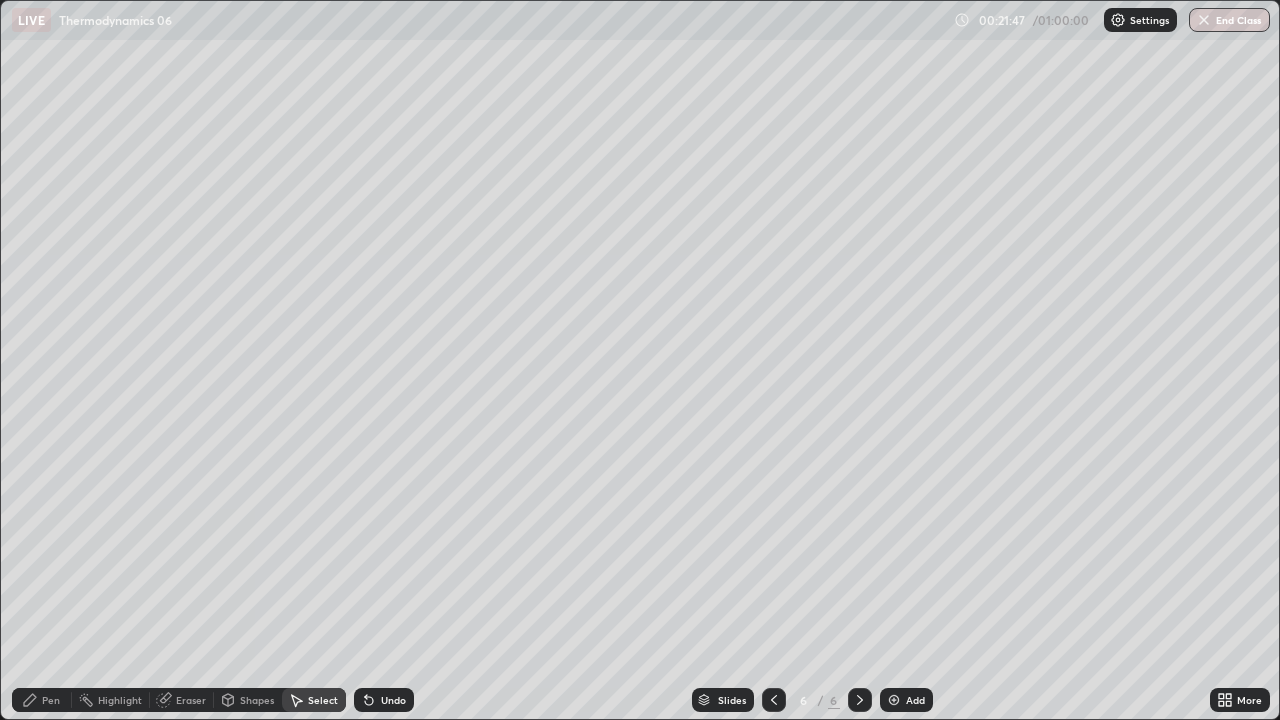 click on "Pen" at bounding box center (51, 700) 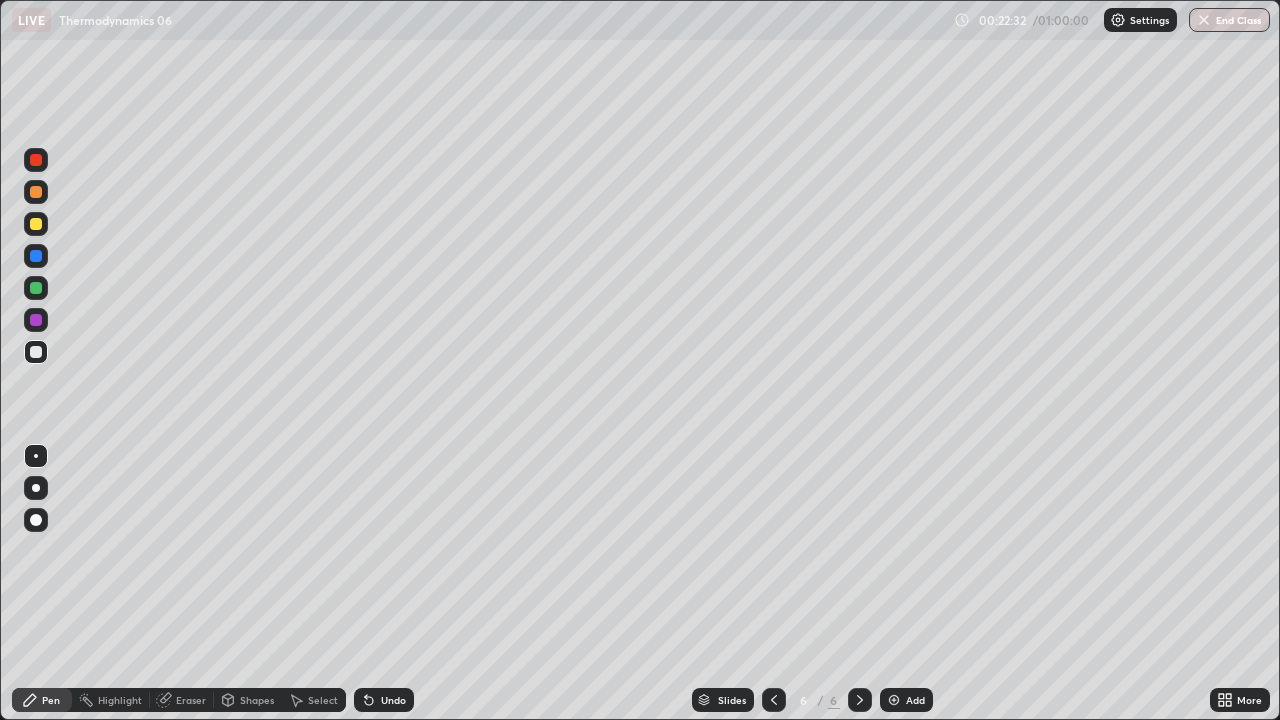 click on "Shapes" at bounding box center (257, 700) 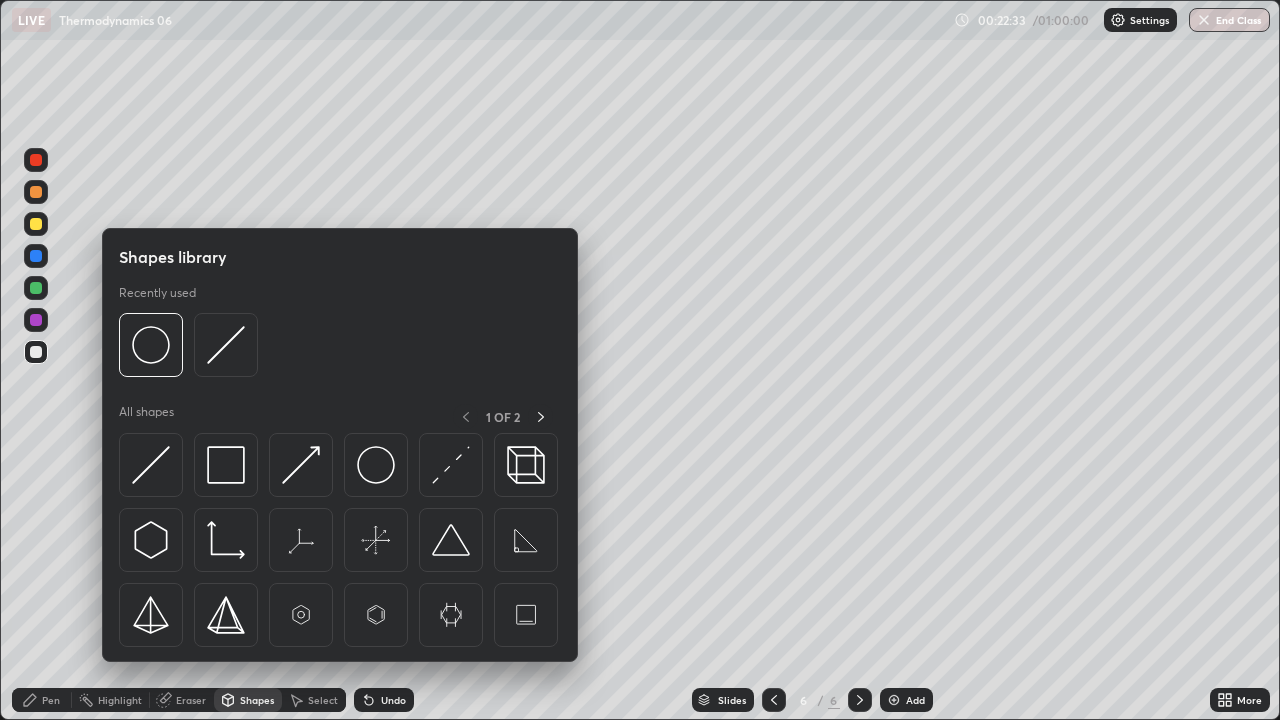 click on "Pen" at bounding box center [51, 700] 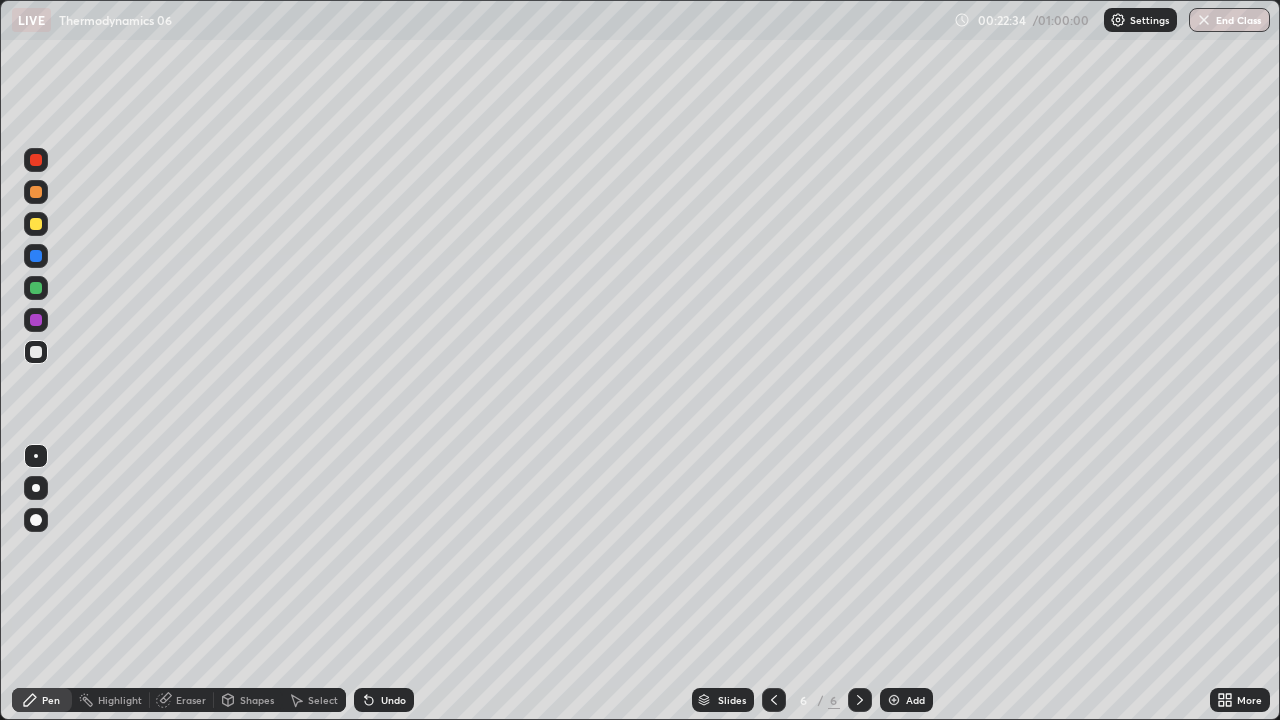 click on "Eraser" at bounding box center (191, 700) 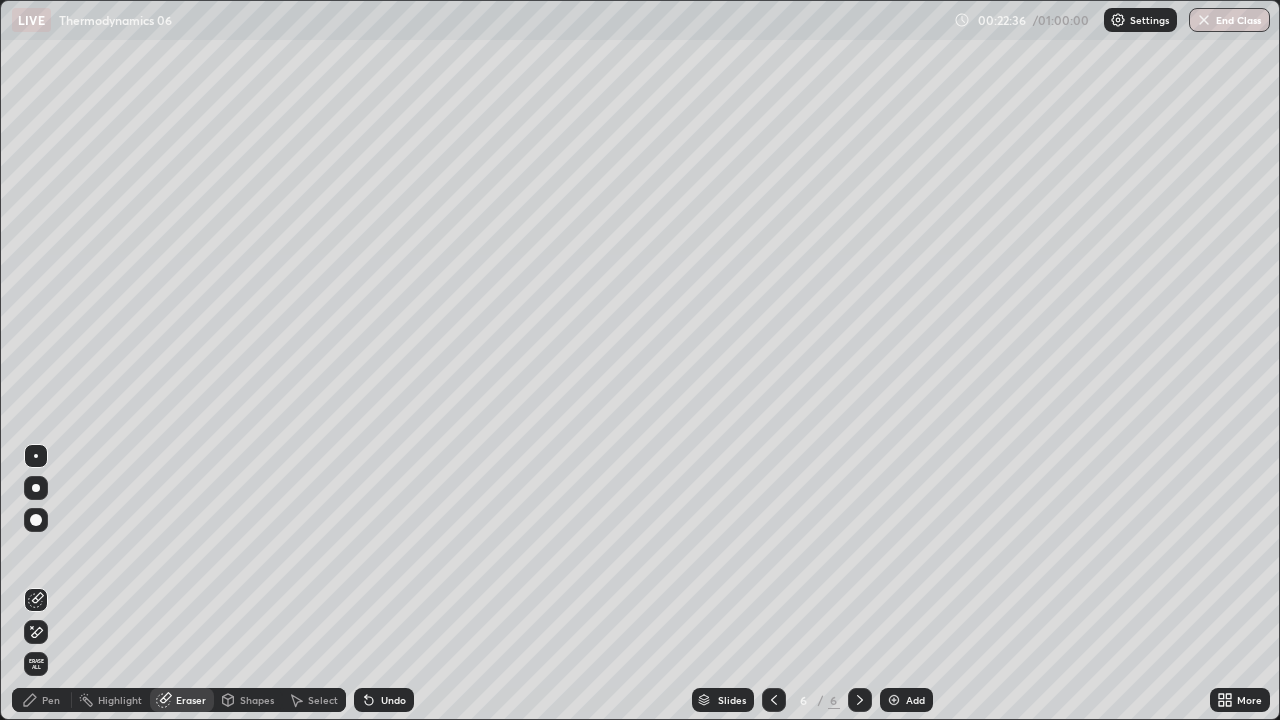 click on "Pen" at bounding box center [42, 700] 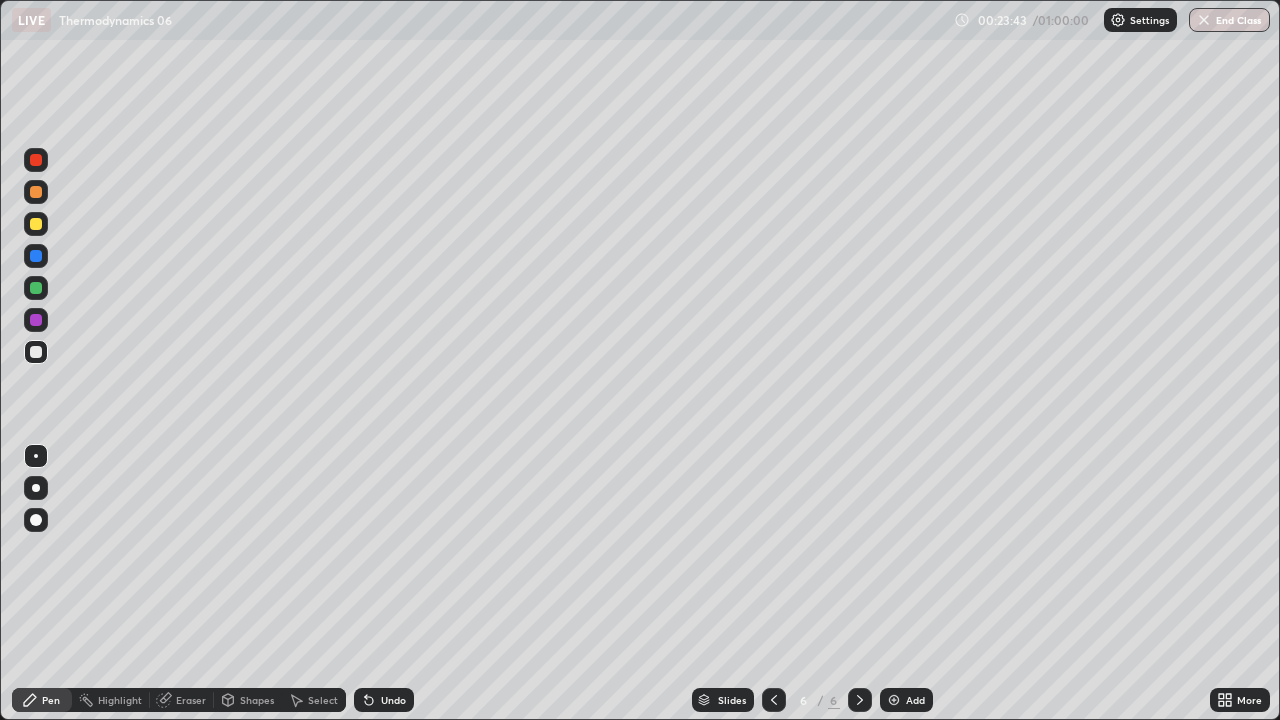 click on "Select" at bounding box center [323, 700] 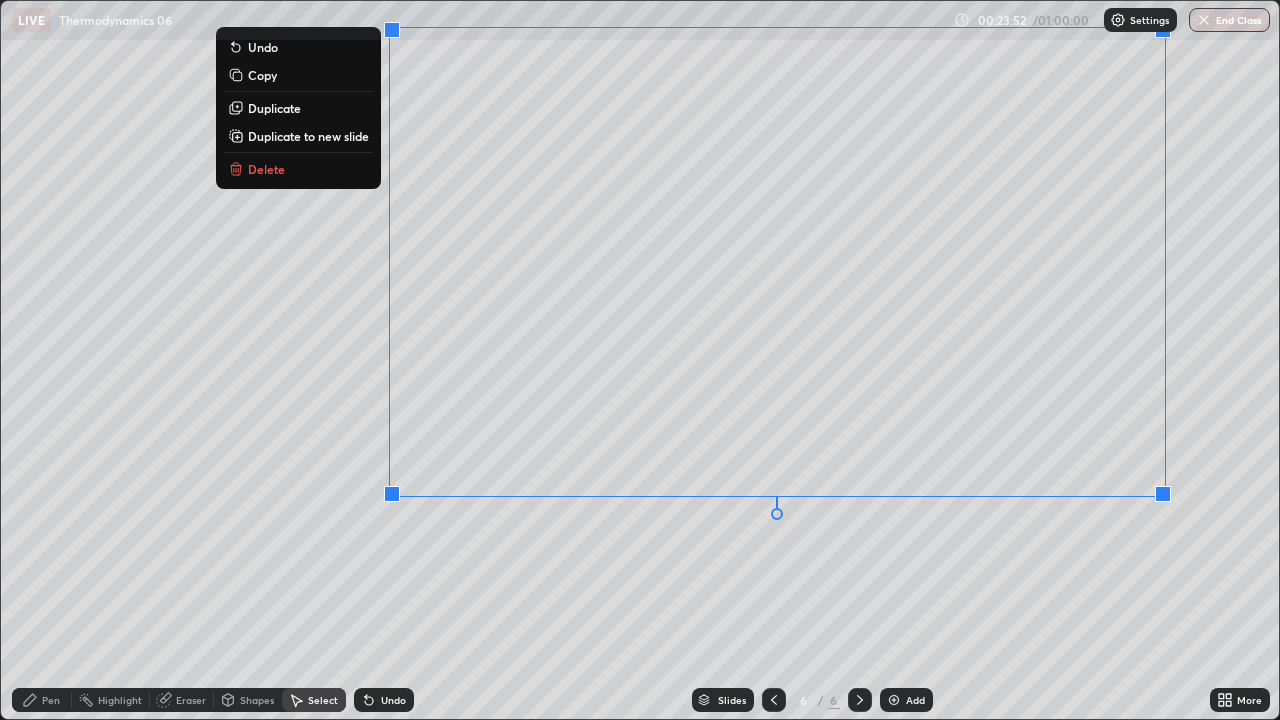 click on "0 ° Undo Copy Duplicate Duplicate to new slide Delete" at bounding box center [640, 360] 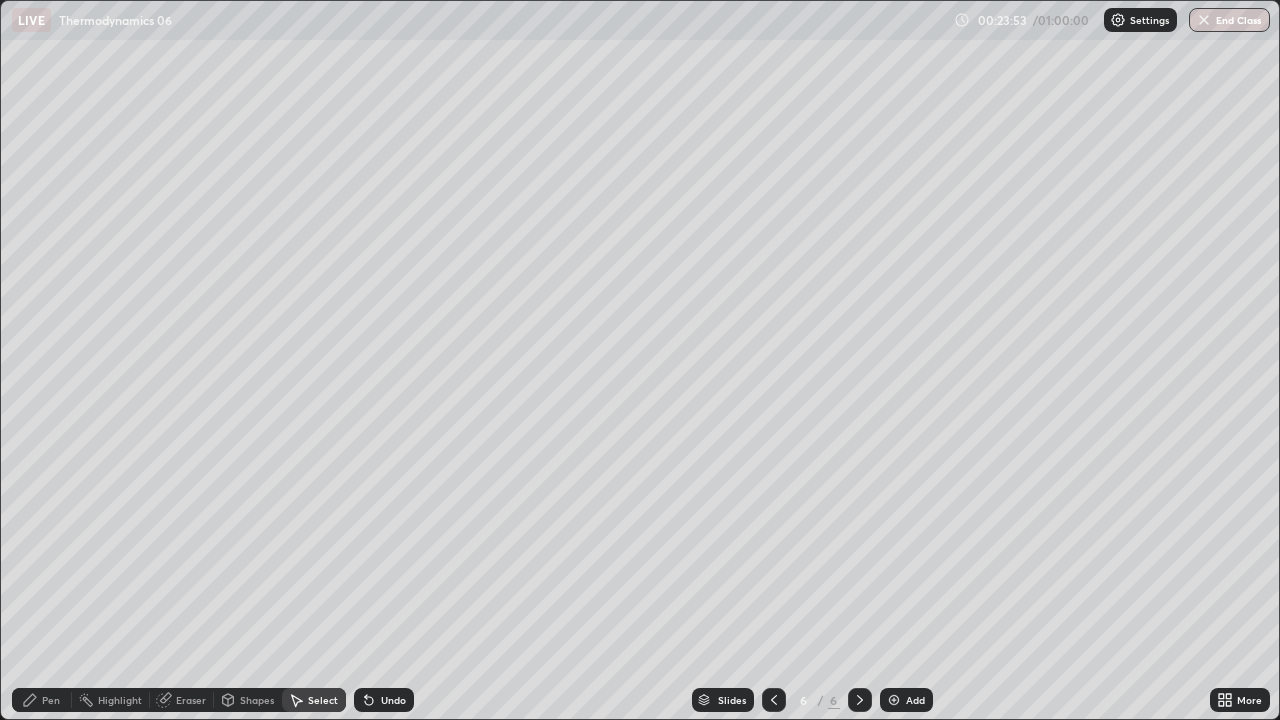 click on "Pen" at bounding box center [51, 700] 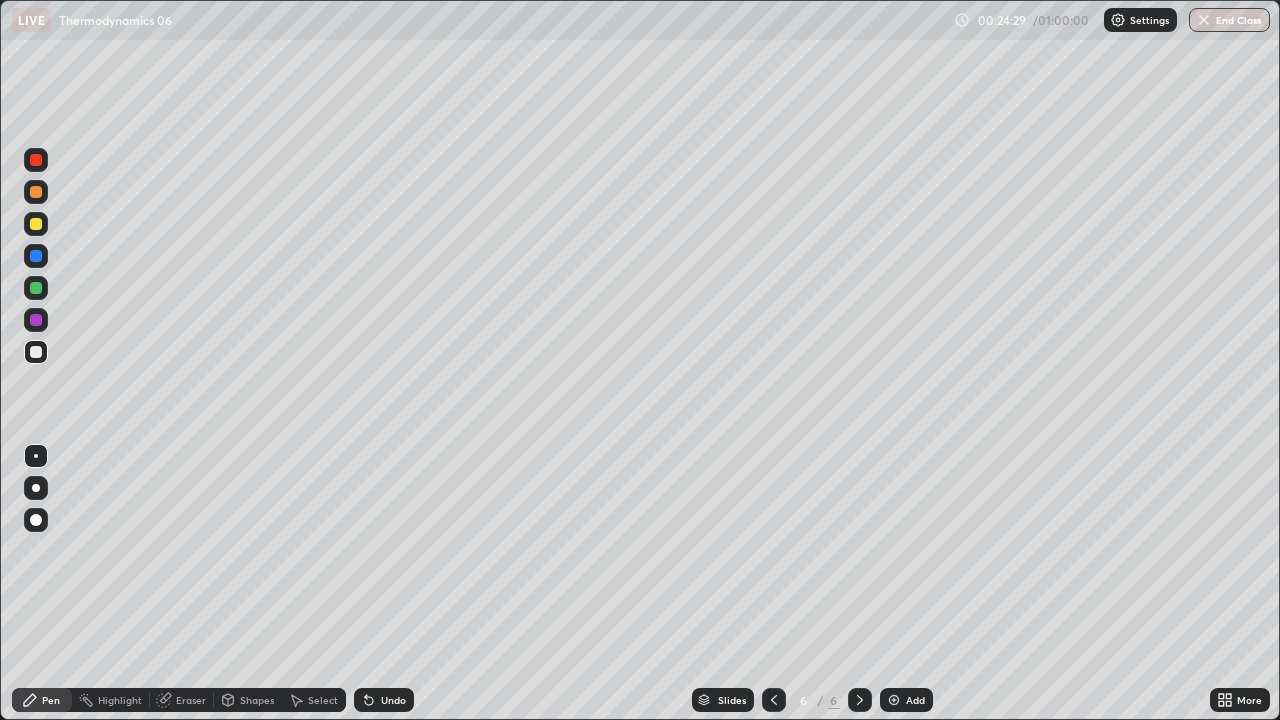 click on "Shapes" at bounding box center [257, 700] 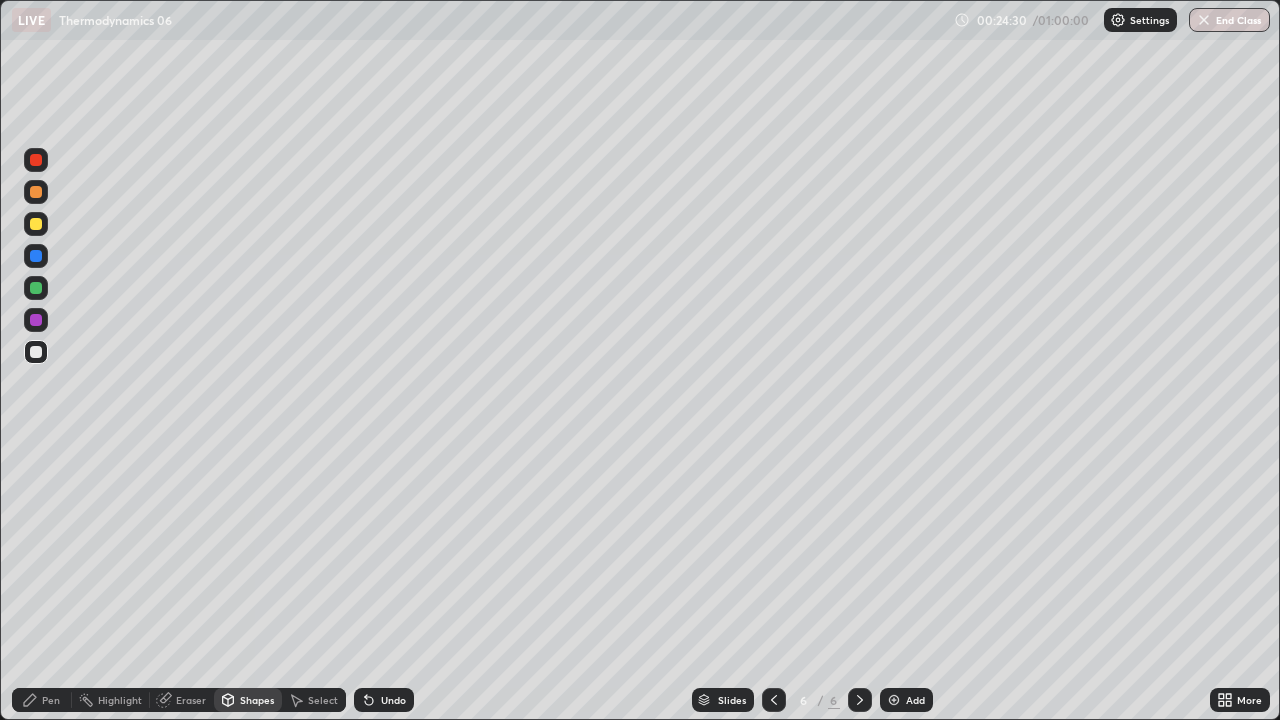 click on "Select" at bounding box center (314, 700) 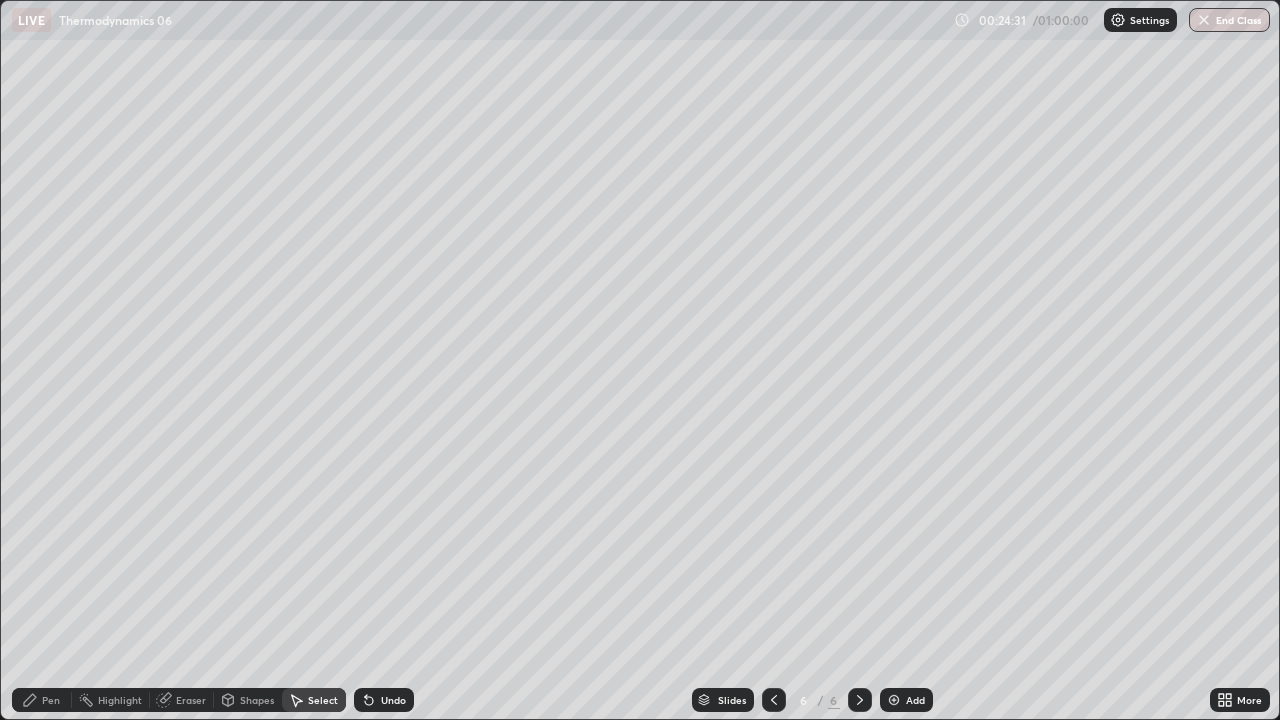click on "Eraser" at bounding box center (182, 700) 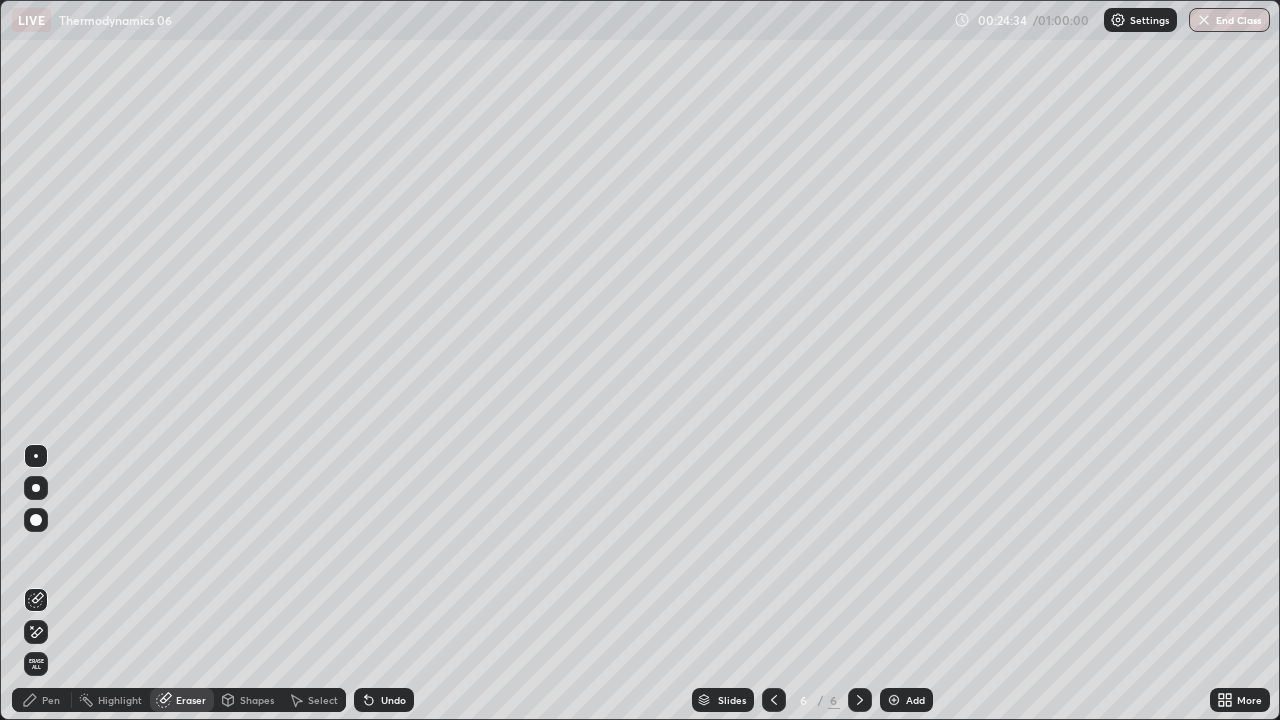 click on "Slides 6 / 6 Add" at bounding box center (812, 700) 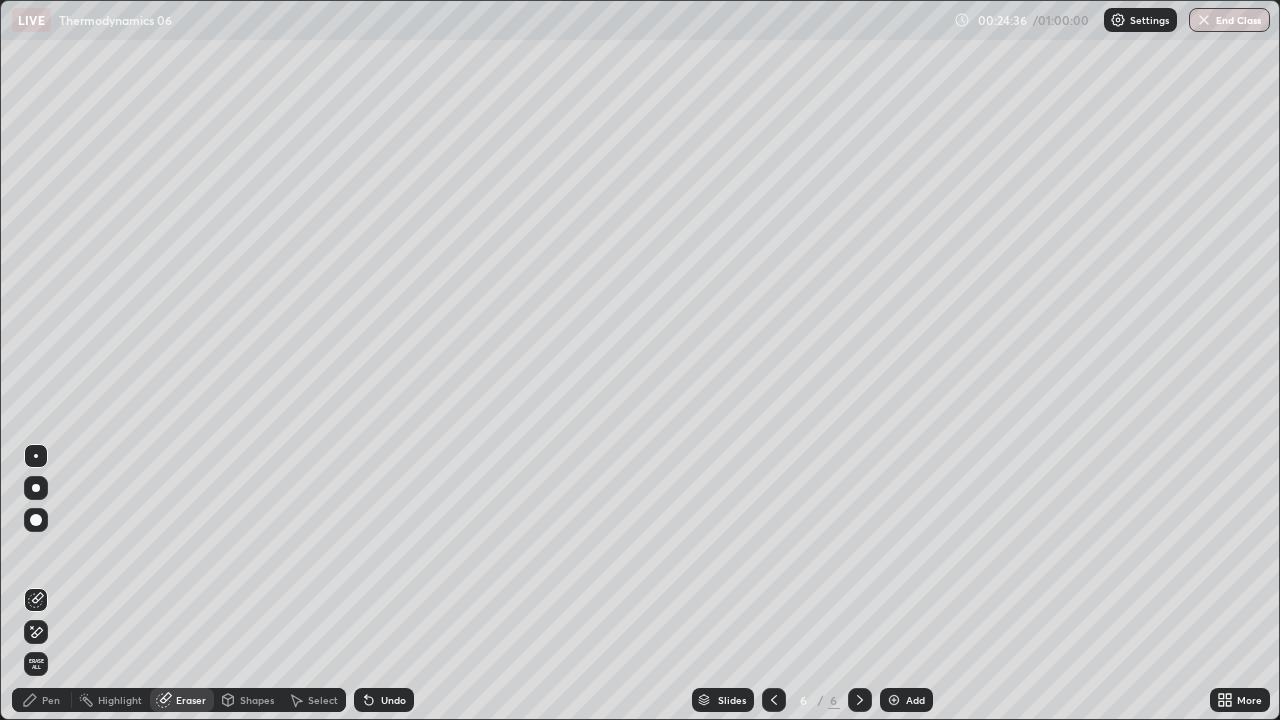 click on "Pen" at bounding box center [51, 700] 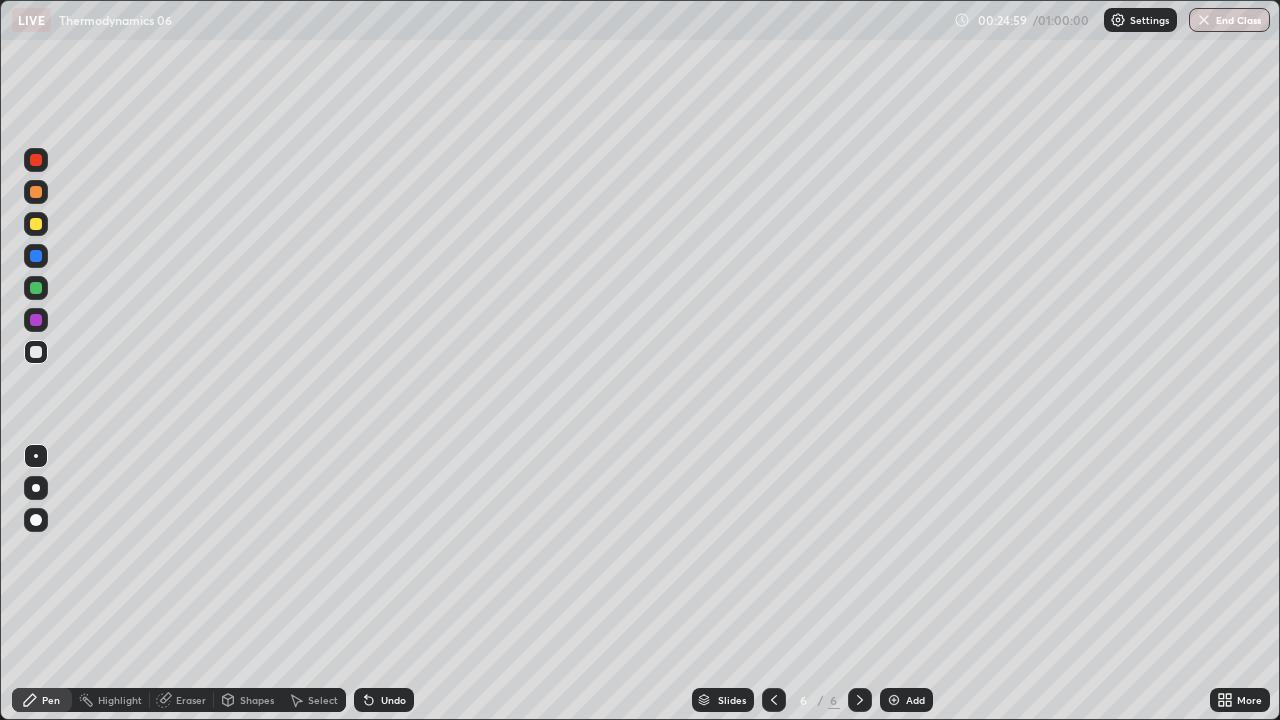 click on "Eraser" at bounding box center [191, 700] 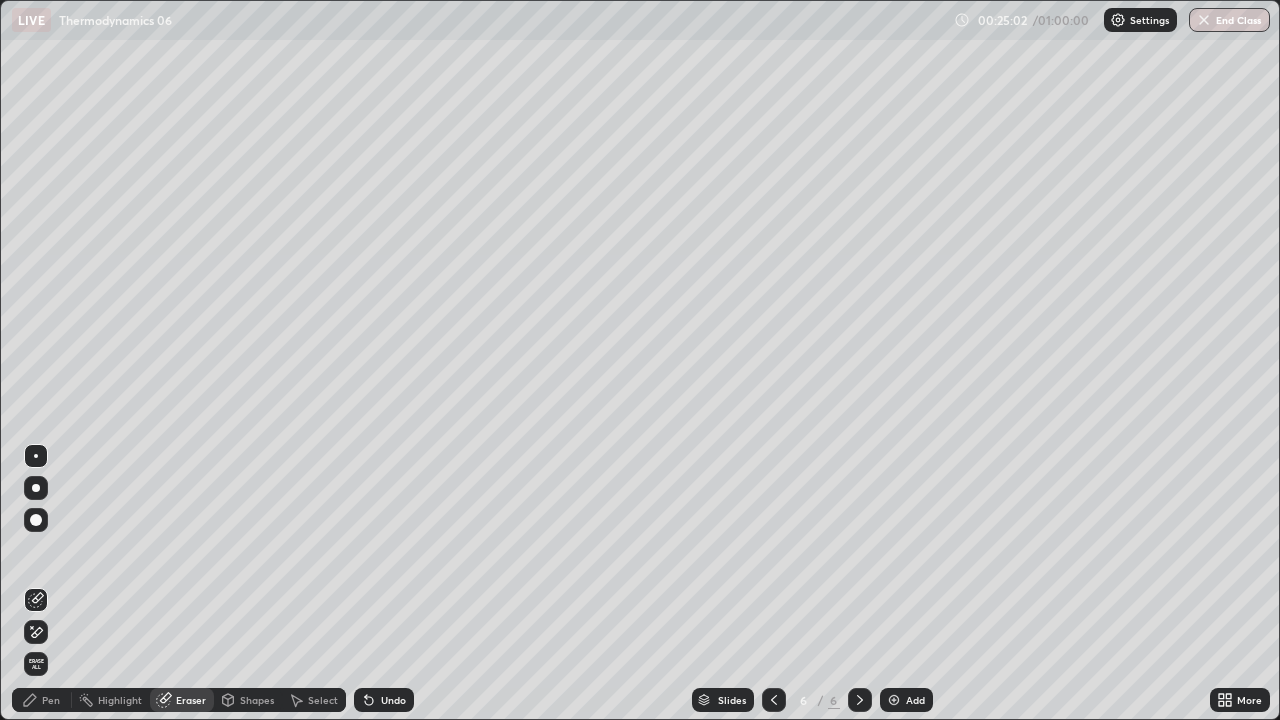 click on "Pen" at bounding box center [42, 700] 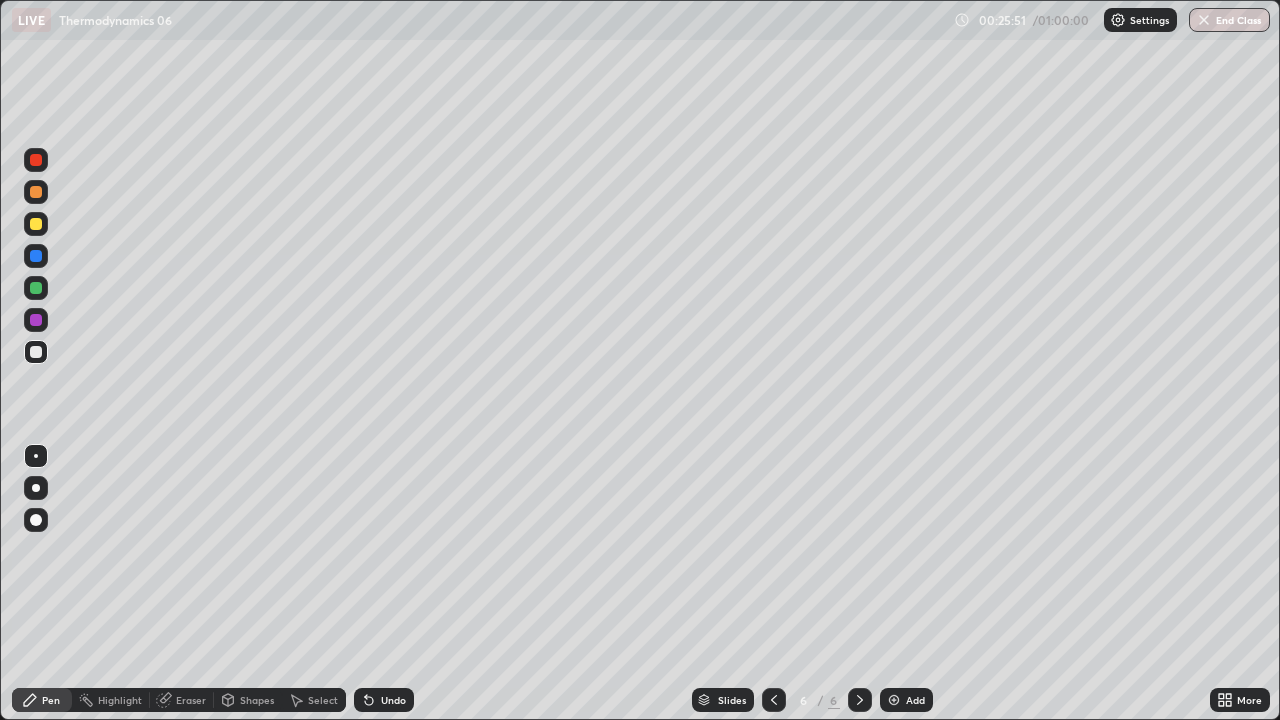 click on "Select" at bounding box center [323, 700] 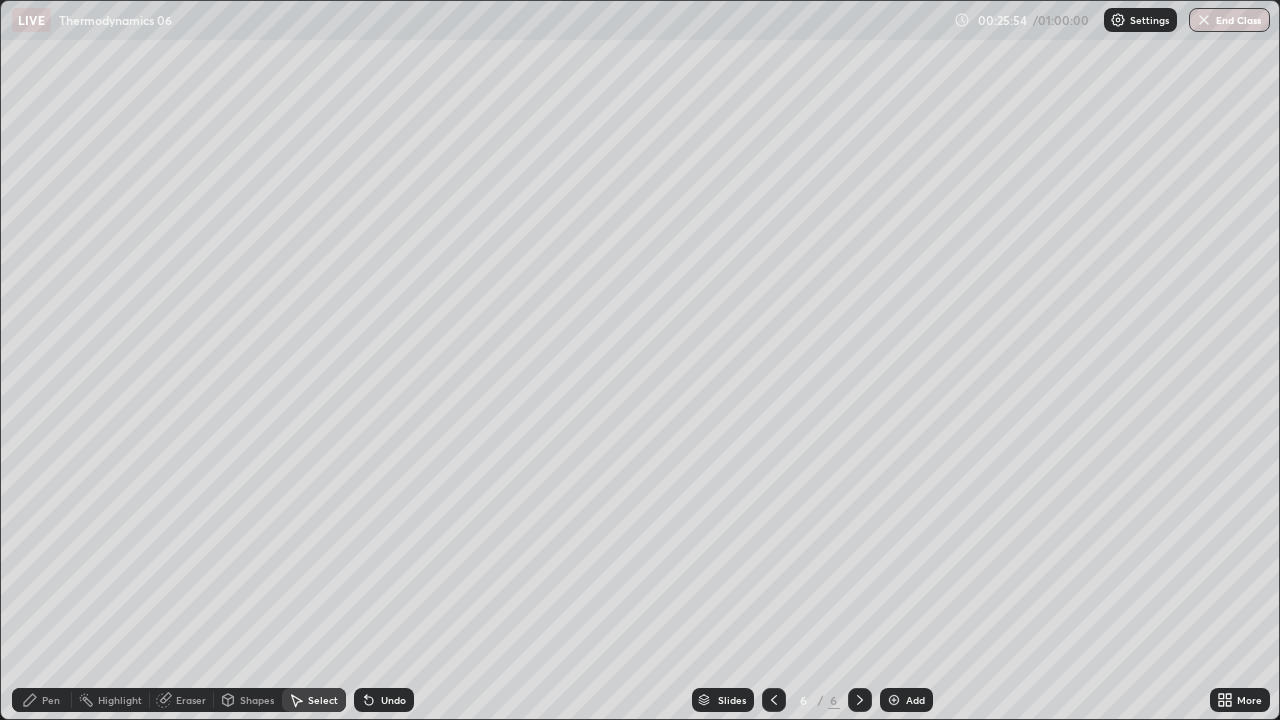 click on "Pen" at bounding box center [42, 700] 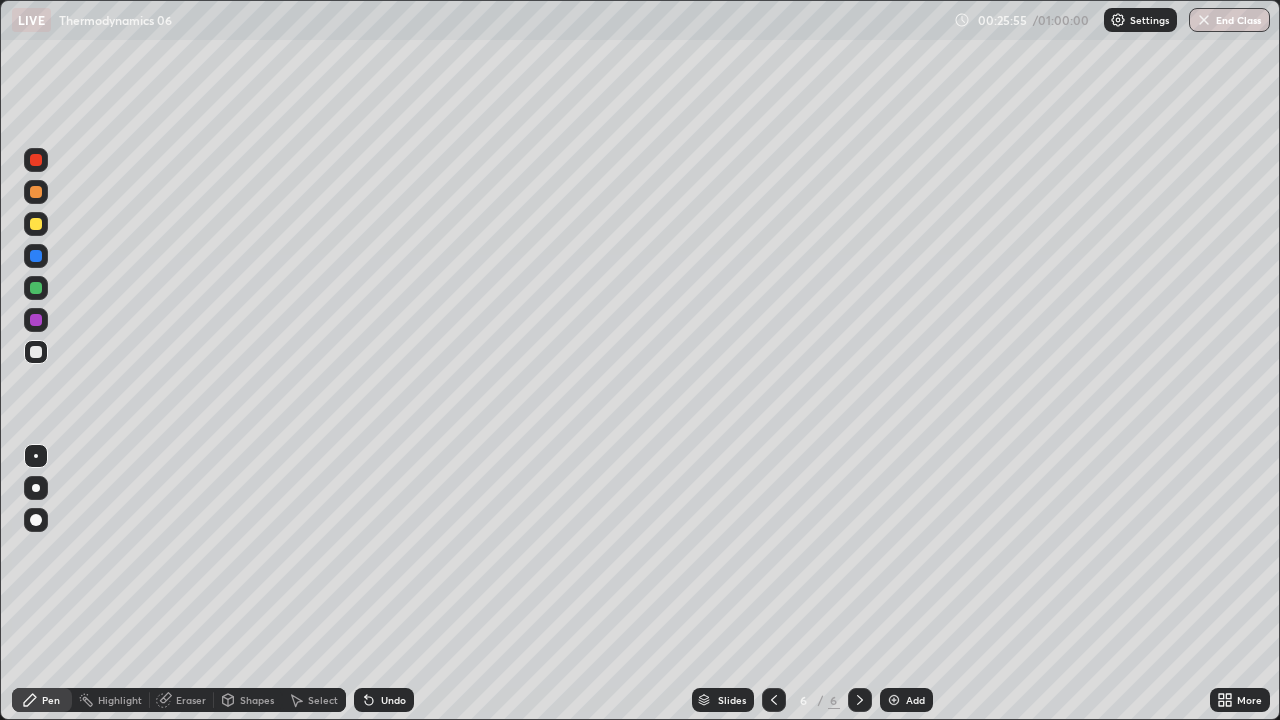 click at bounding box center (894, 700) 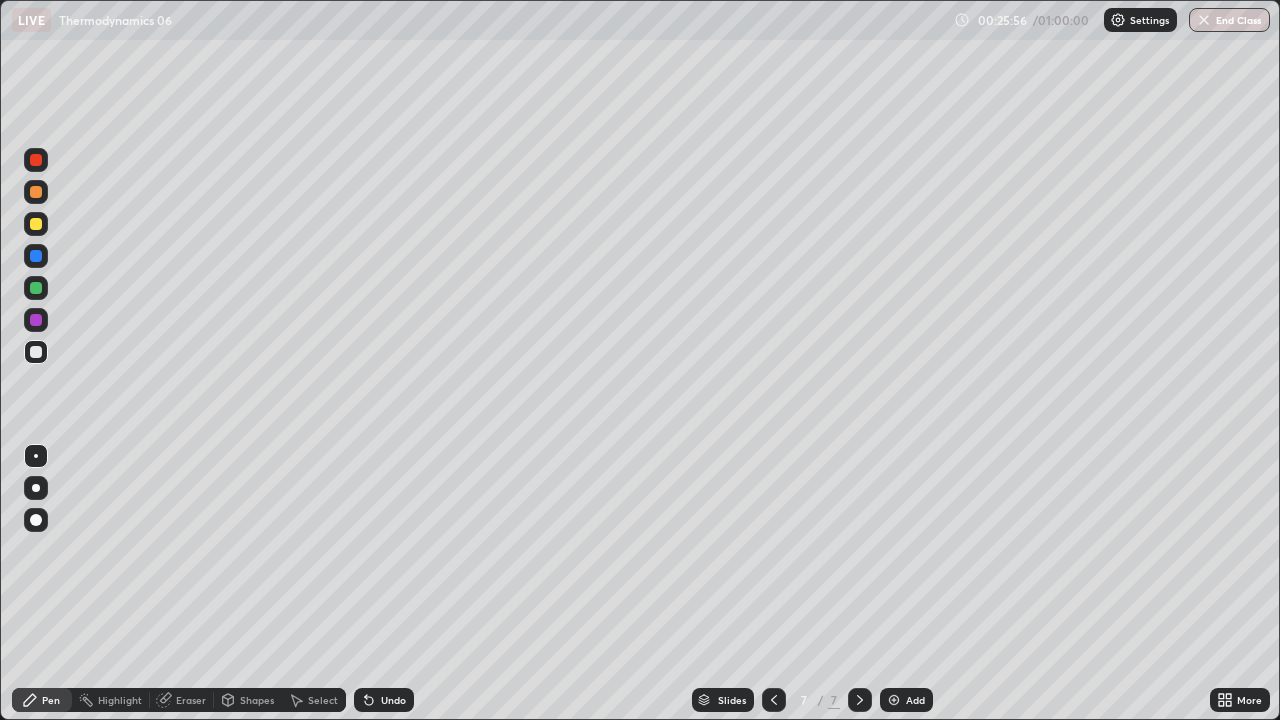 click 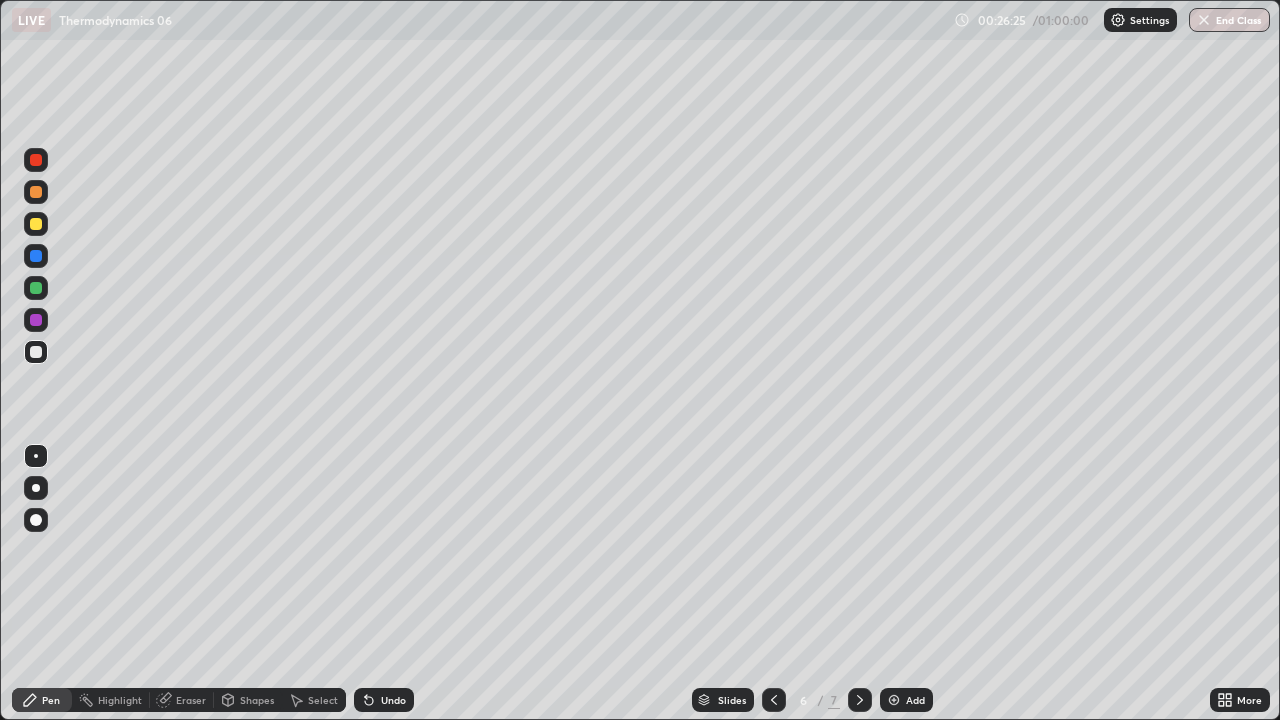 click at bounding box center [894, 700] 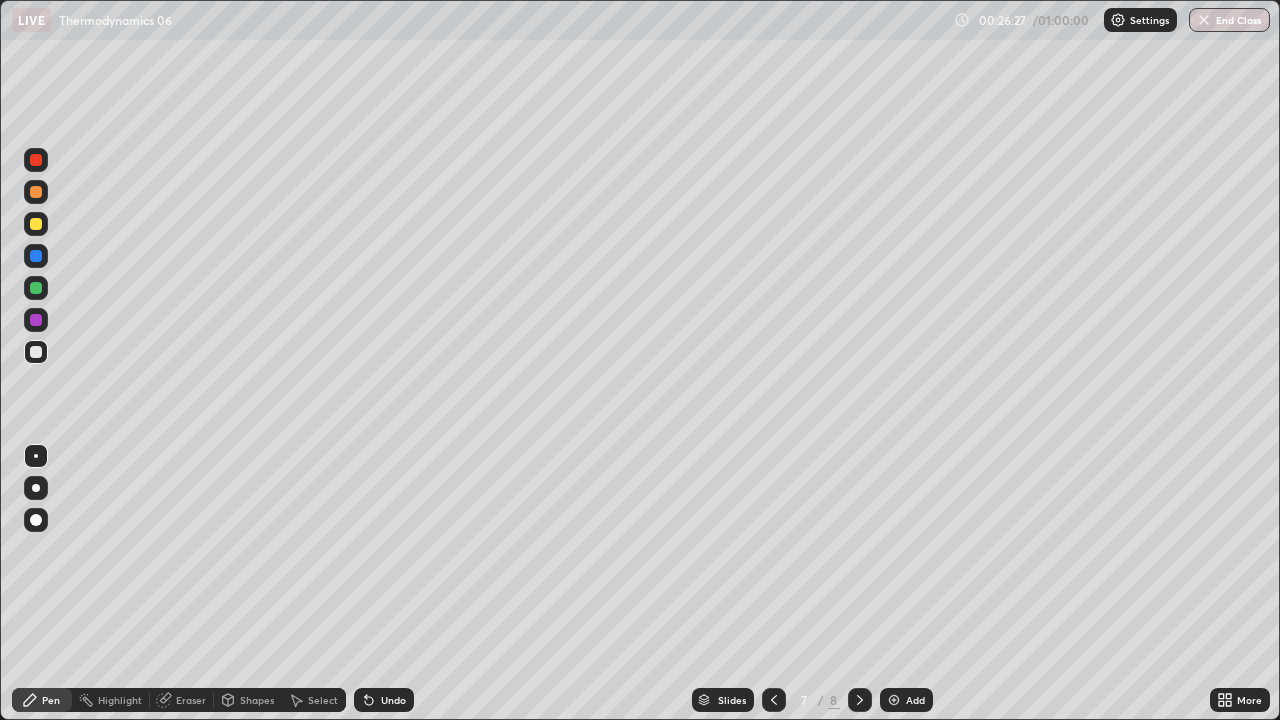 click at bounding box center [774, 700] 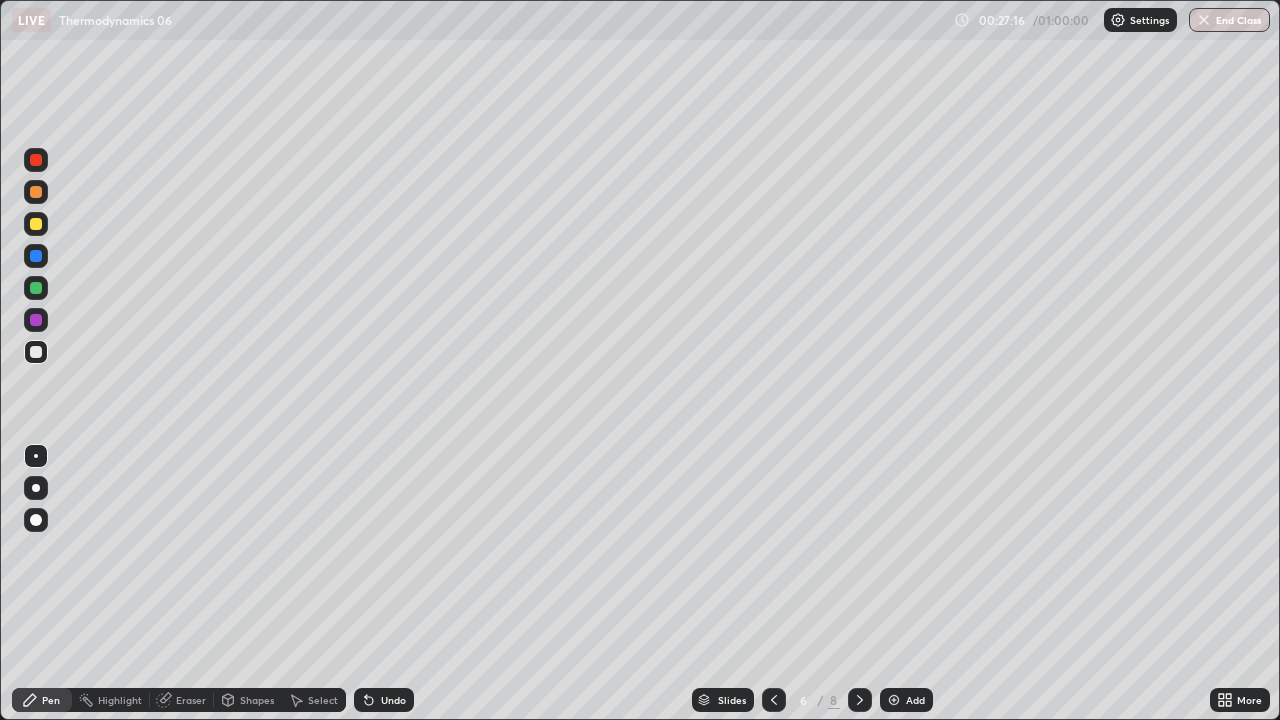click at bounding box center [894, 700] 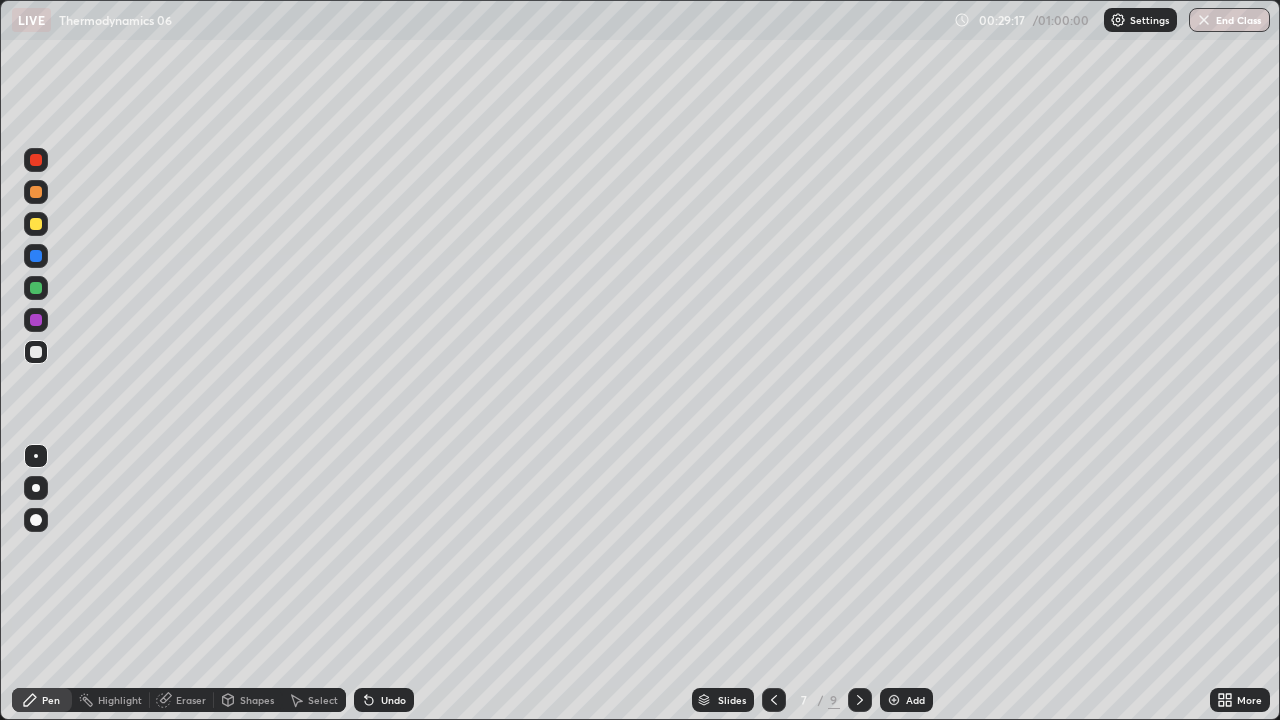 click 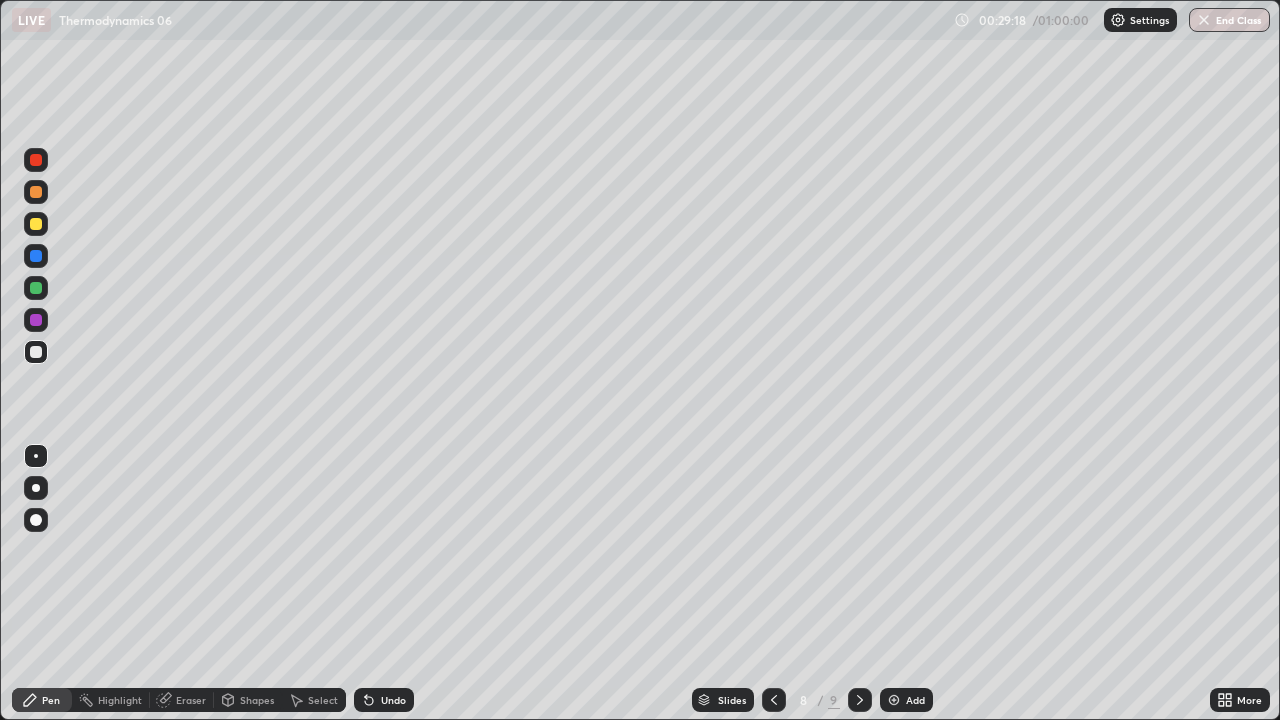 click at bounding box center (894, 700) 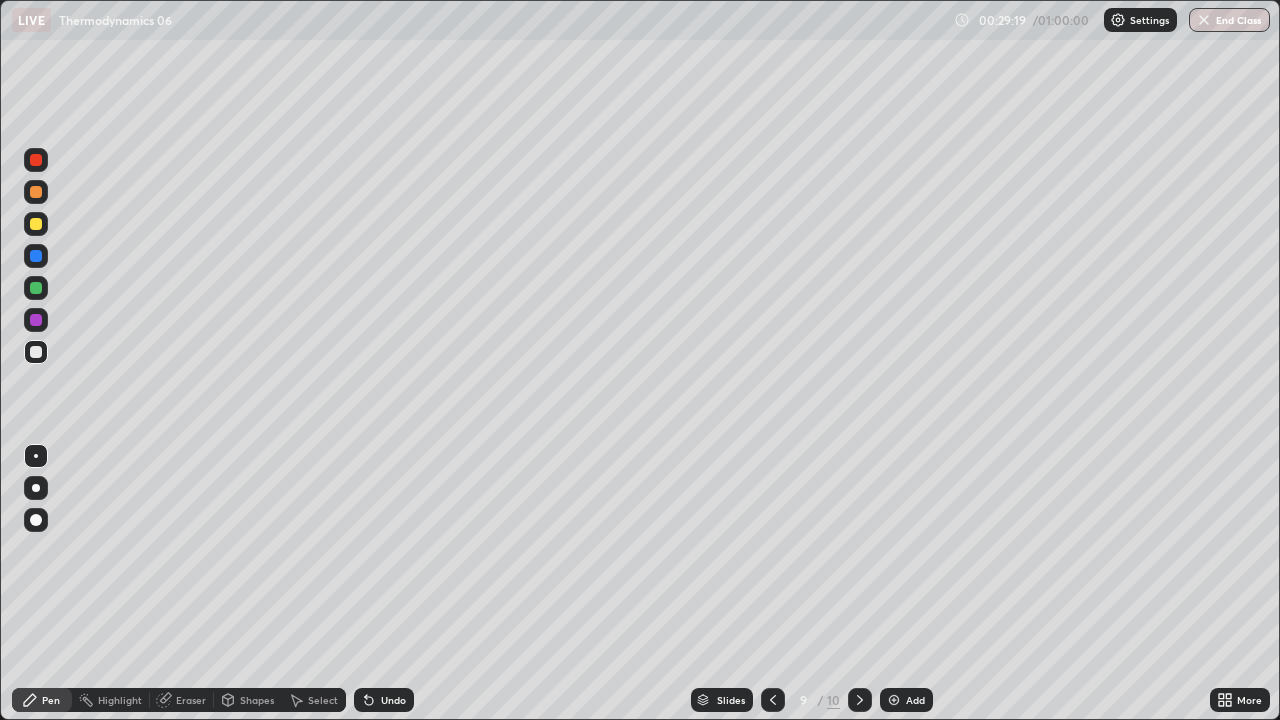 click at bounding box center [773, 700] 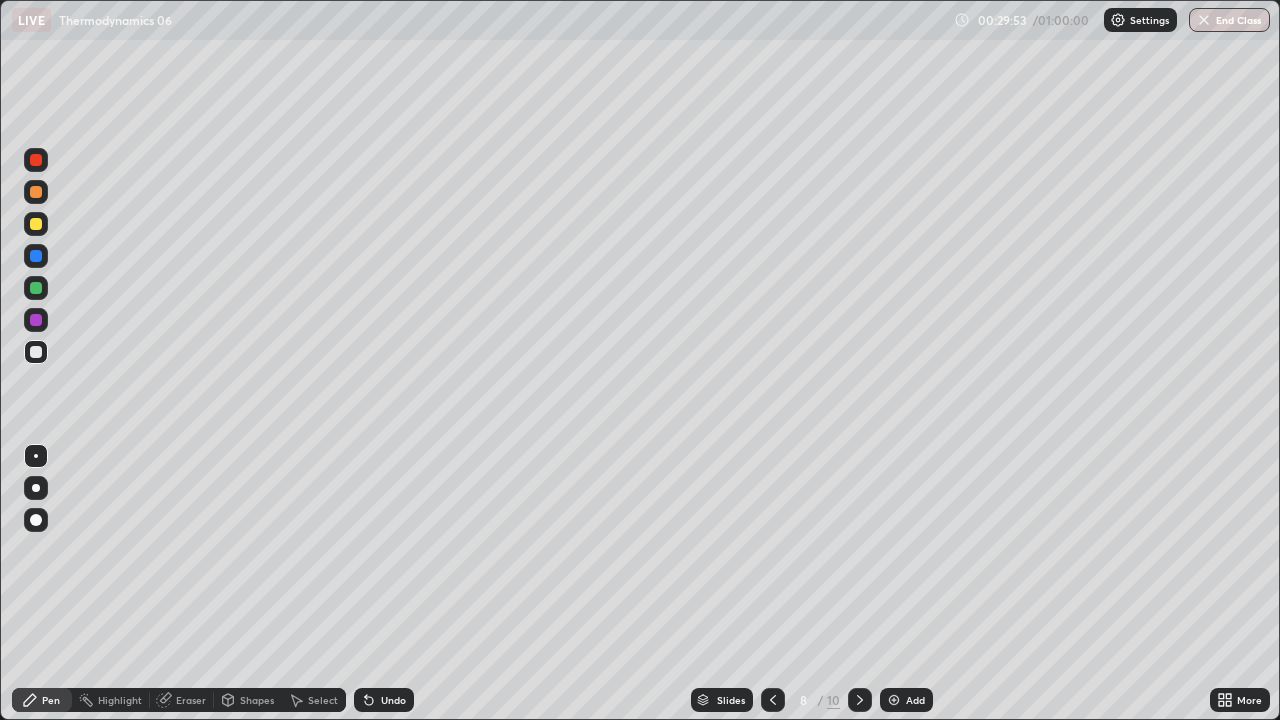 click on "Shapes" at bounding box center [257, 700] 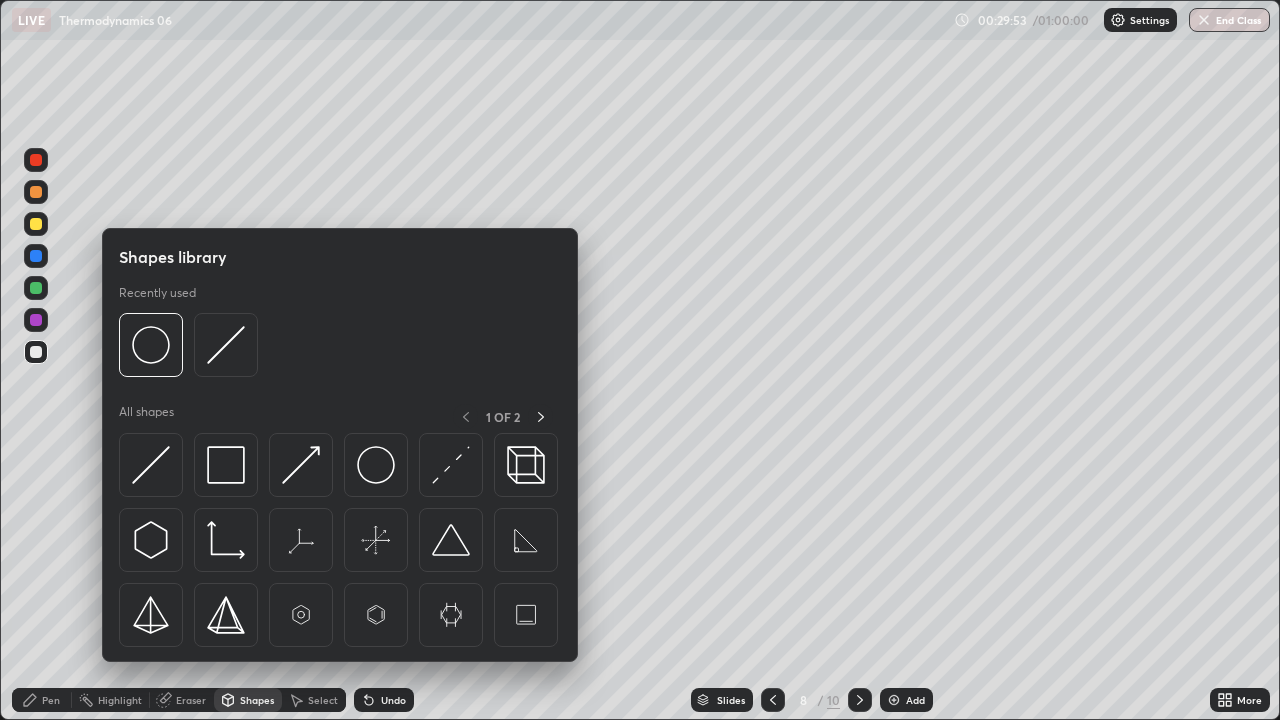click on "Eraser" at bounding box center (191, 700) 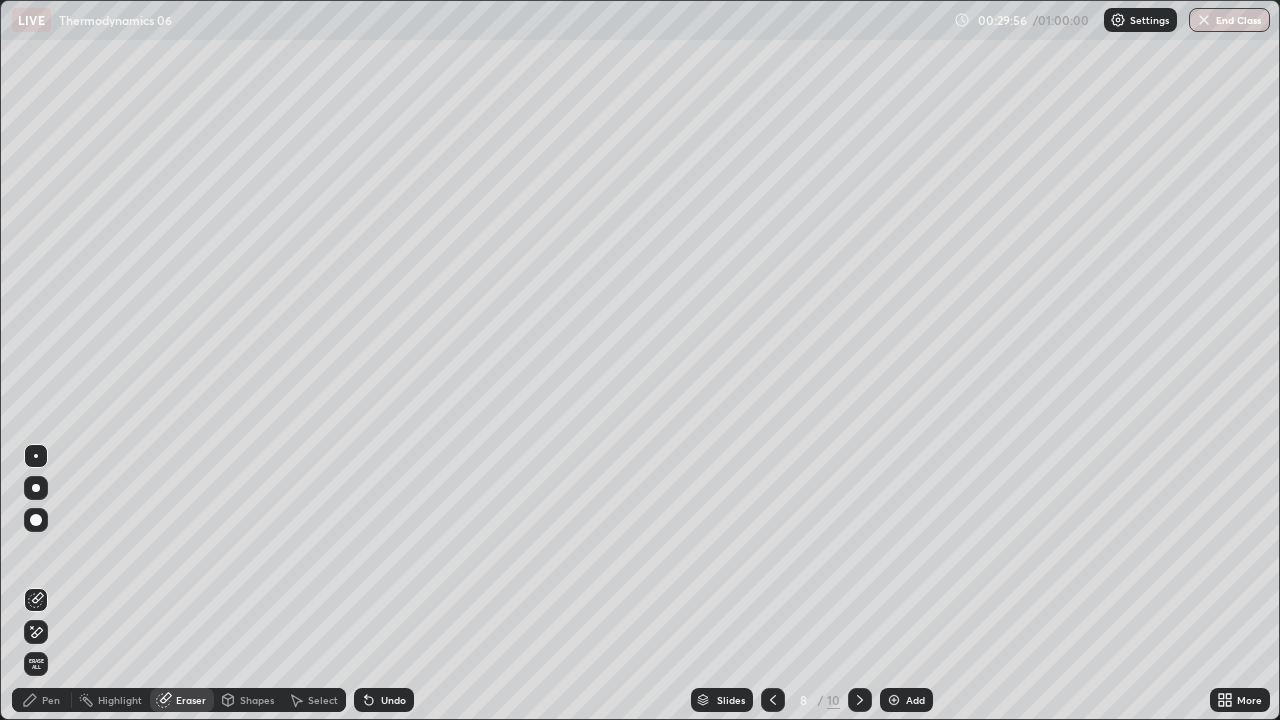 click on "Pen" at bounding box center [42, 700] 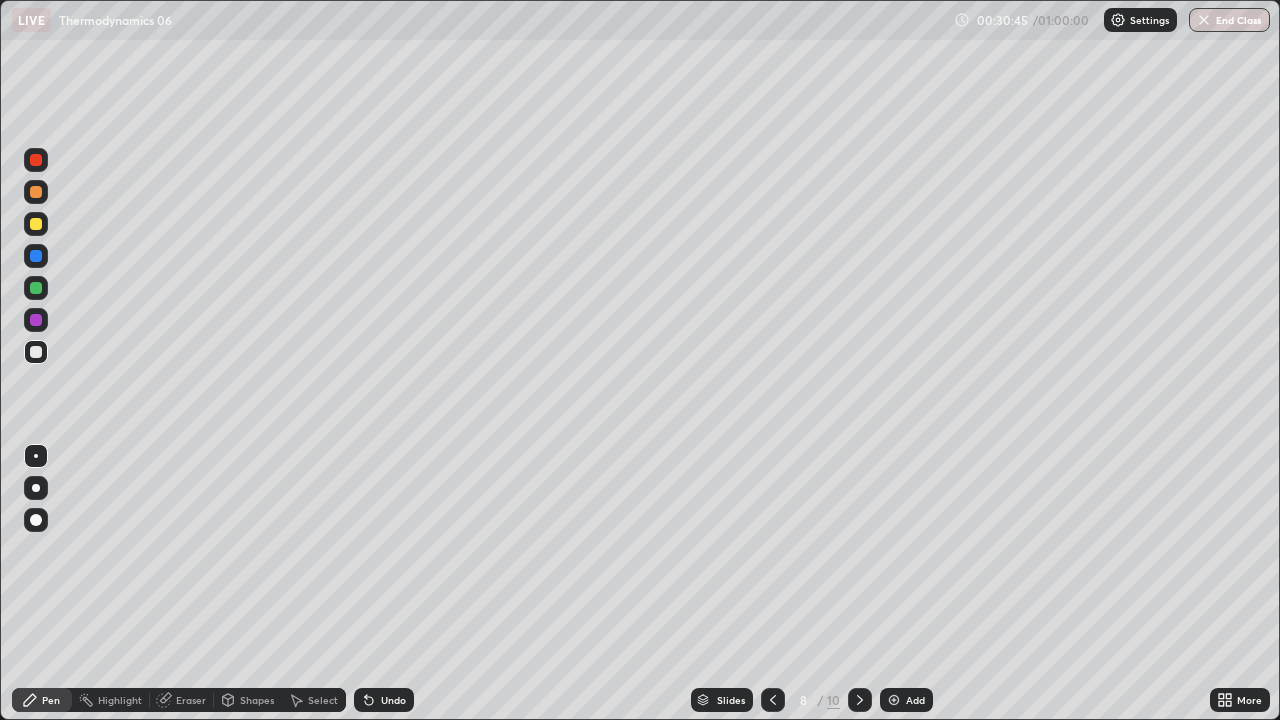 click on "Eraser" at bounding box center (191, 700) 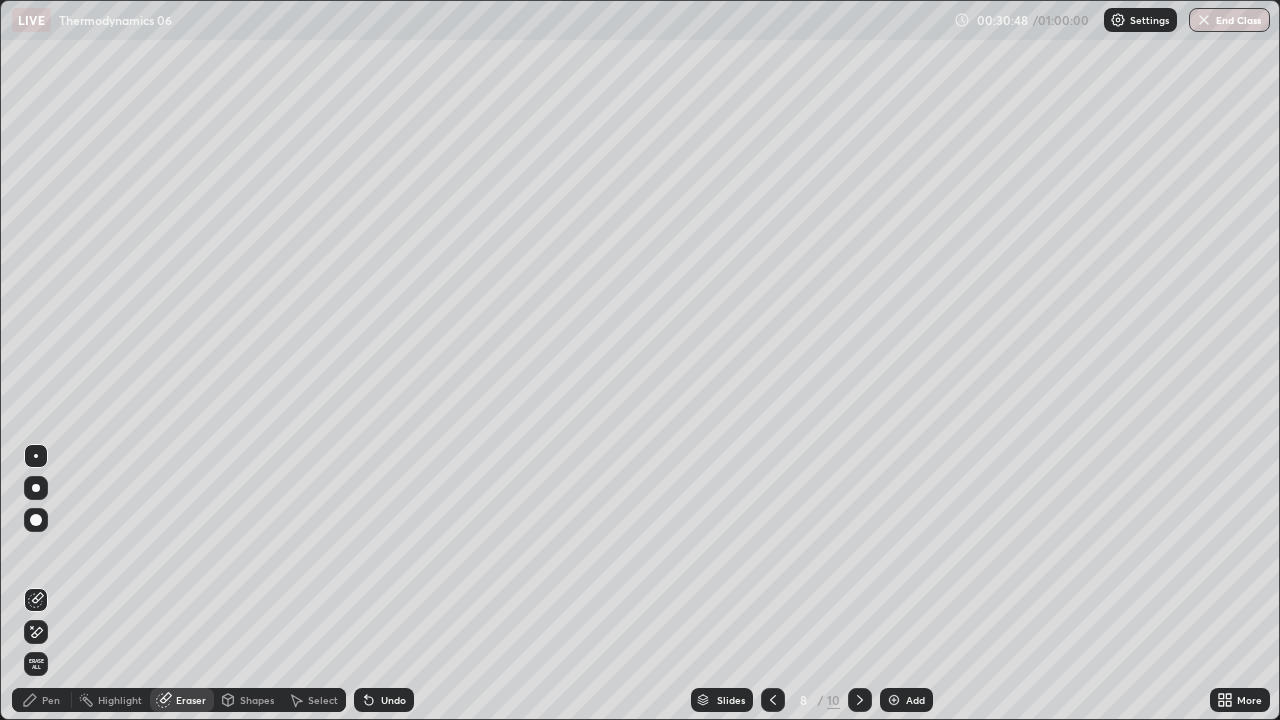 click on "Pen" at bounding box center (42, 700) 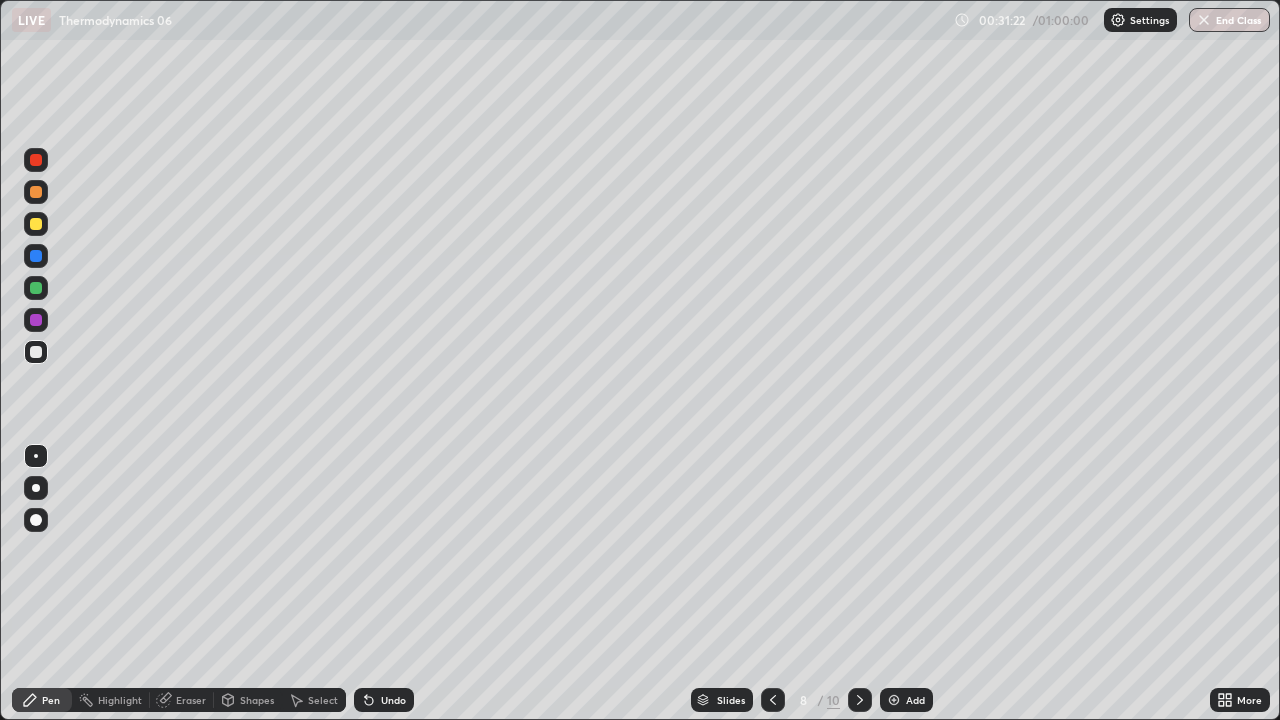 click on "Eraser" at bounding box center (182, 700) 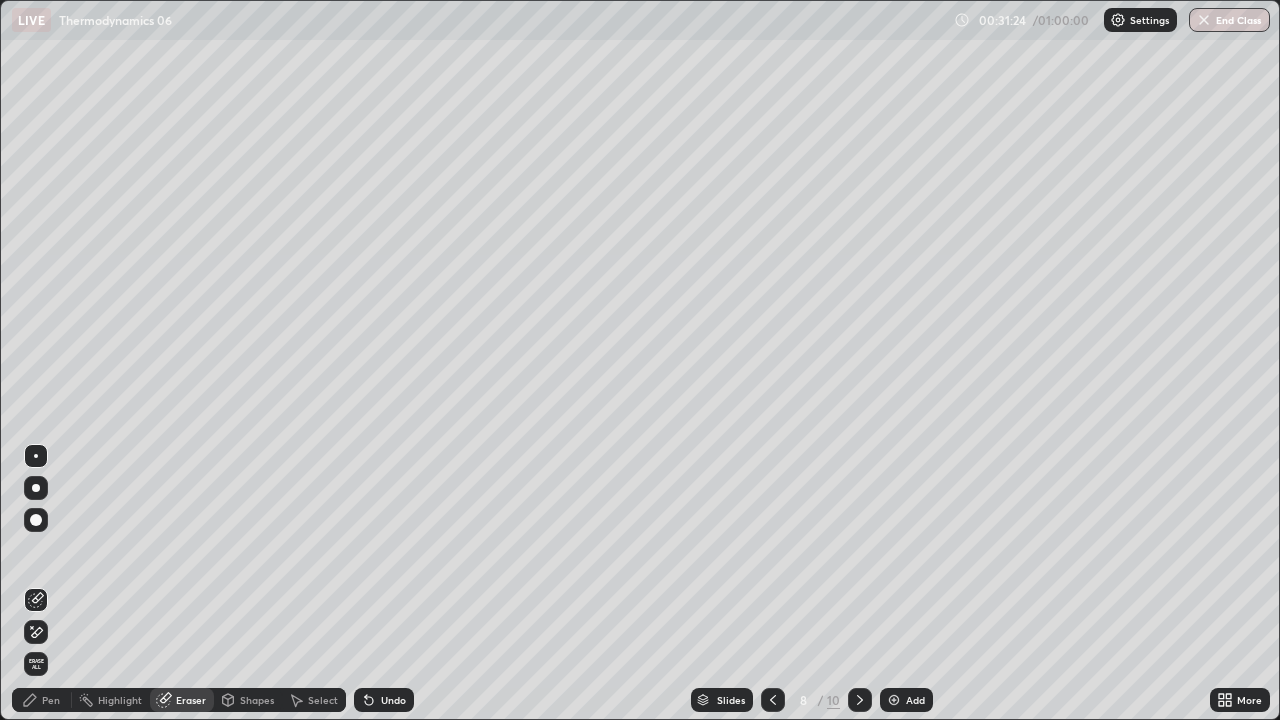 click on "Pen" at bounding box center (42, 700) 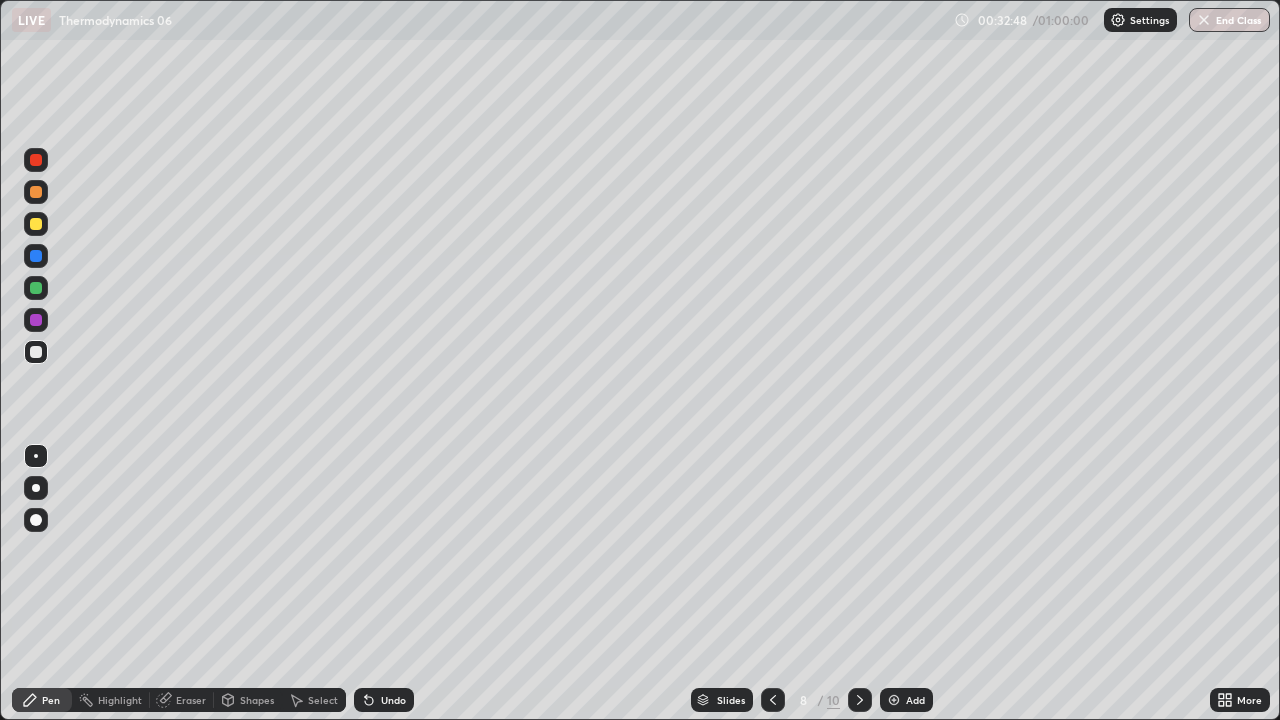 click on "Select" at bounding box center (323, 700) 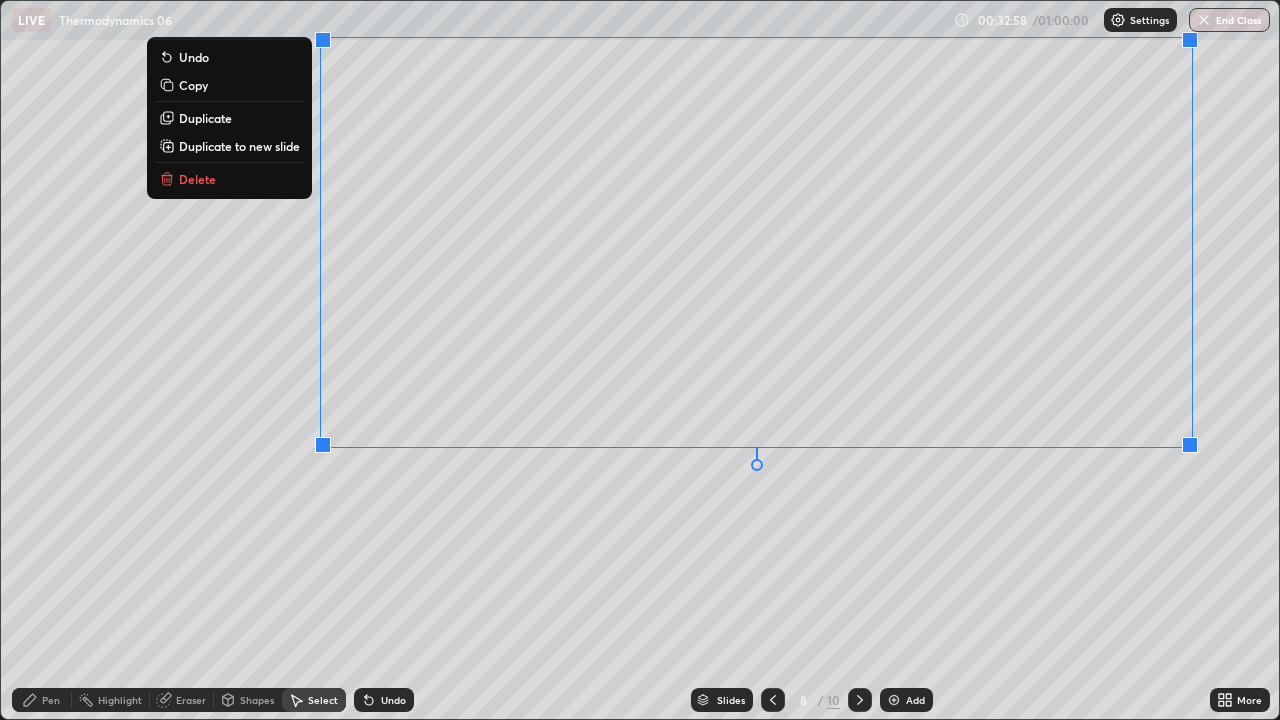 click on "0 ° Undo Copy Duplicate Duplicate to new slide Delete" at bounding box center [640, 360] 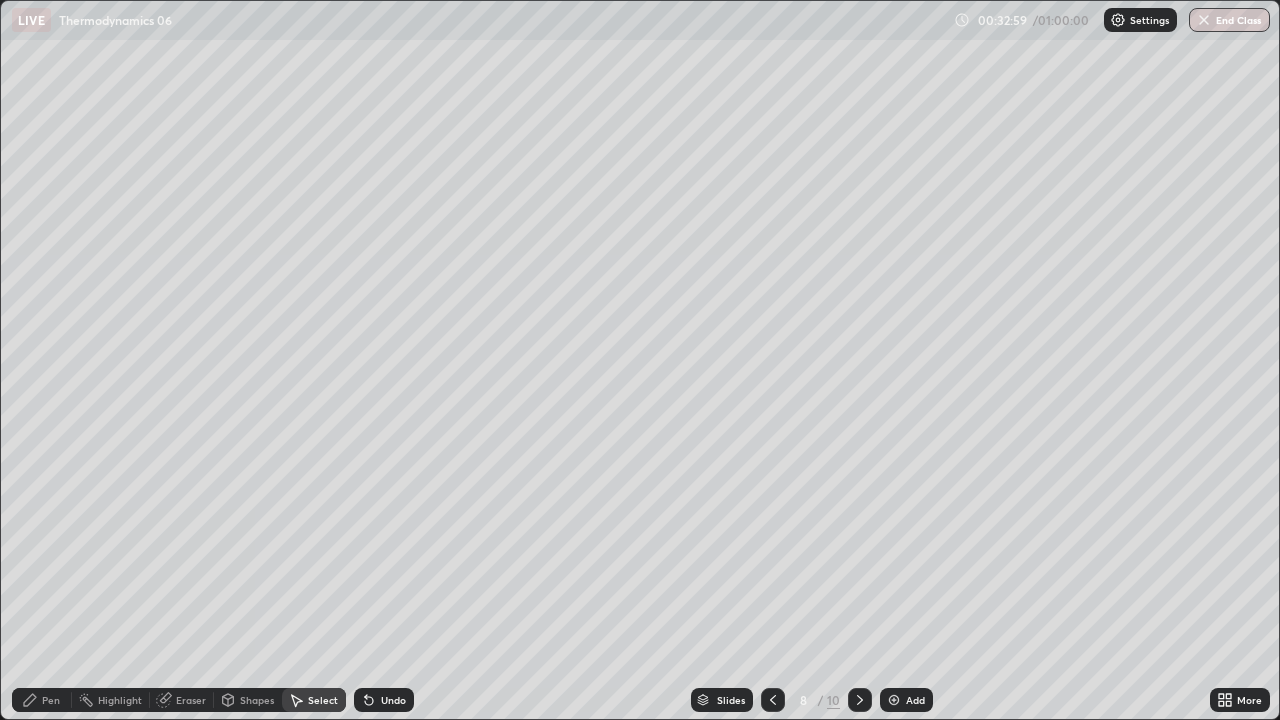 click on "Pen" at bounding box center (51, 700) 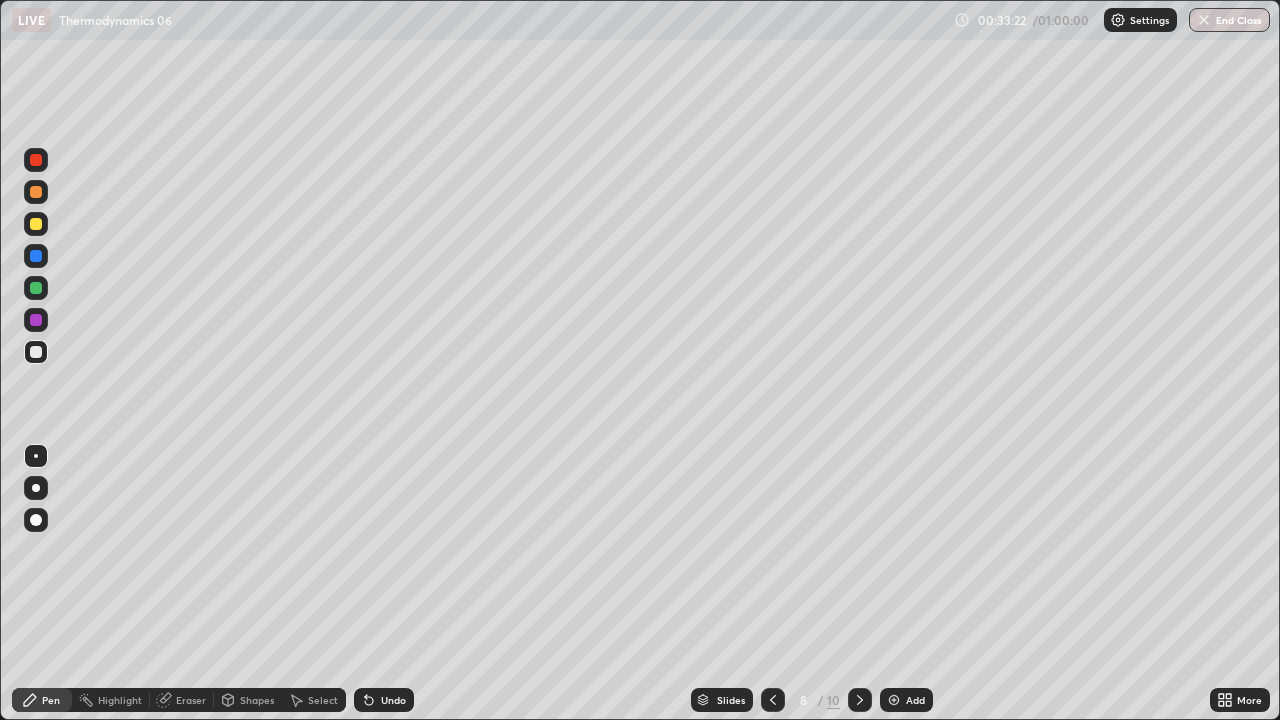 click on "Eraser" at bounding box center (191, 700) 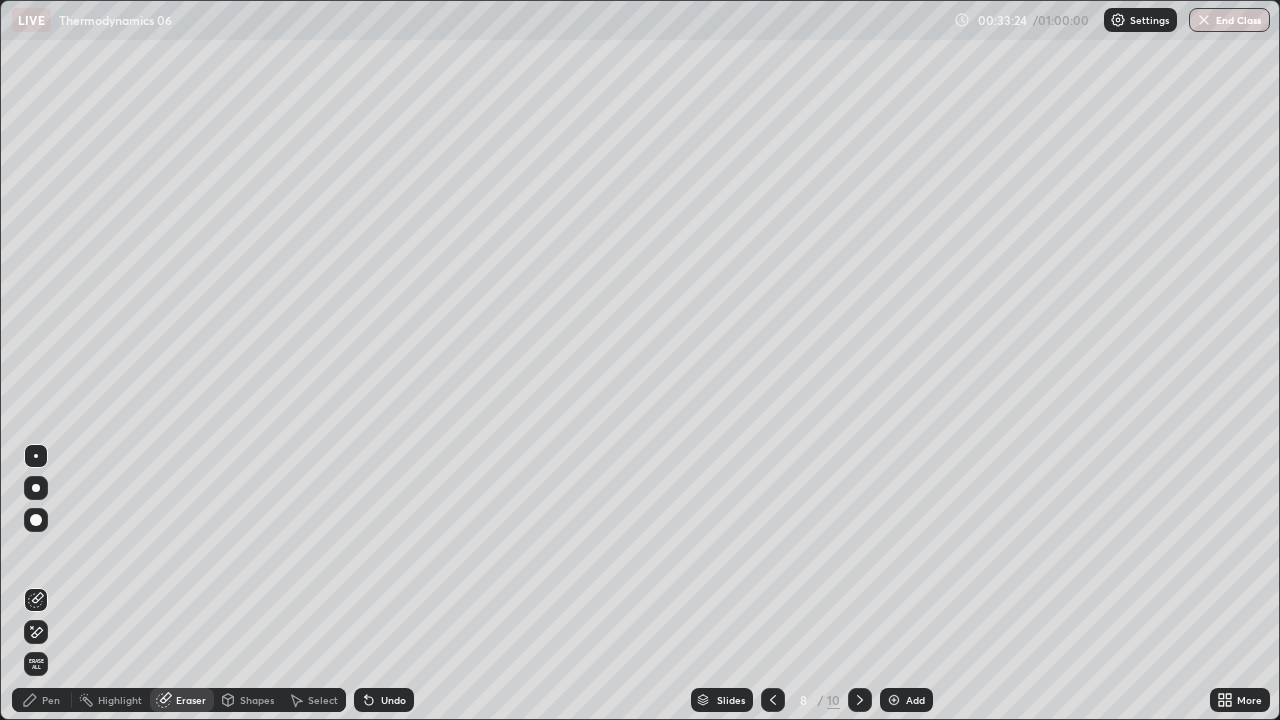 click on "Pen" at bounding box center [42, 700] 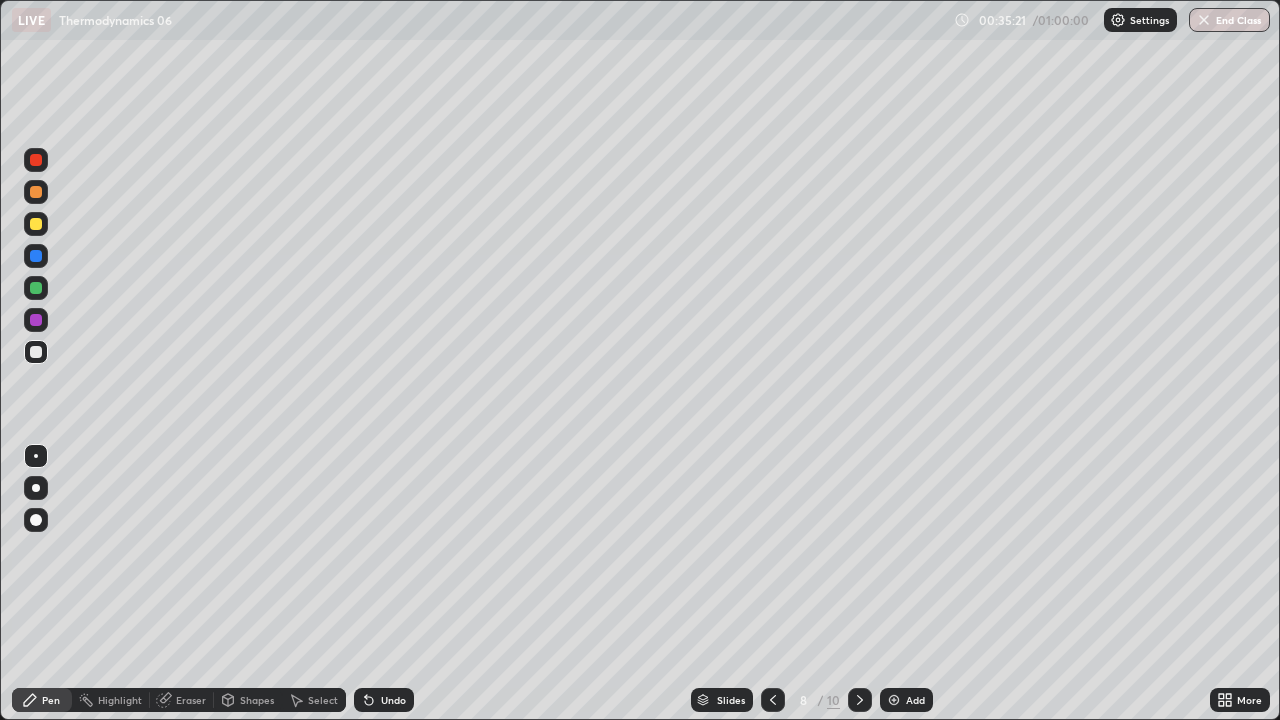click on "Add" at bounding box center [906, 700] 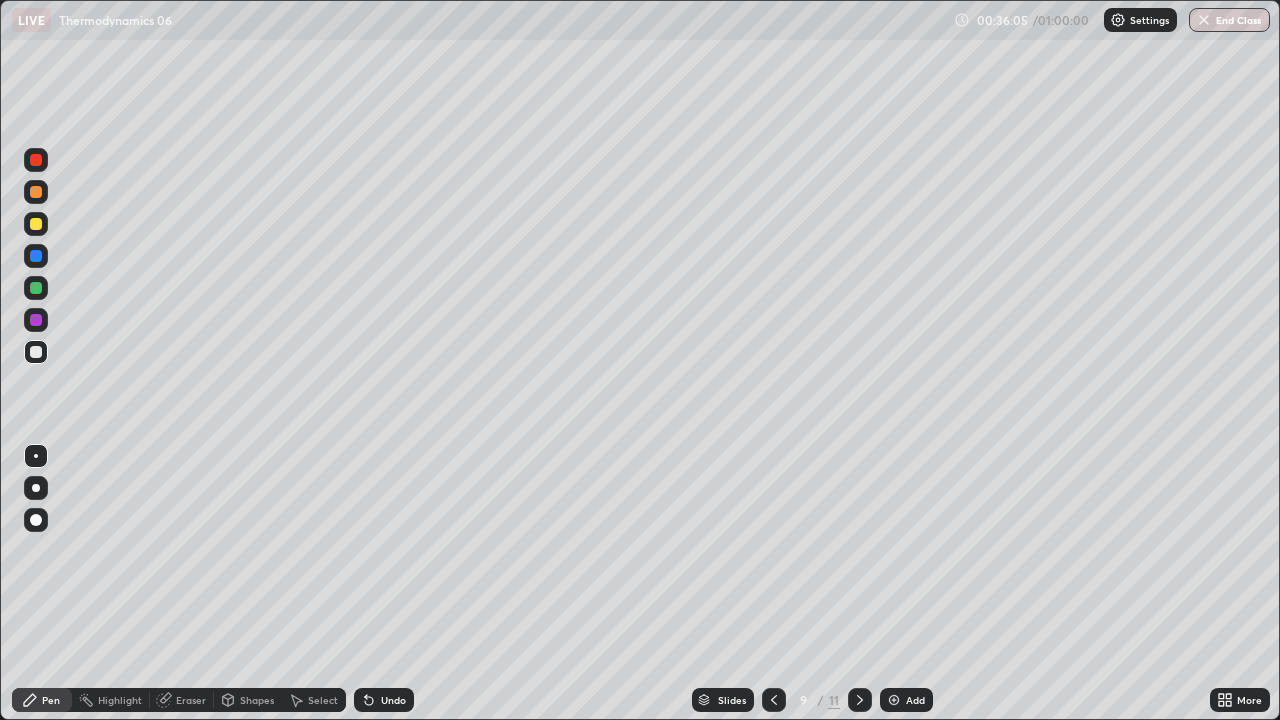 click 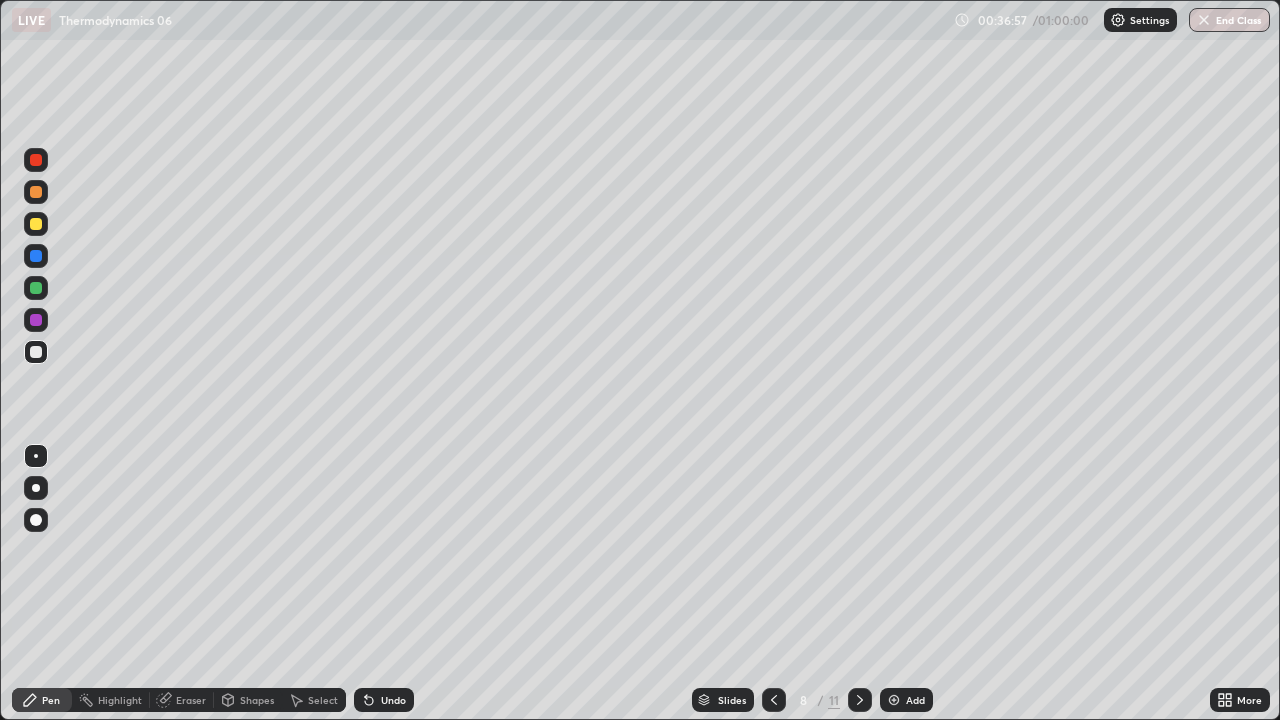click 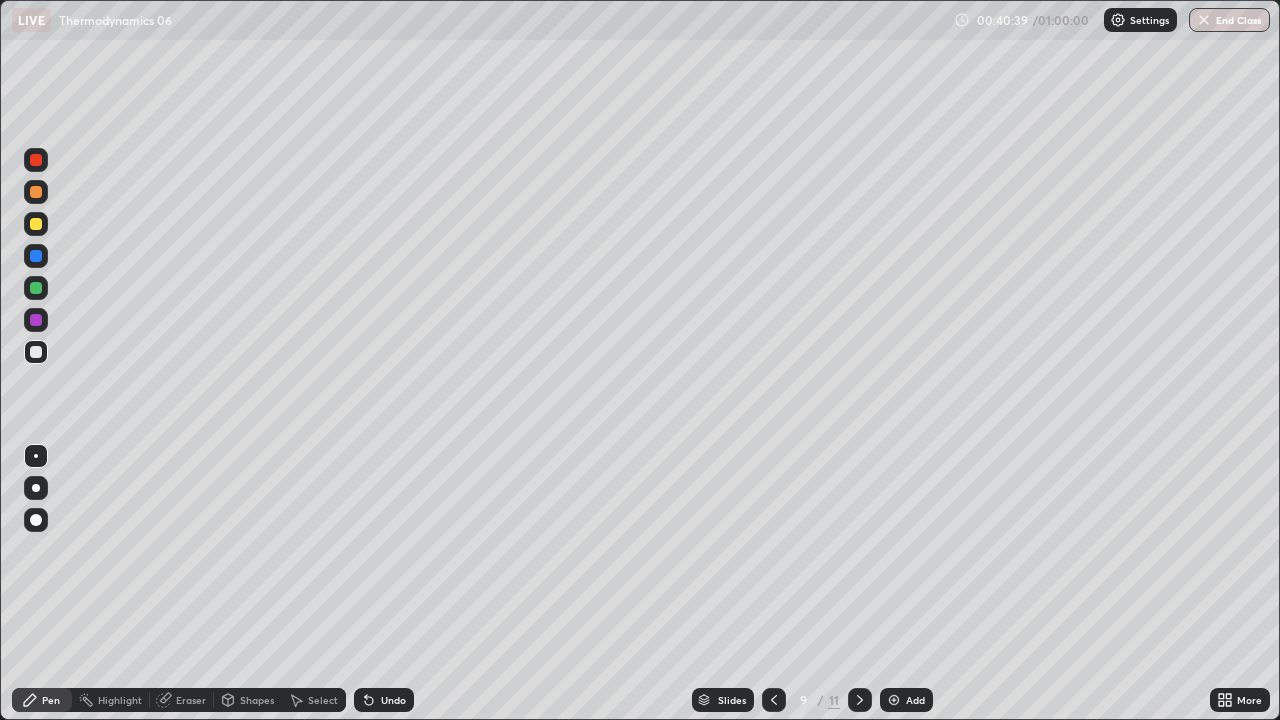 click at bounding box center [894, 700] 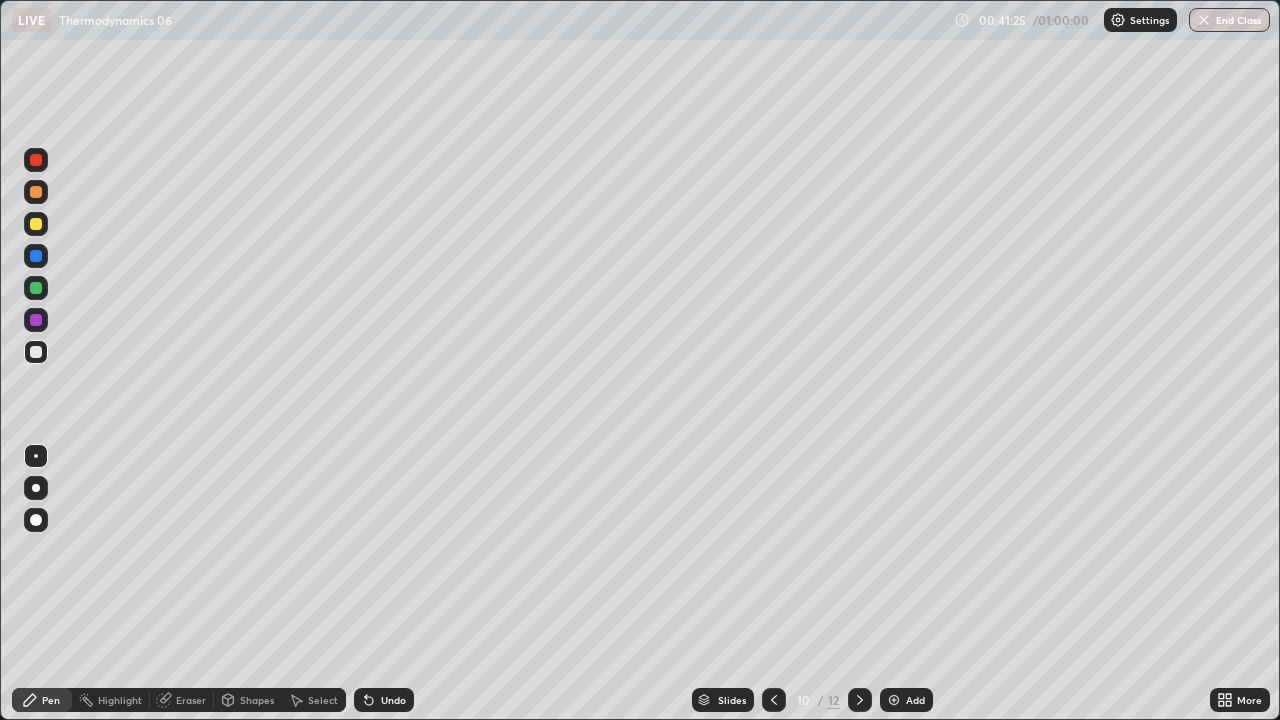 click on "Eraser" at bounding box center (191, 700) 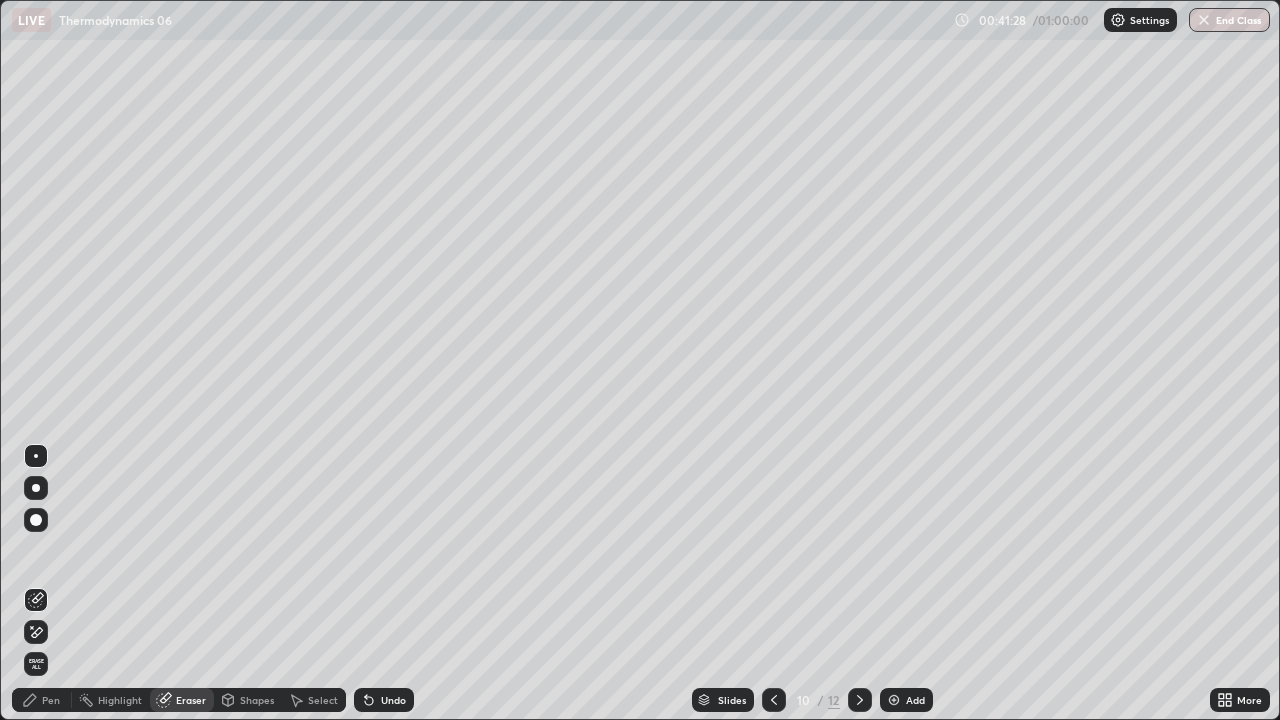 click on "Pen" at bounding box center (42, 700) 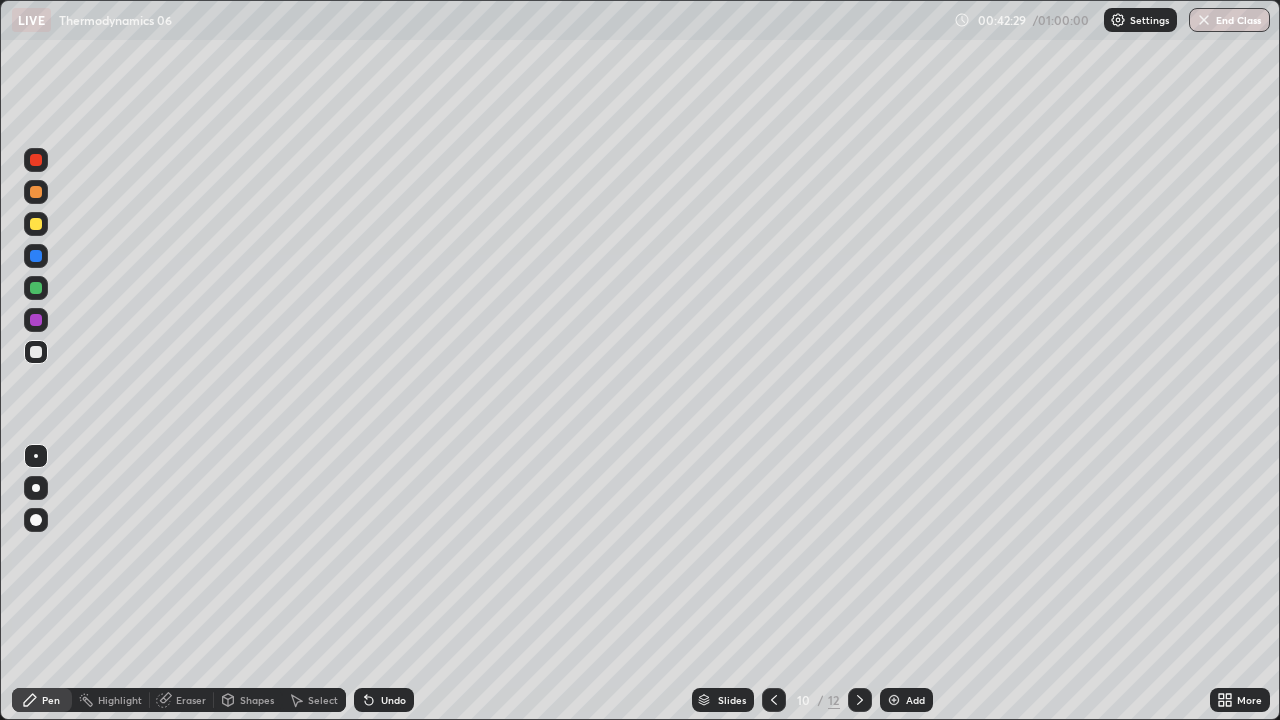 click on "Eraser" at bounding box center [191, 700] 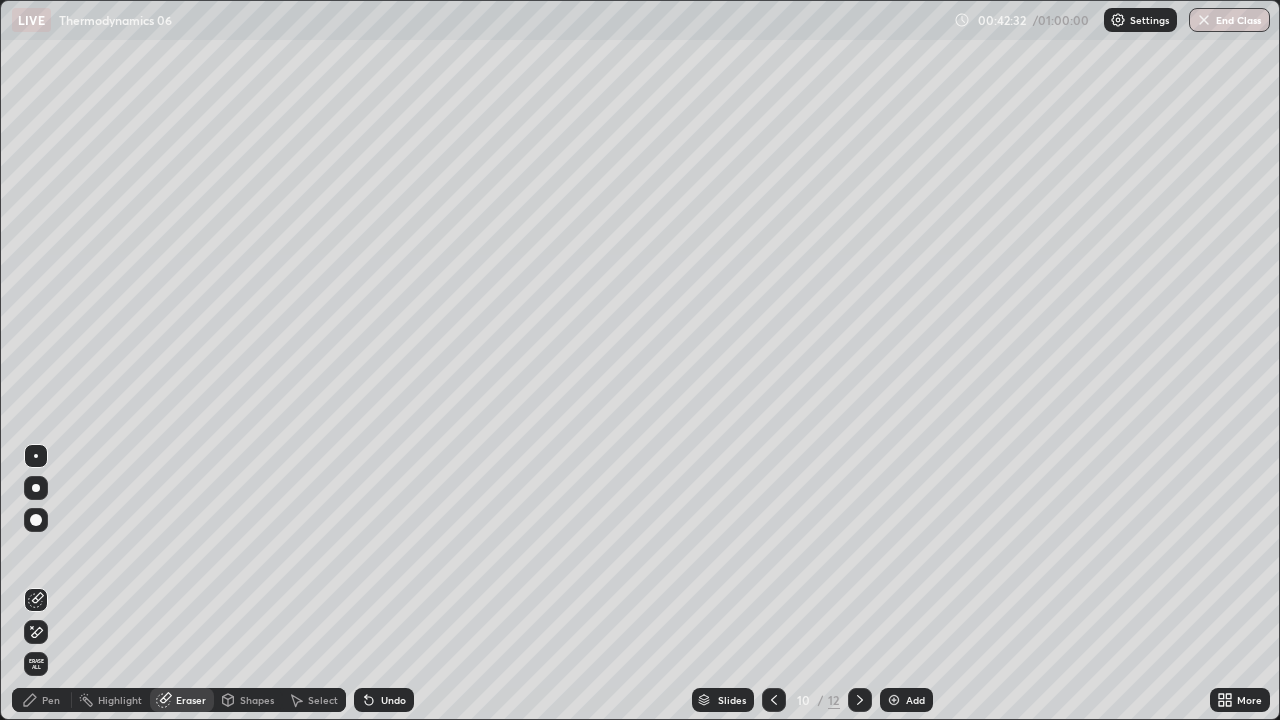 click on "Pen" at bounding box center [51, 700] 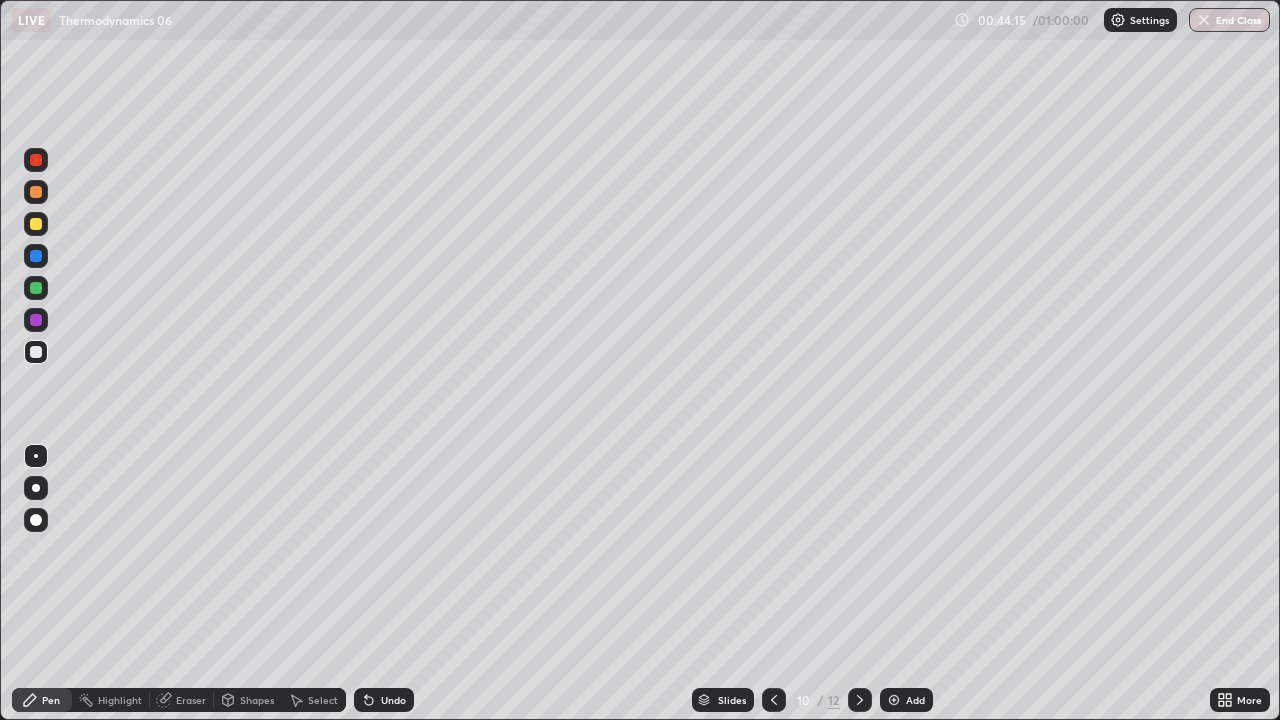 click at bounding box center (894, 700) 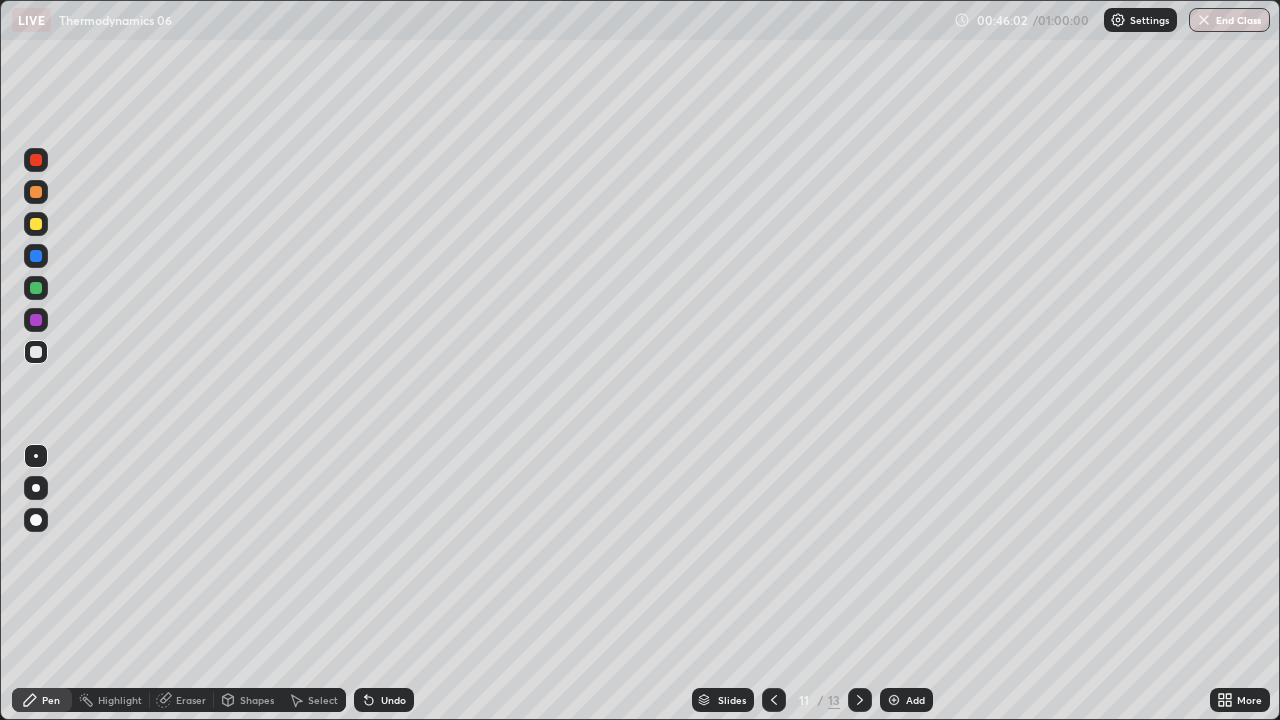 click on "Select" at bounding box center [323, 700] 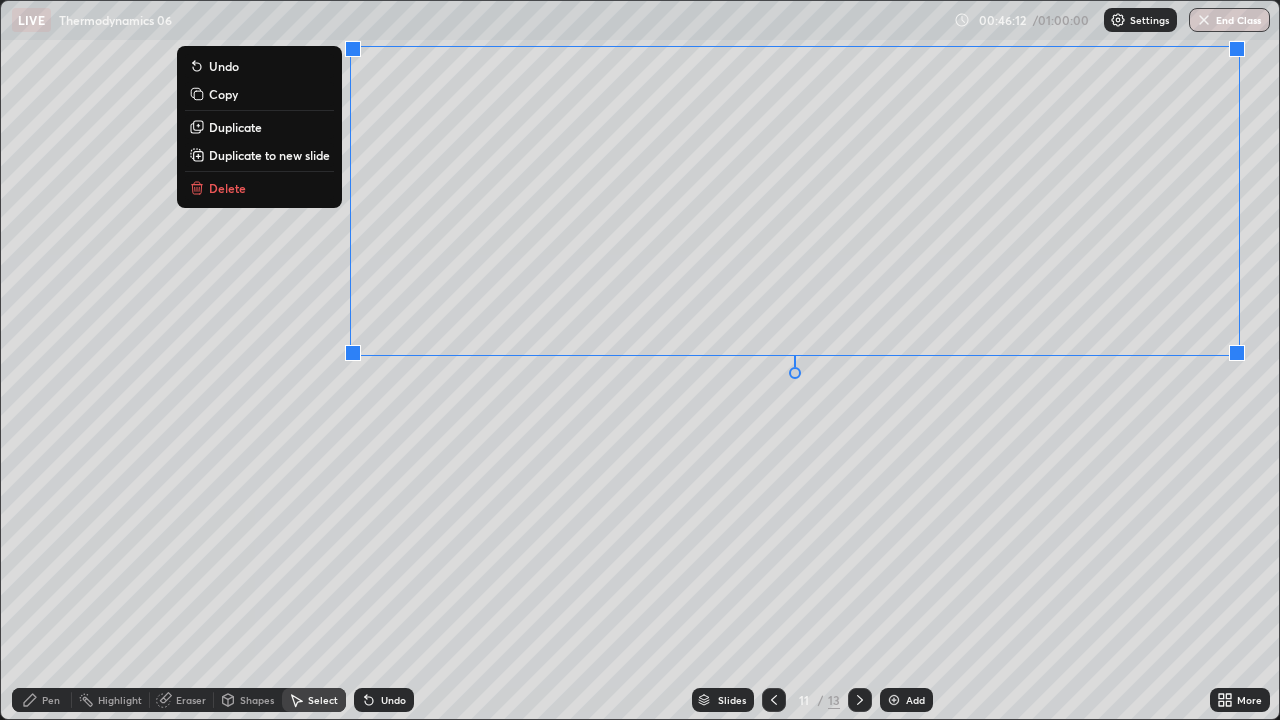 click on "0 ° Undo Copy Duplicate Duplicate to new slide Delete" at bounding box center (640, 360) 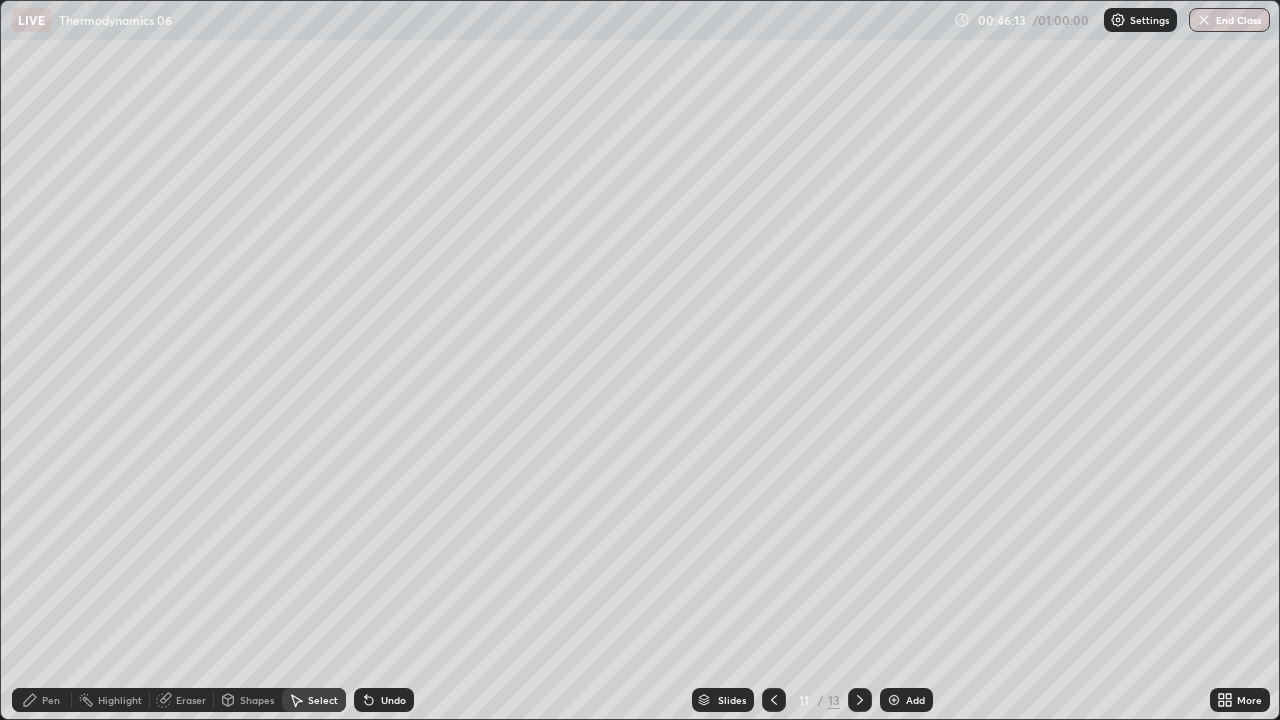 click on "Pen" at bounding box center (51, 700) 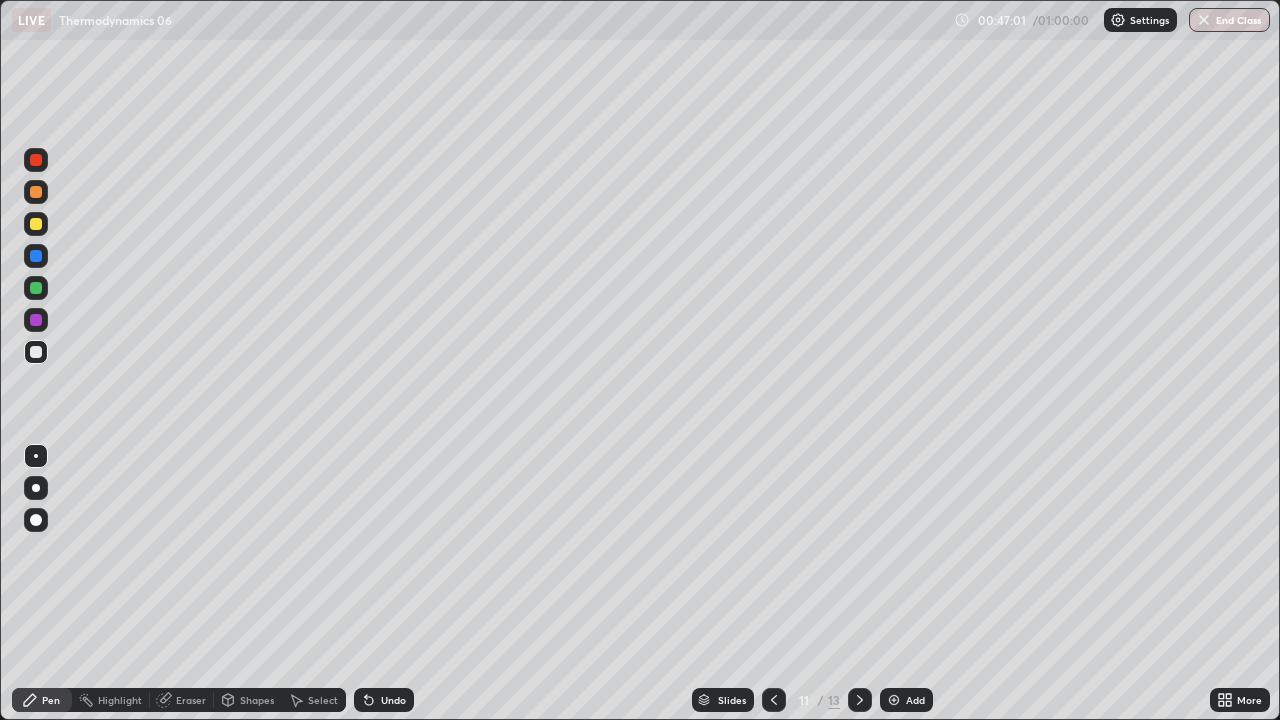 click on "Eraser" at bounding box center [191, 700] 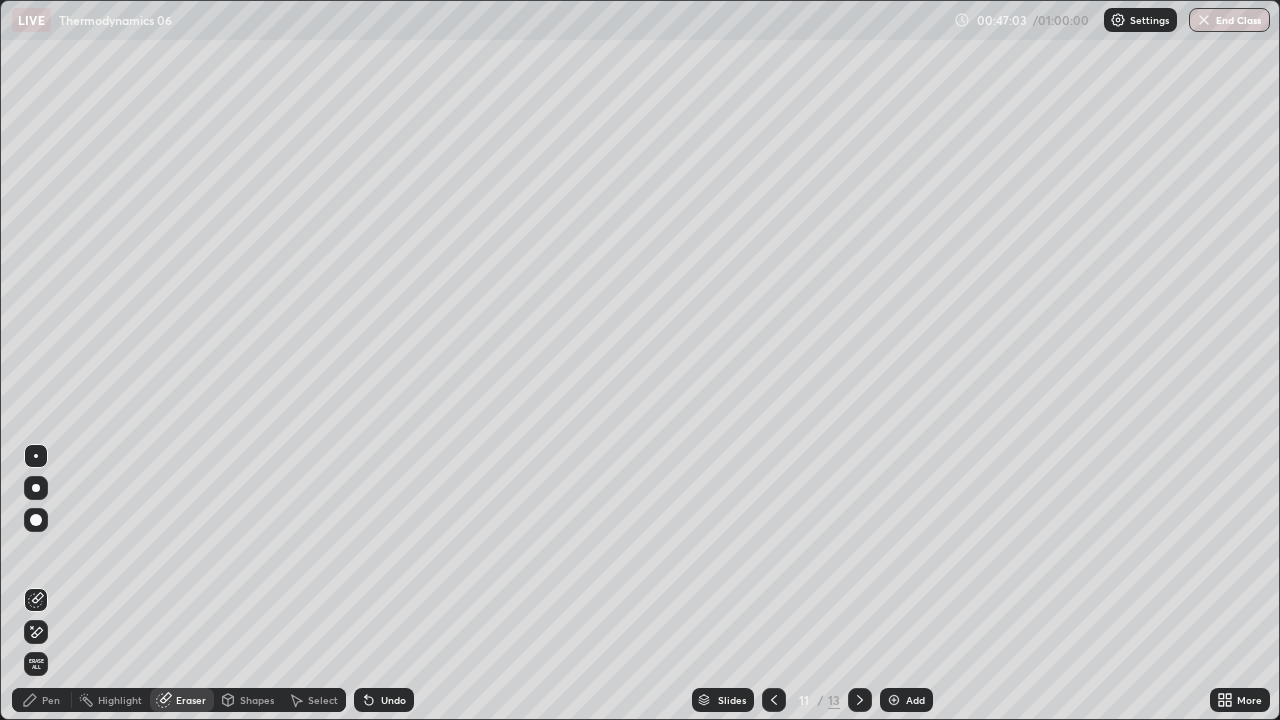 click on "Pen" at bounding box center (42, 700) 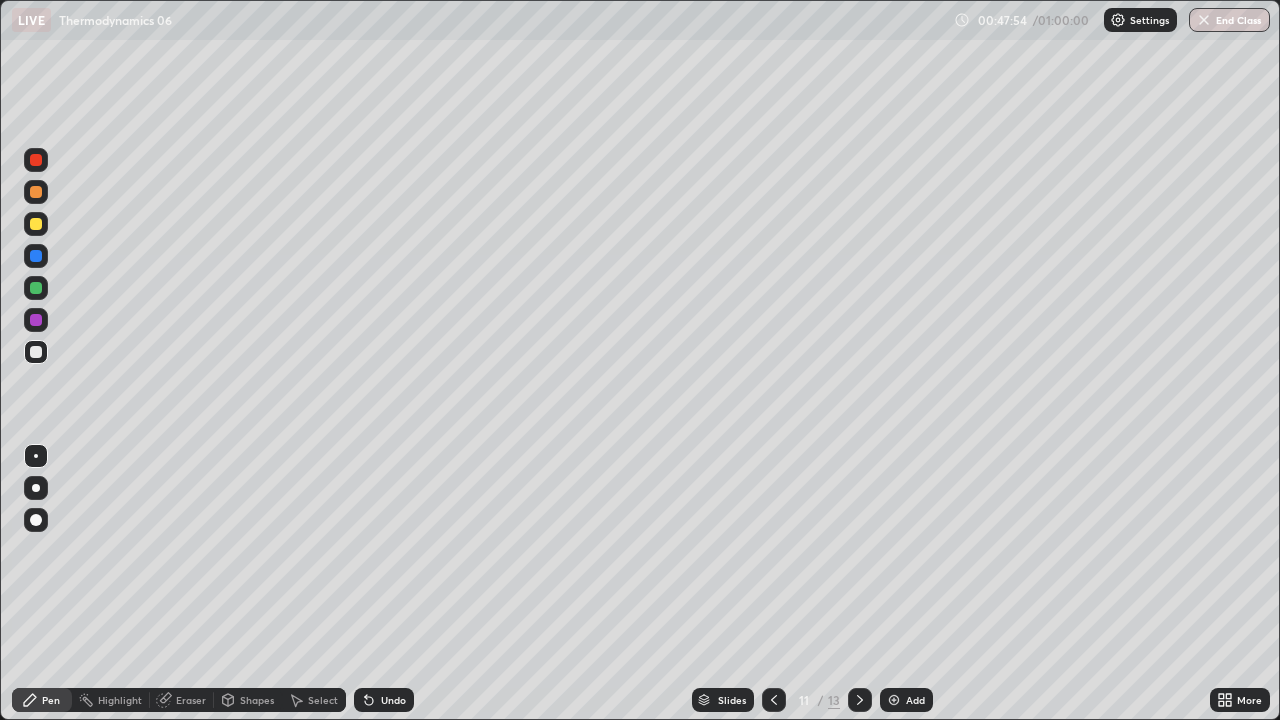 click on "Select" at bounding box center [323, 700] 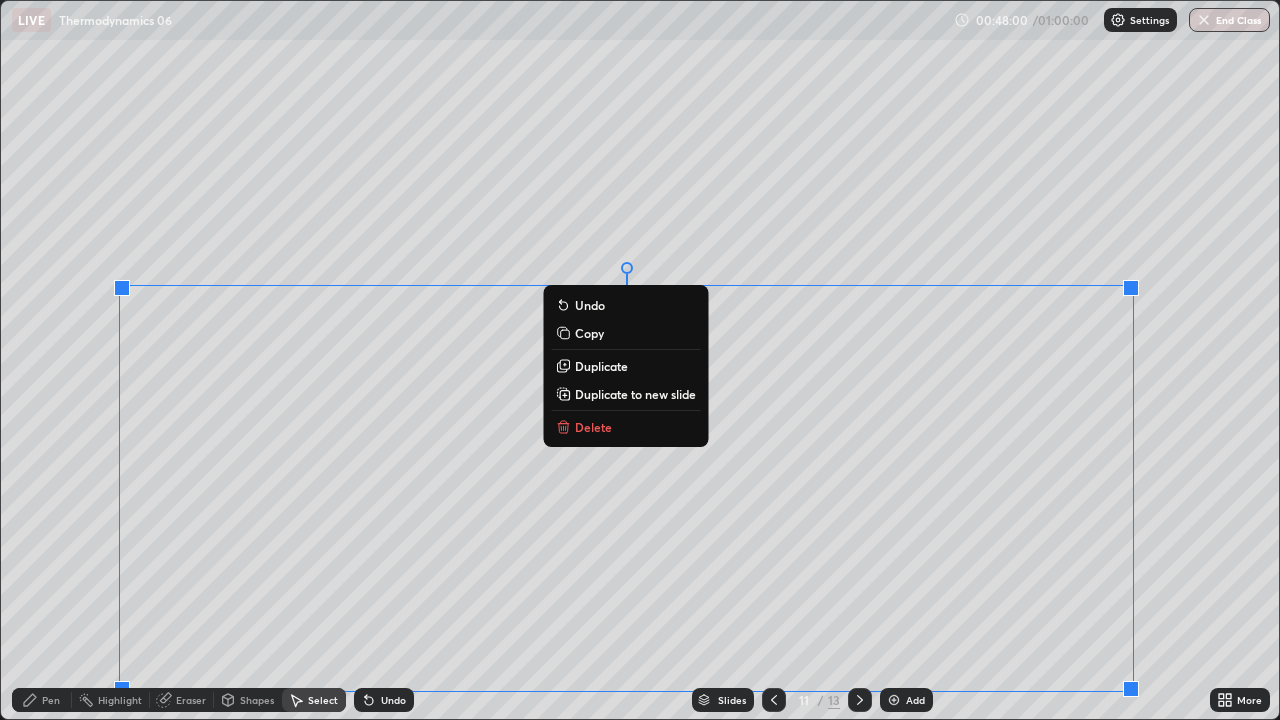 click on "0 ° Undo Copy Duplicate Duplicate to new slide Delete" at bounding box center [640, 360] 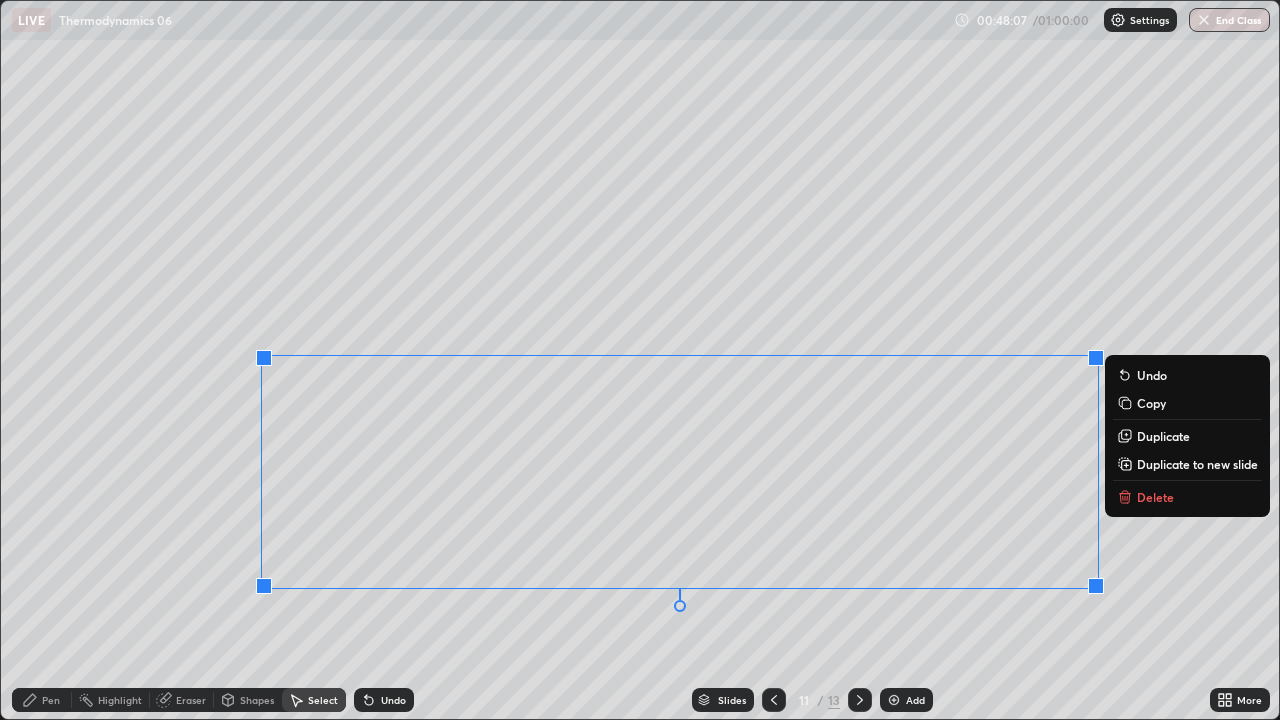 click on "0 ° Undo Copy Duplicate Duplicate to new slide Delete" at bounding box center [640, 360] 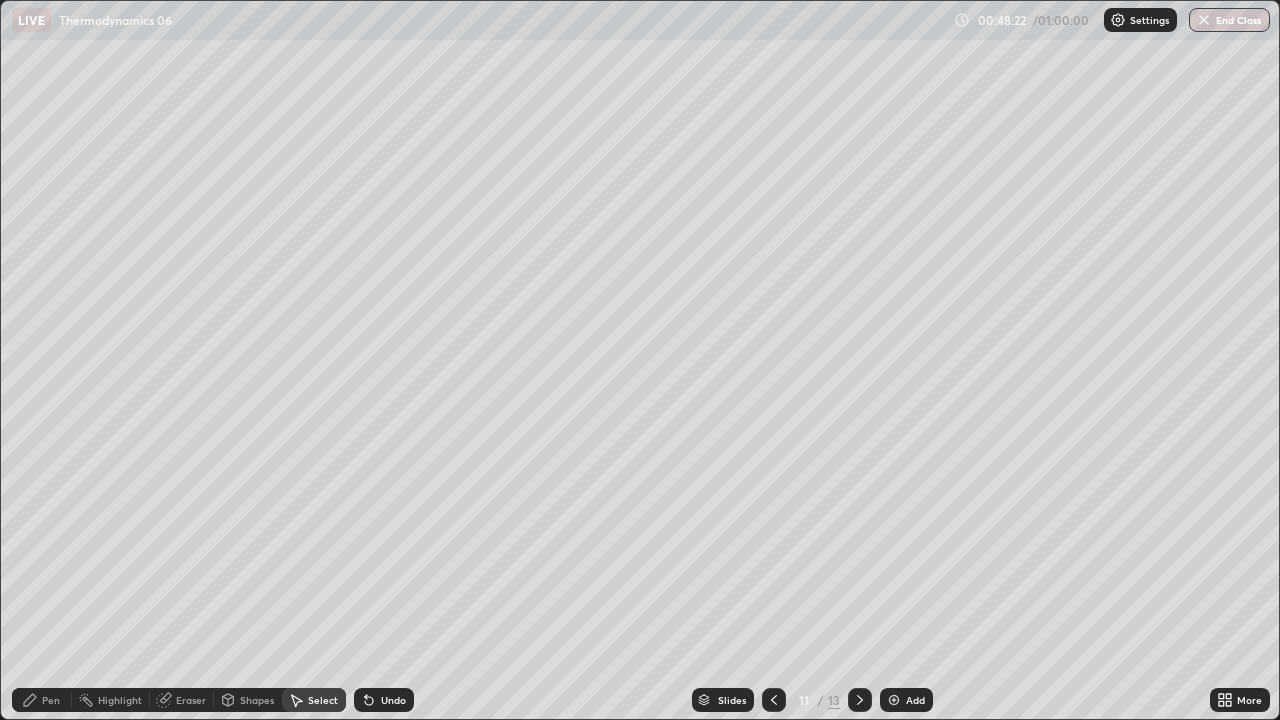 click at bounding box center (894, 700) 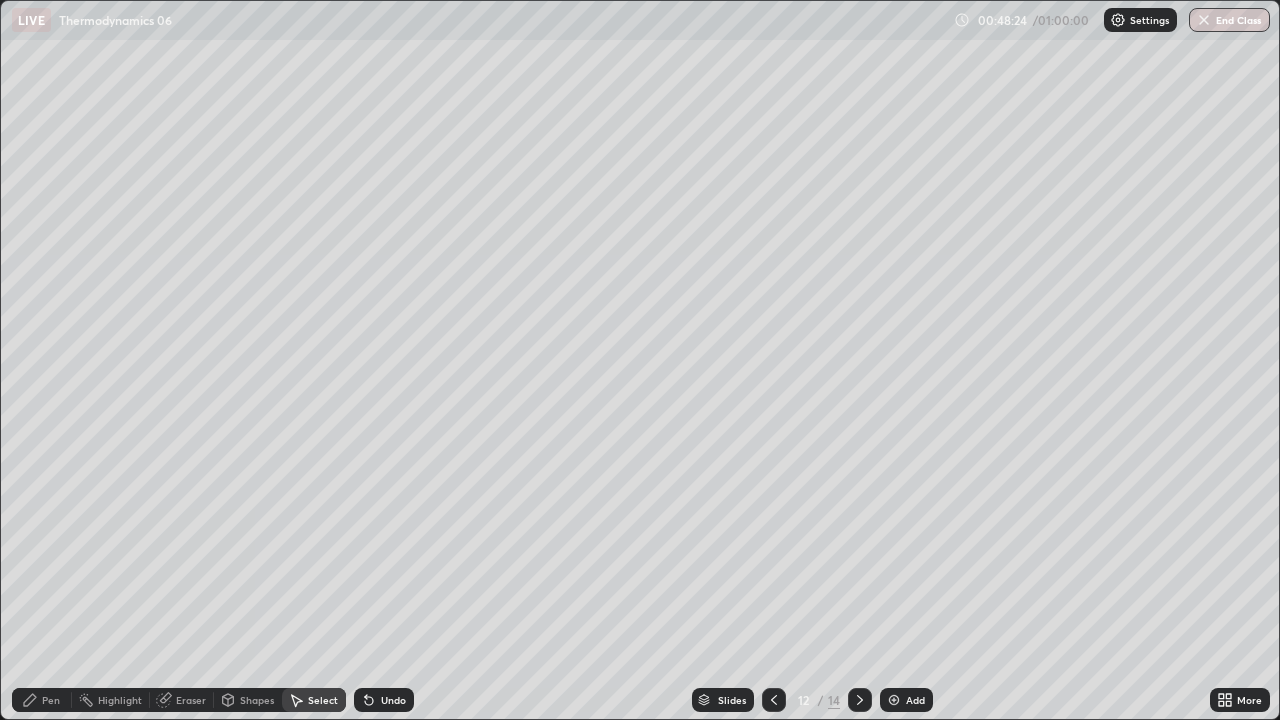 click 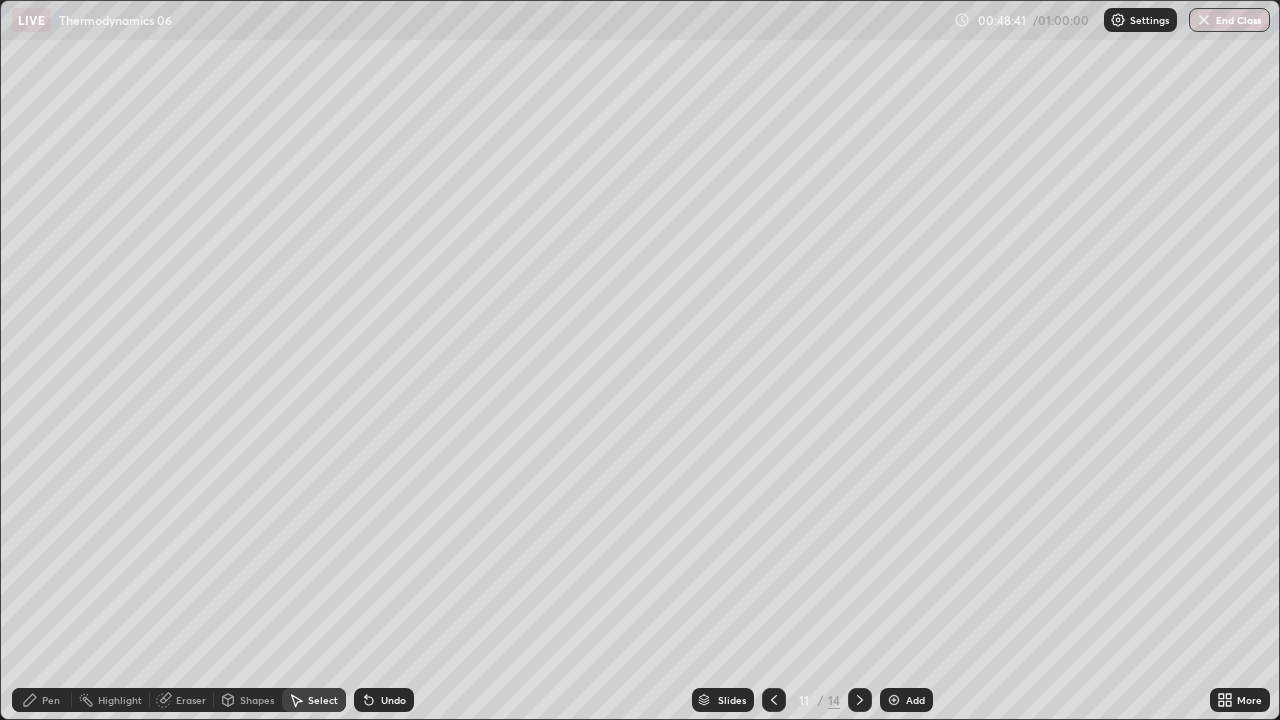 click at bounding box center (894, 700) 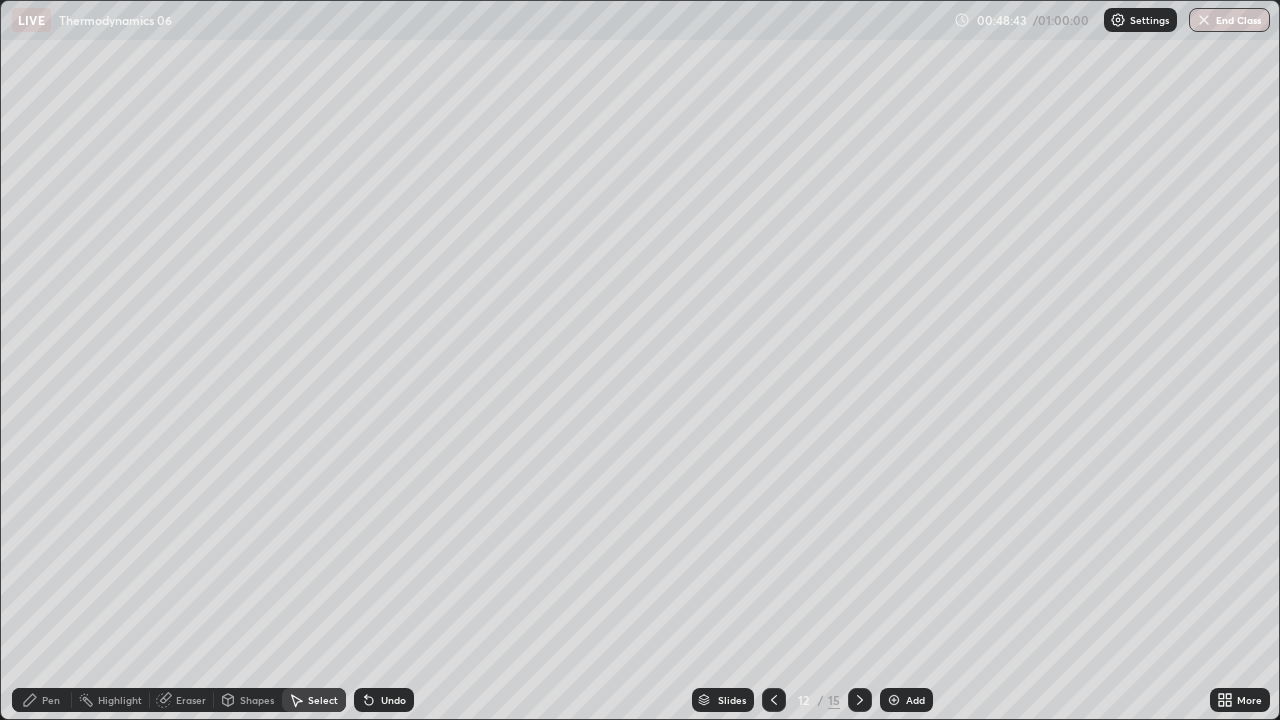 click on "Pen" at bounding box center (51, 700) 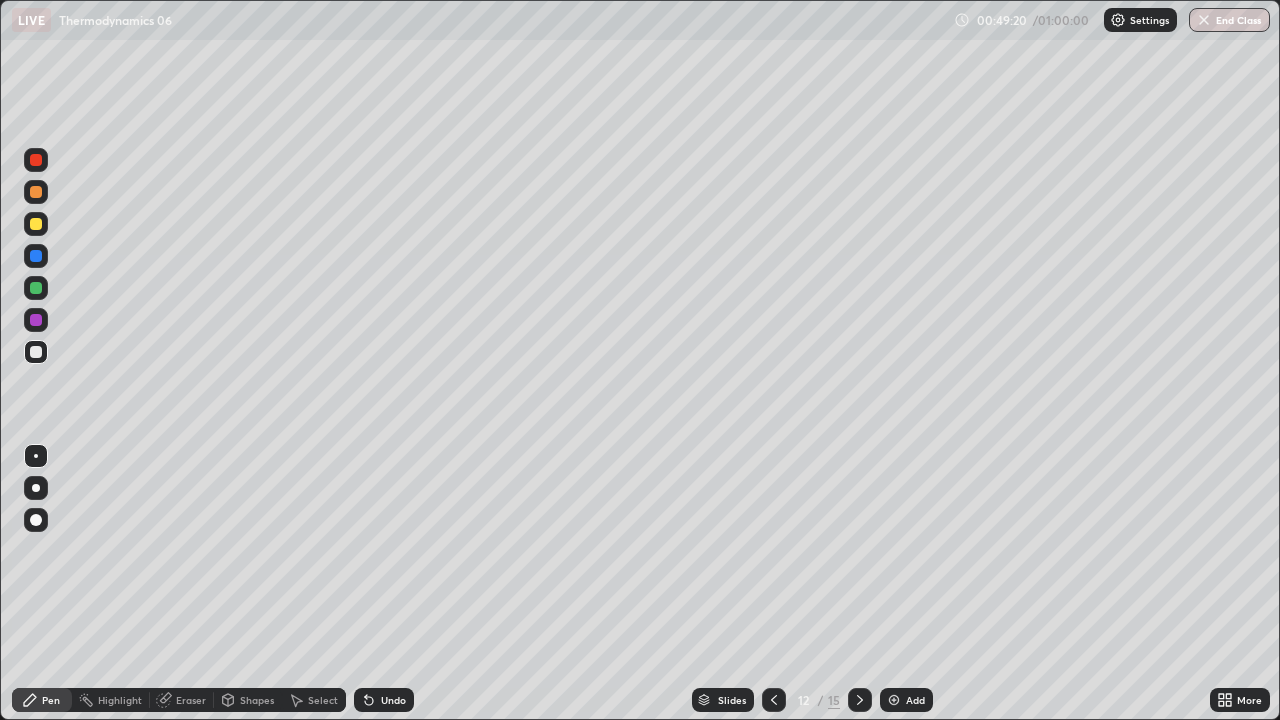 click on "Eraser" at bounding box center [191, 700] 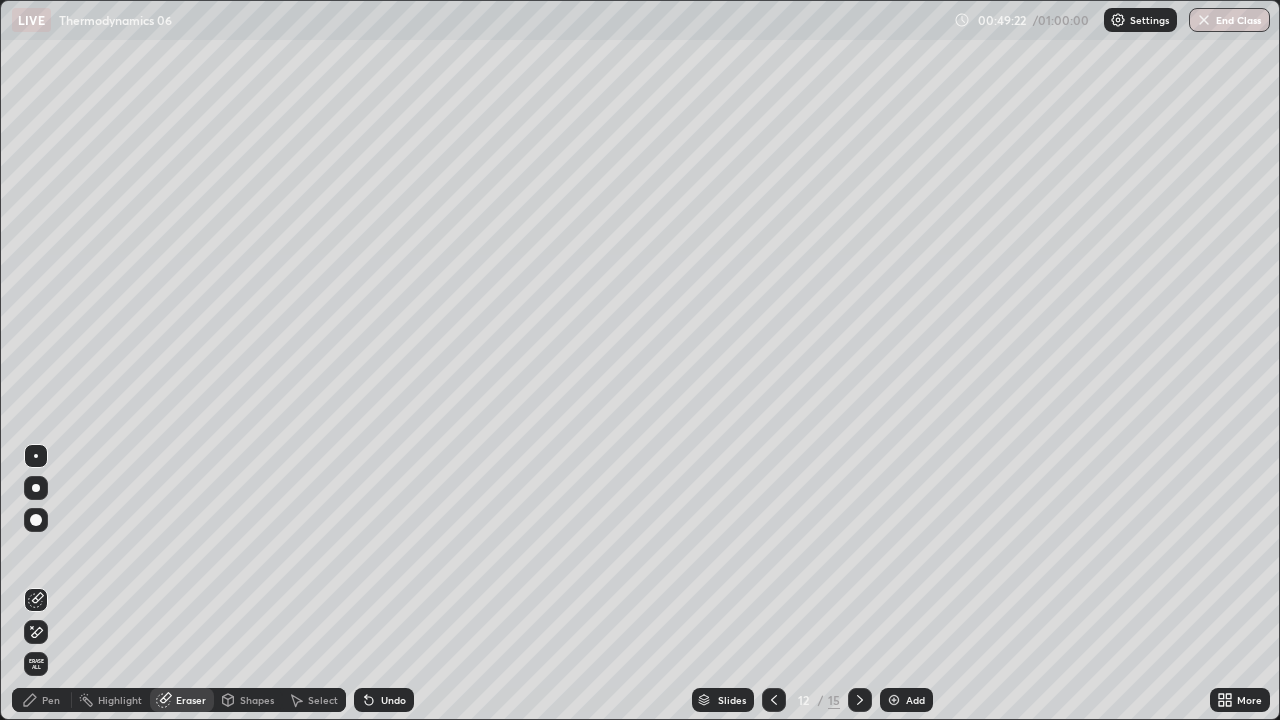 click on "Pen" at bounding box center (51, 700) 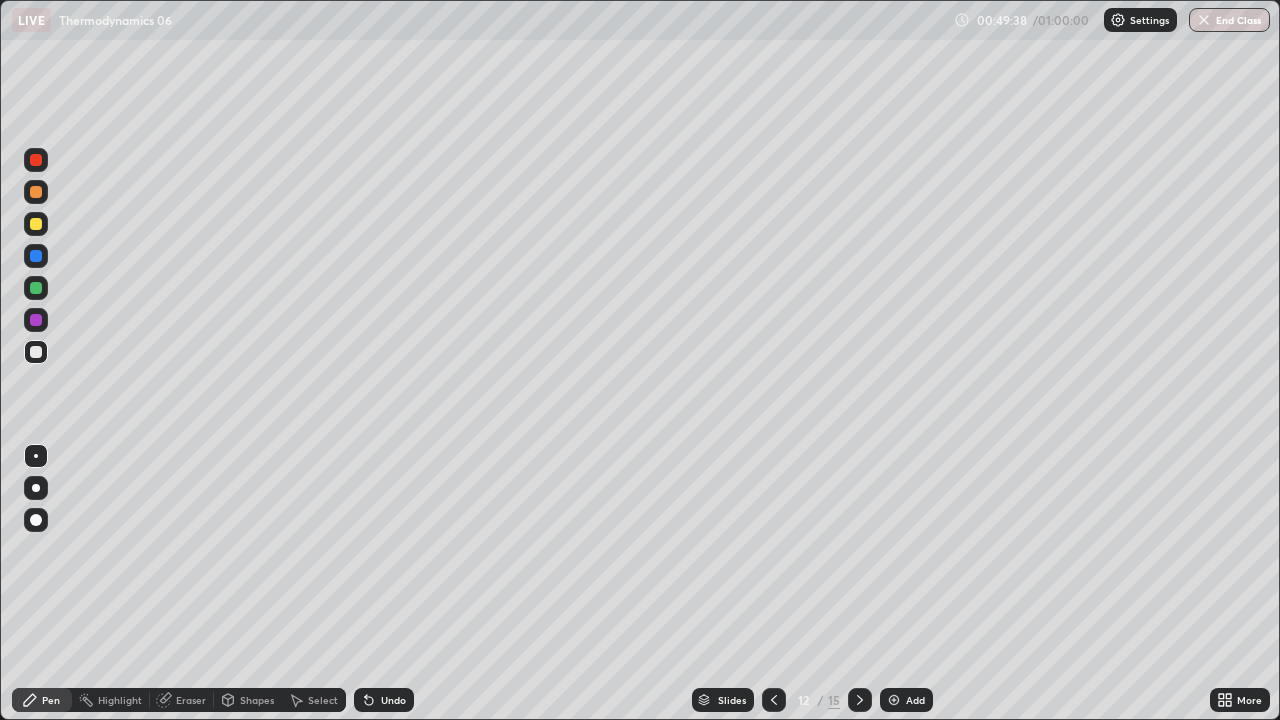 click on "Select" at bounding box center [323, 700] 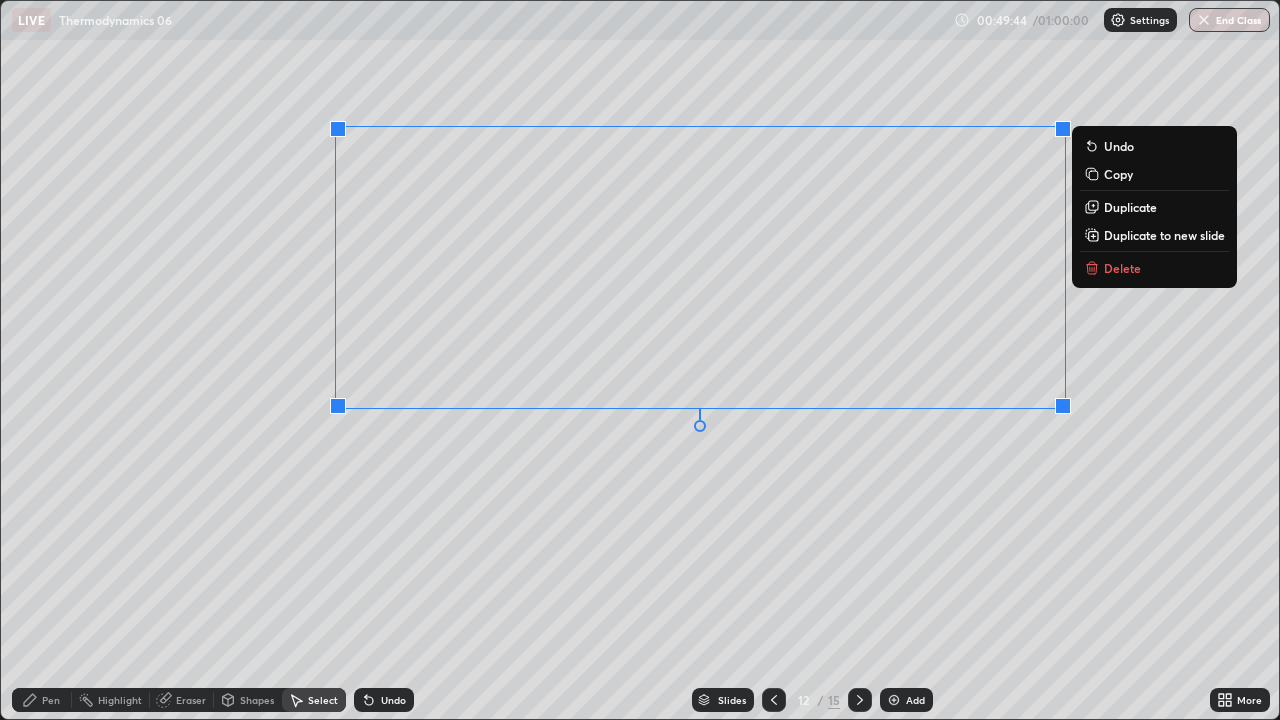 click on "0 ° Undo Copy Duplicate Duplicate to new slide Delete" at bounding box center (640, 360) 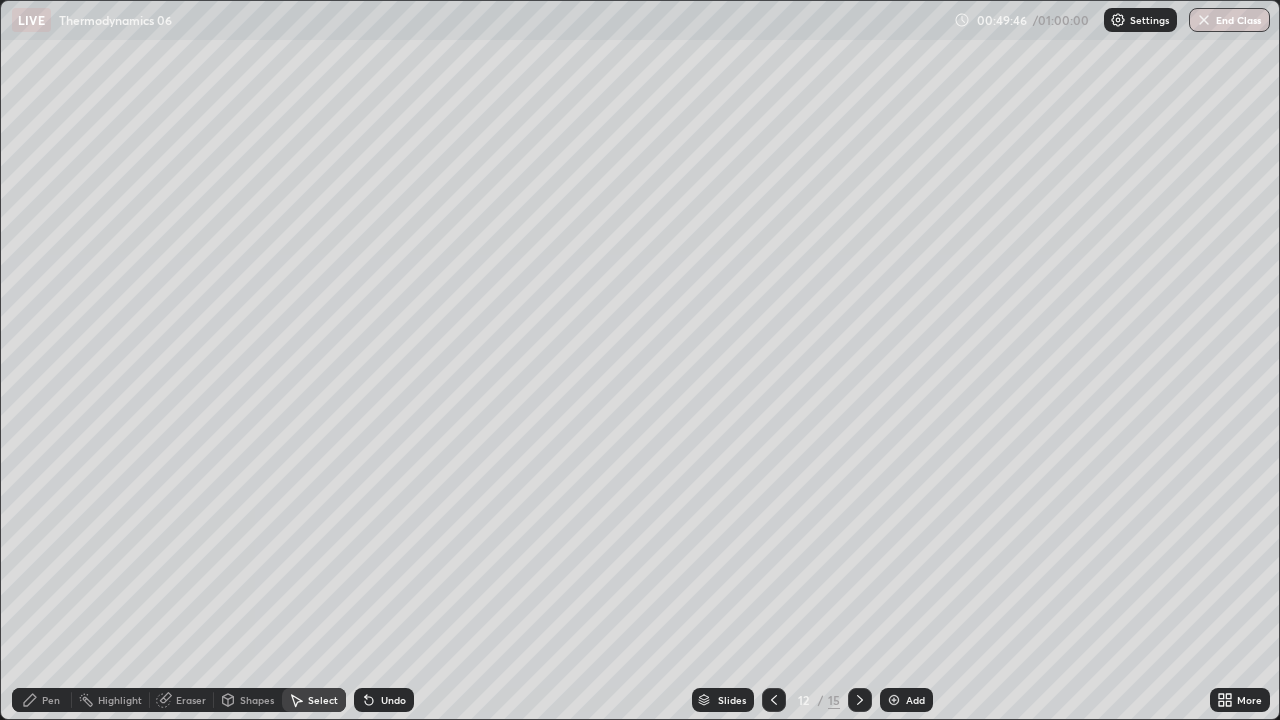 click on "Pen" at bounding box center (42, 700) 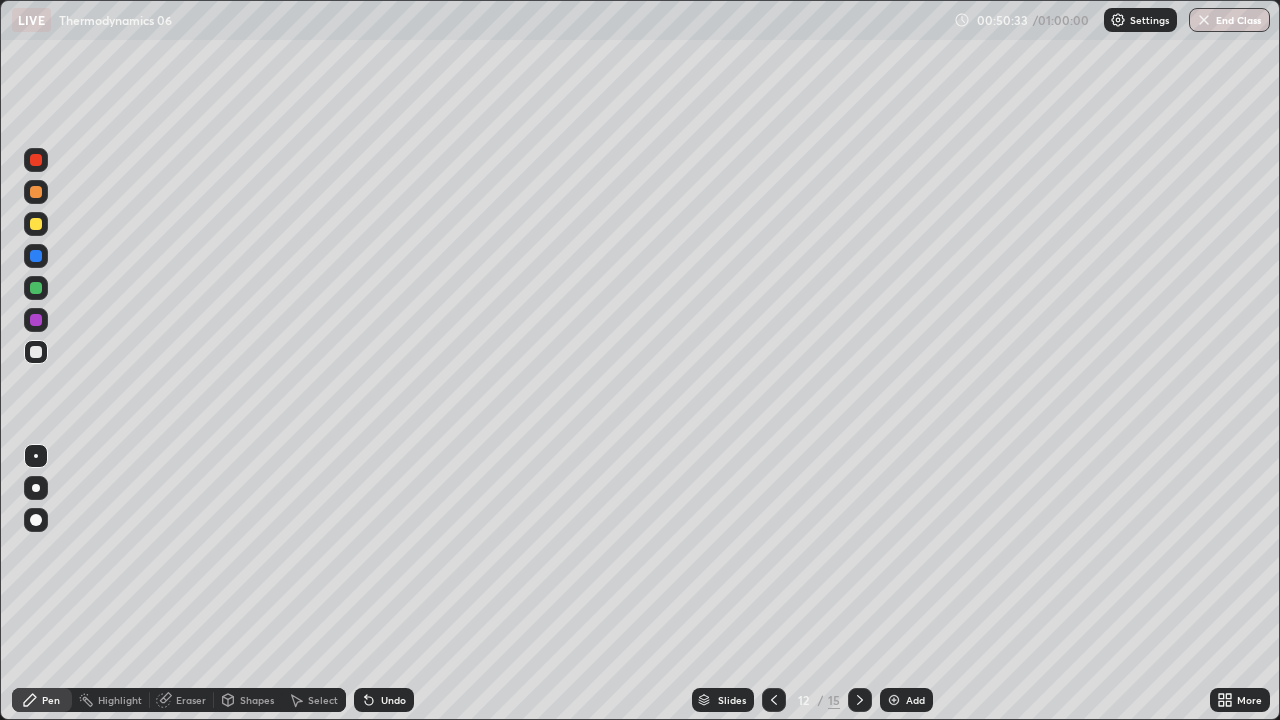 click on "Select" at bounding box center [323, 700] 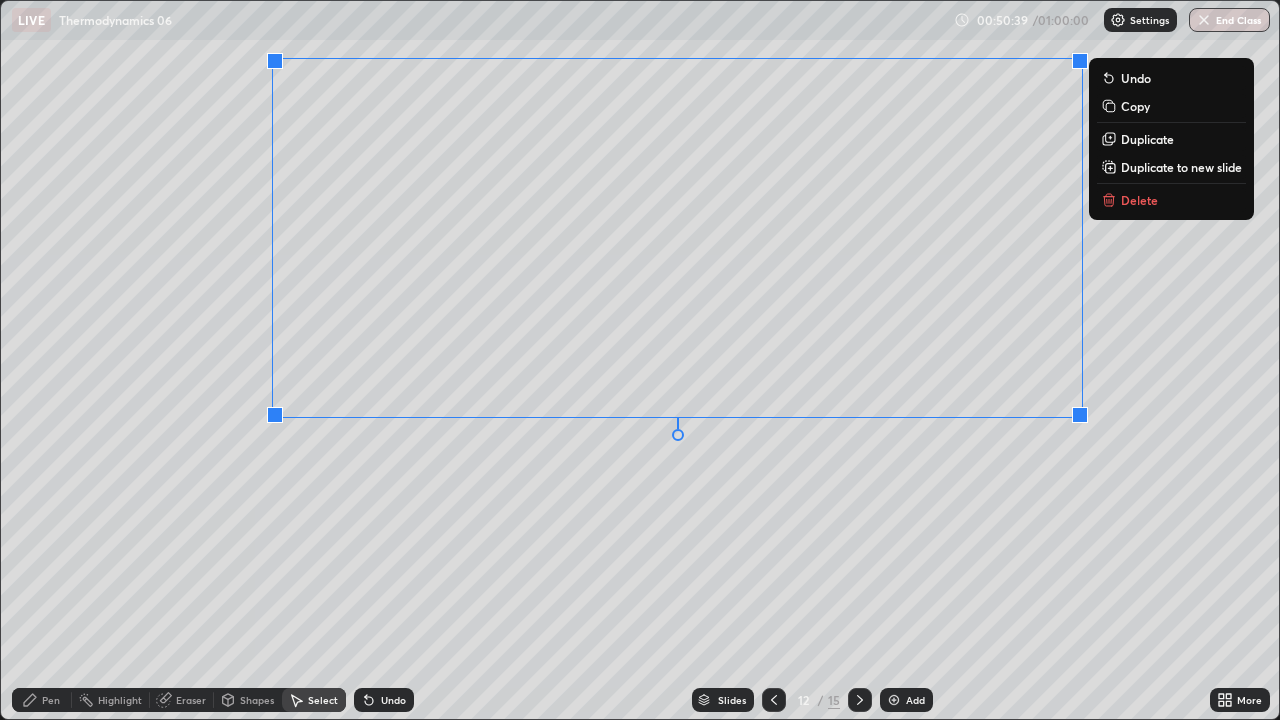 click on "0 ° Undo Copy Duplicate Duplicate to new slide Delete" at bounding box center [640, 360] 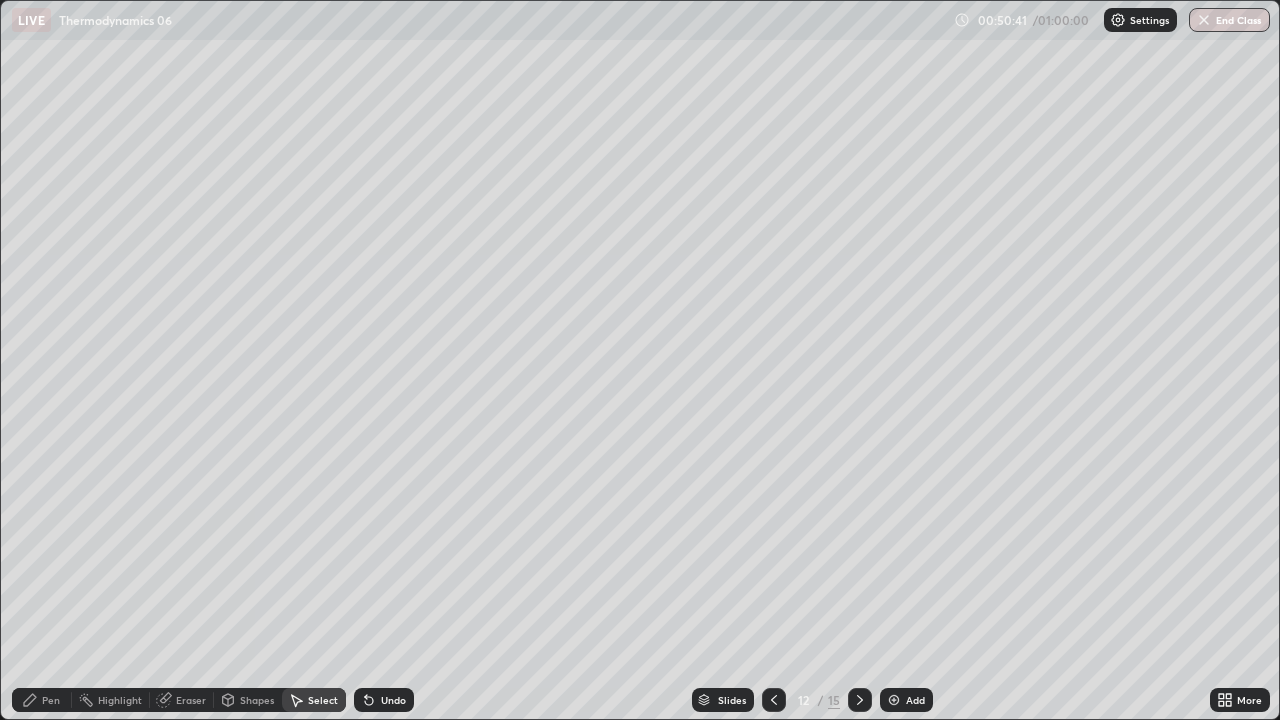 click on "Pen" at bounding box center [42, 700] 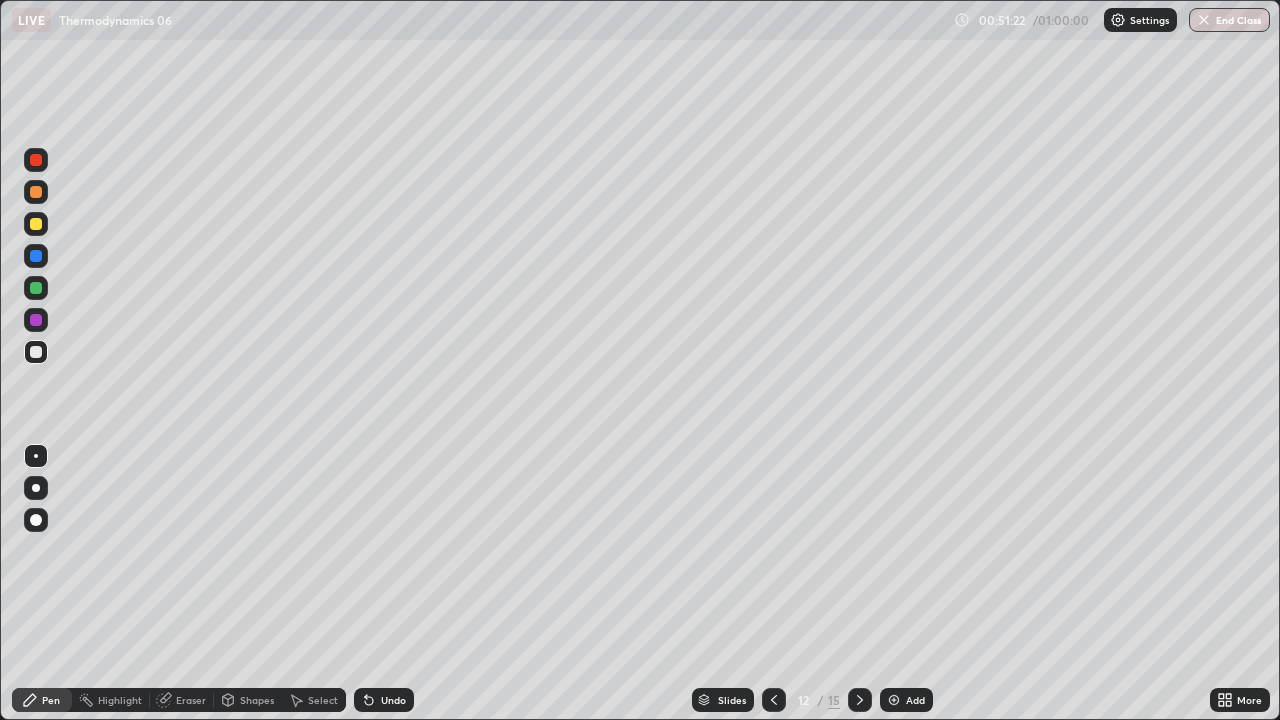 click on "Select" at bounding box center (323, 700) 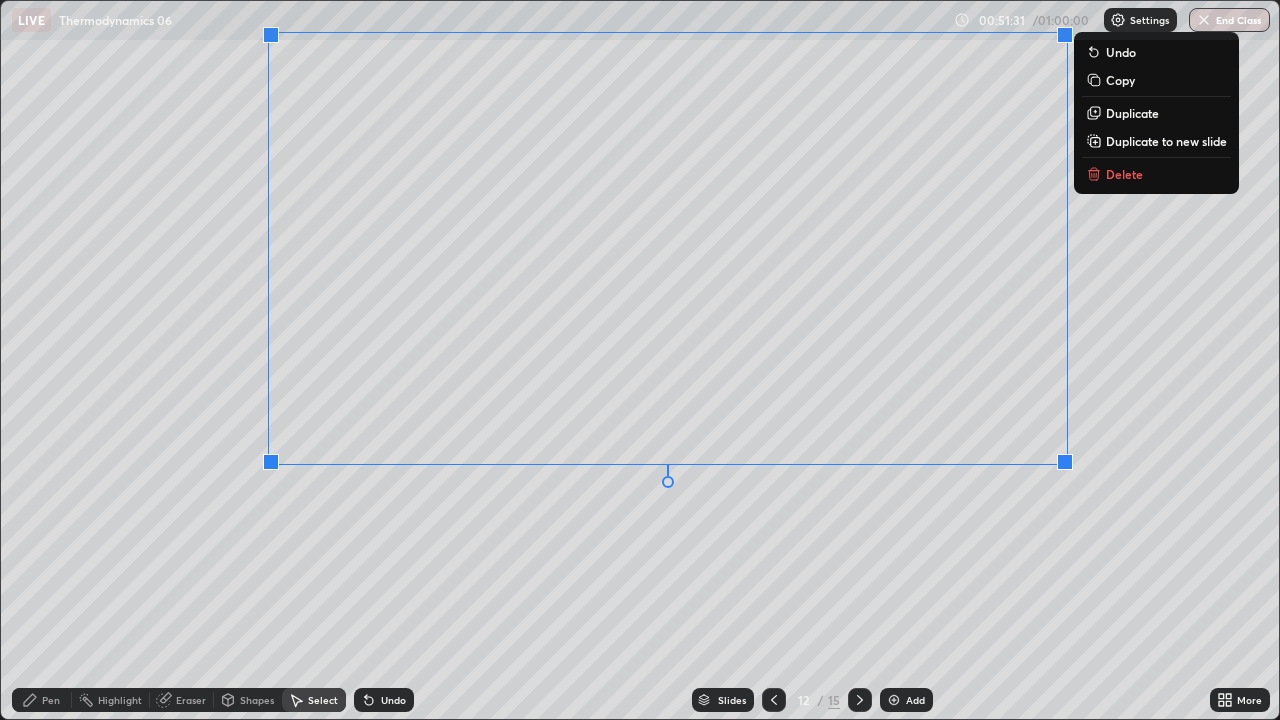 click on "0 ° Undo Copy Duplicate Duplicate to new slide Delete" at bounding box center [640, 360] 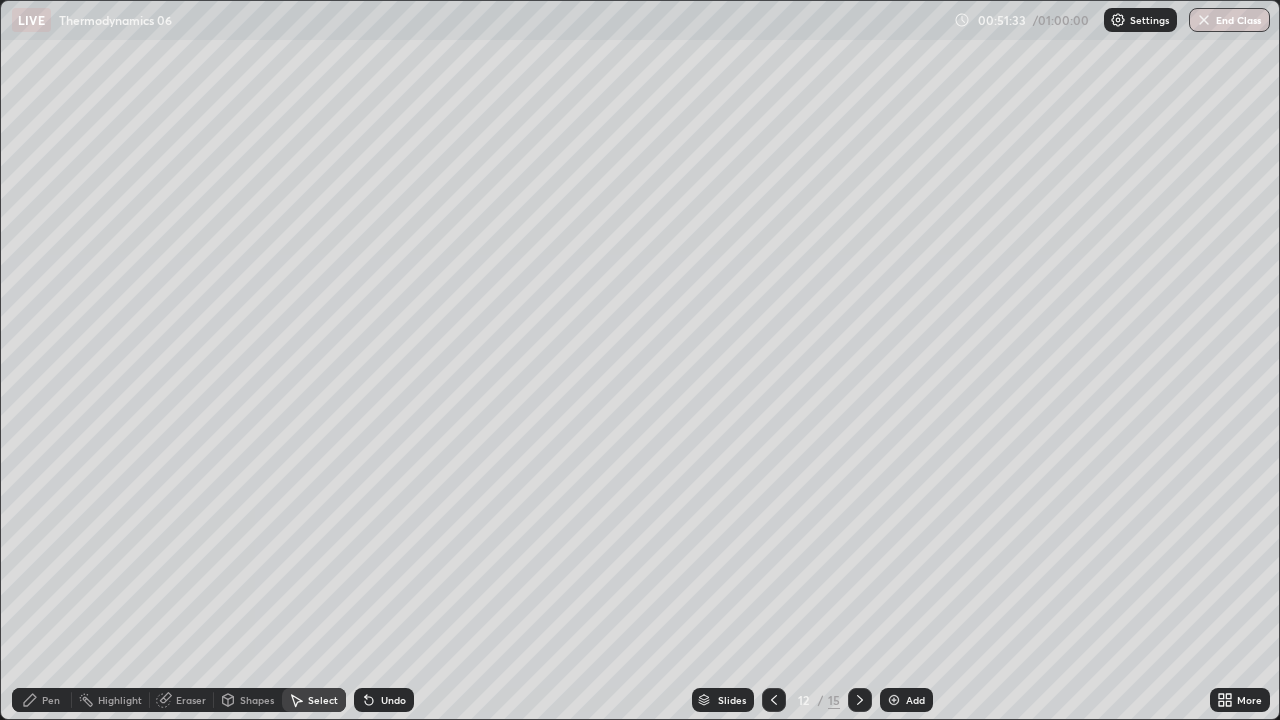 click on "Pen" at bounding box center [51, 700] 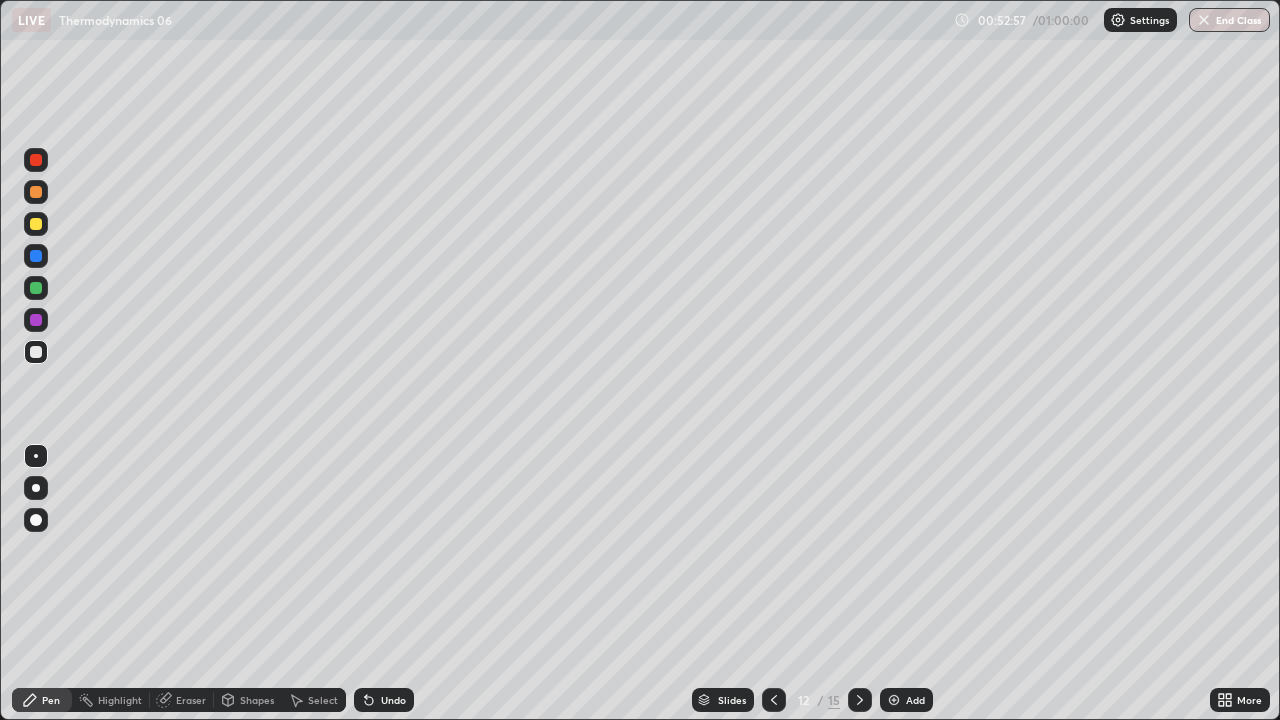 click on "Shapes" at bounding box center (248, 700) 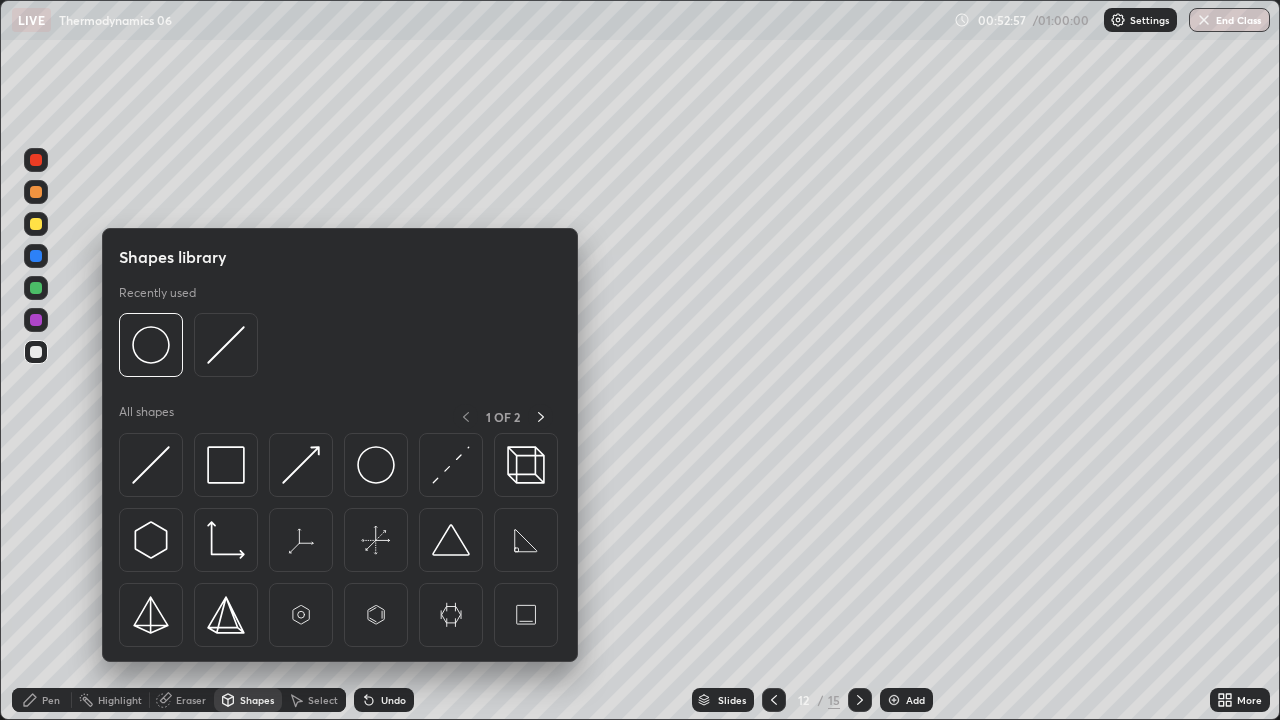 click on "Eraser" at bounding box center [191, 700] 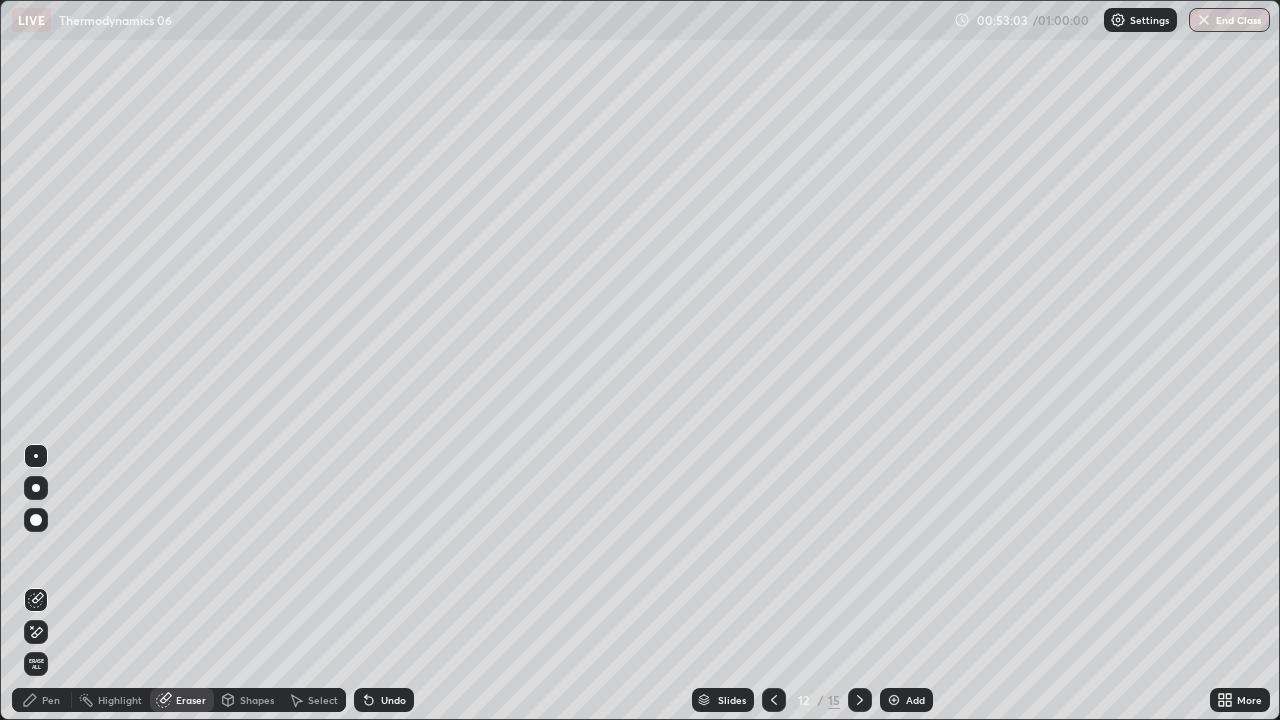 click on "Pen" at bounding box center (42, 700) 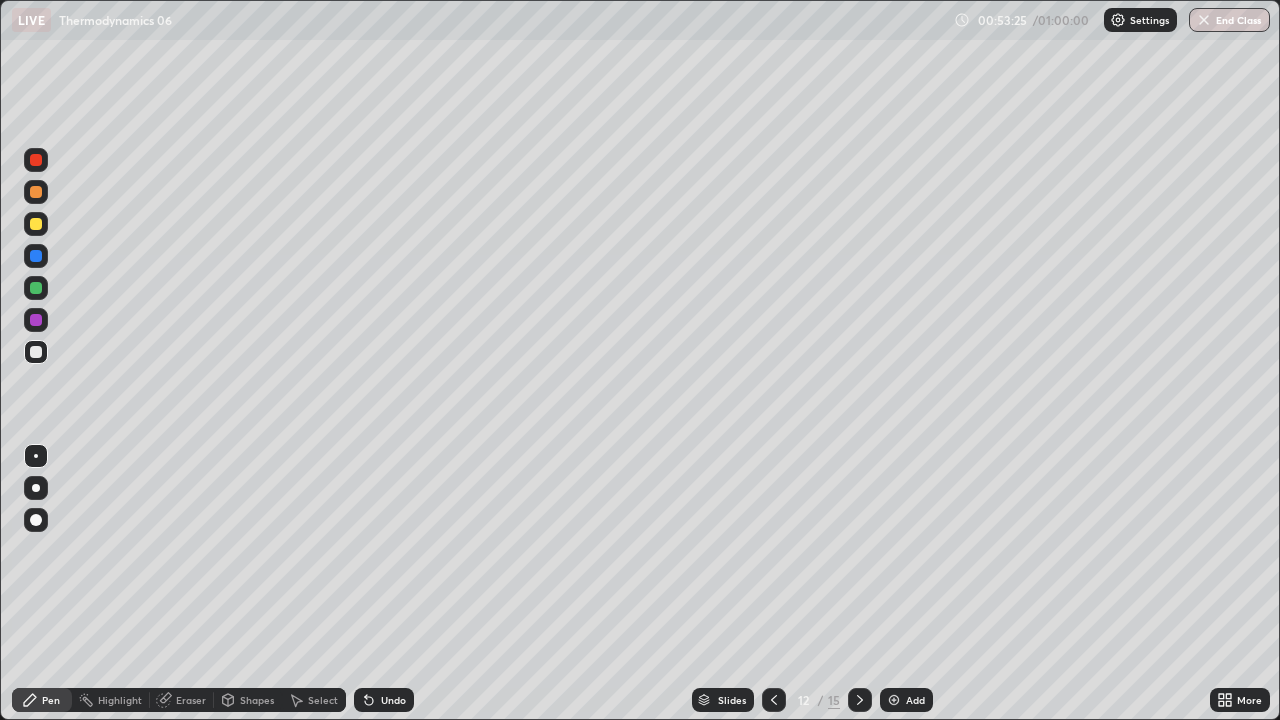 click on "Eraser" at bounding box center [191, 700] 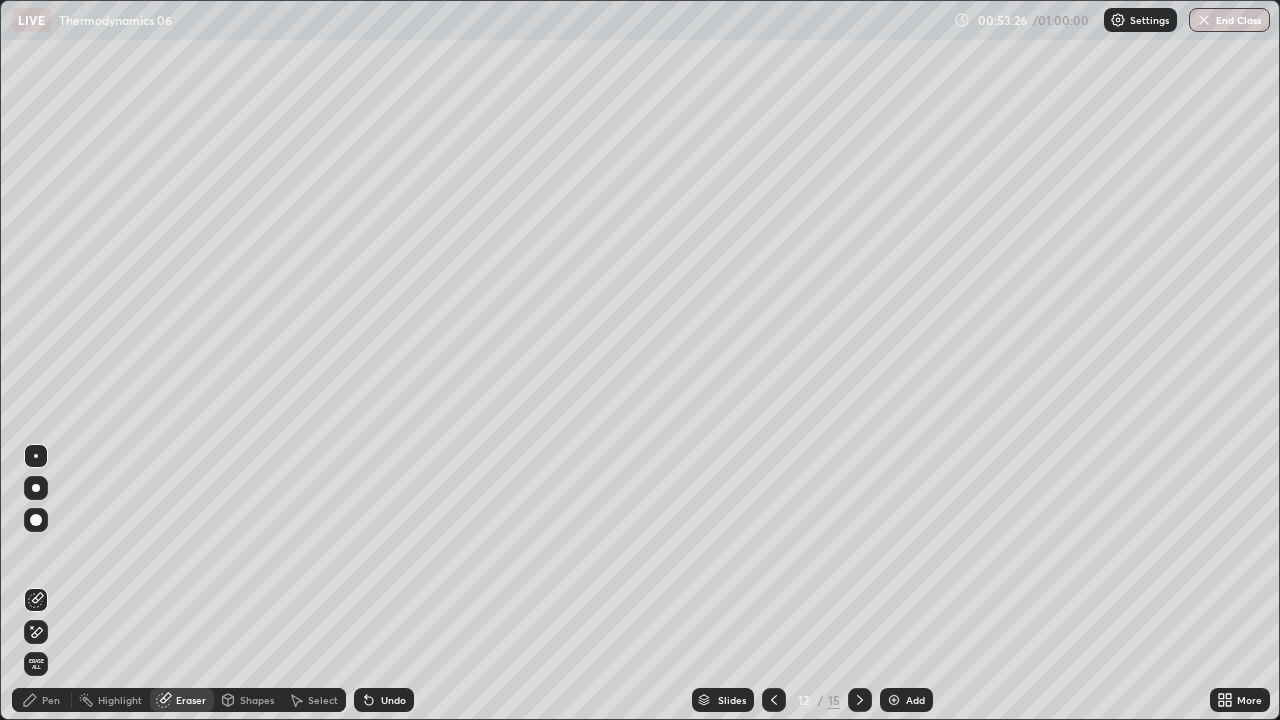 click on "Pen" at bounding box center [51, 700] 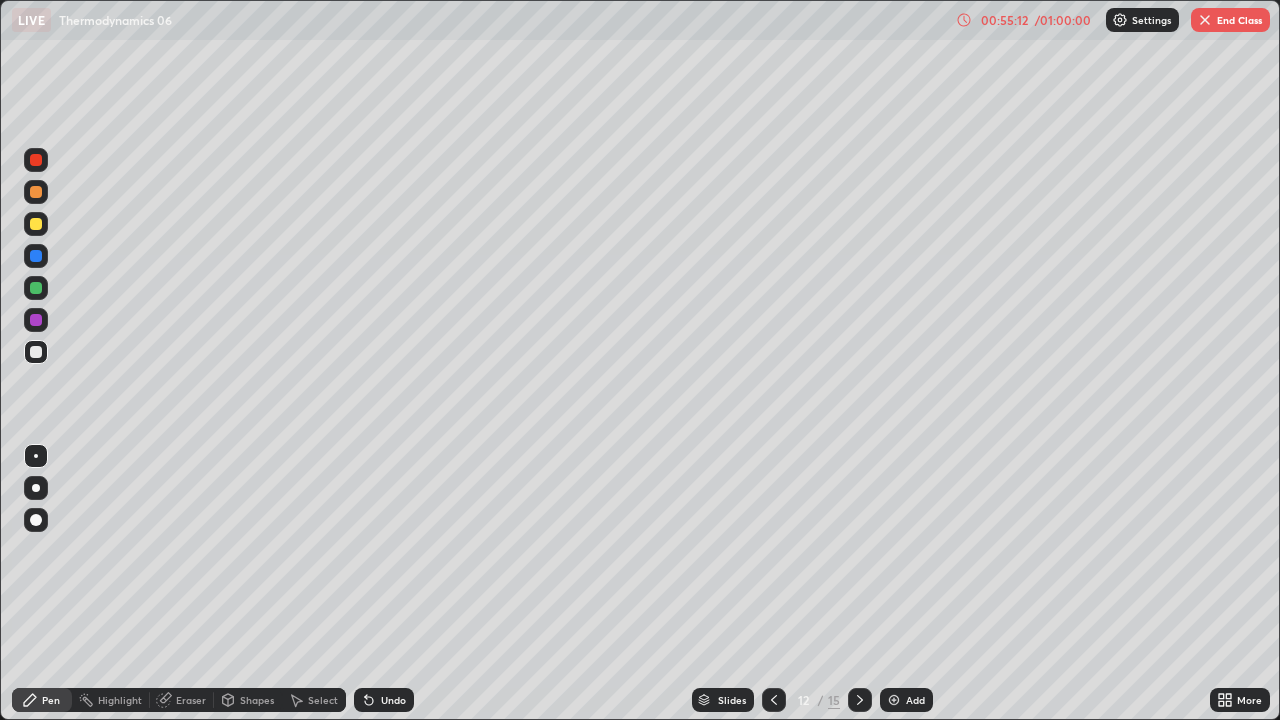click on "Eraser" at bounding box center [182, 700] 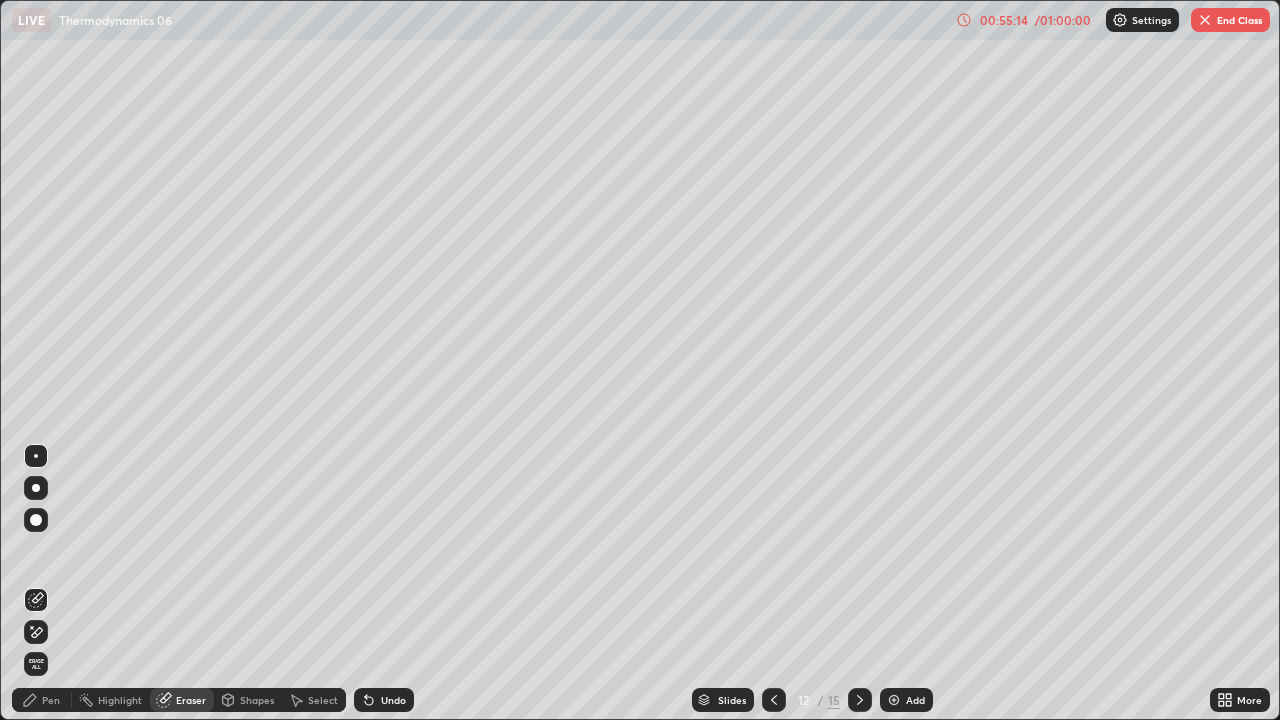 click on "Pen" at bounding box center (42, 700) 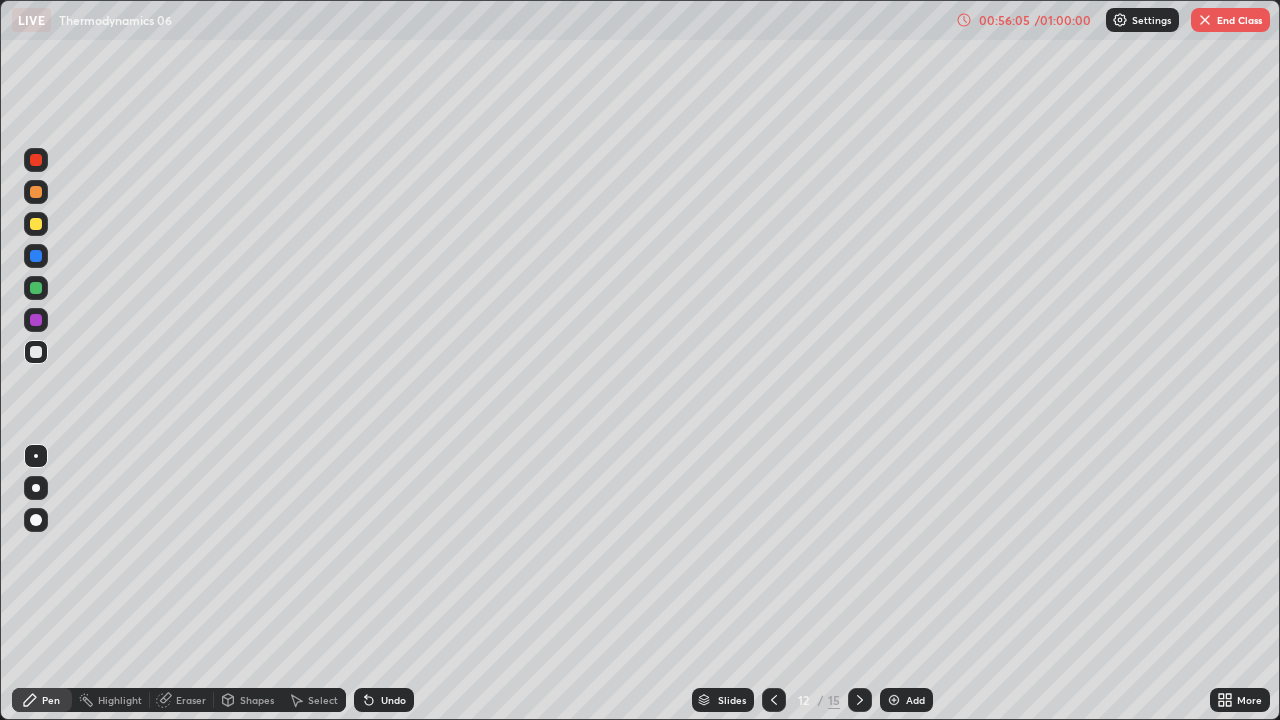 click on "Slides 12 / 15 Add" at bounding box center [812, 700] 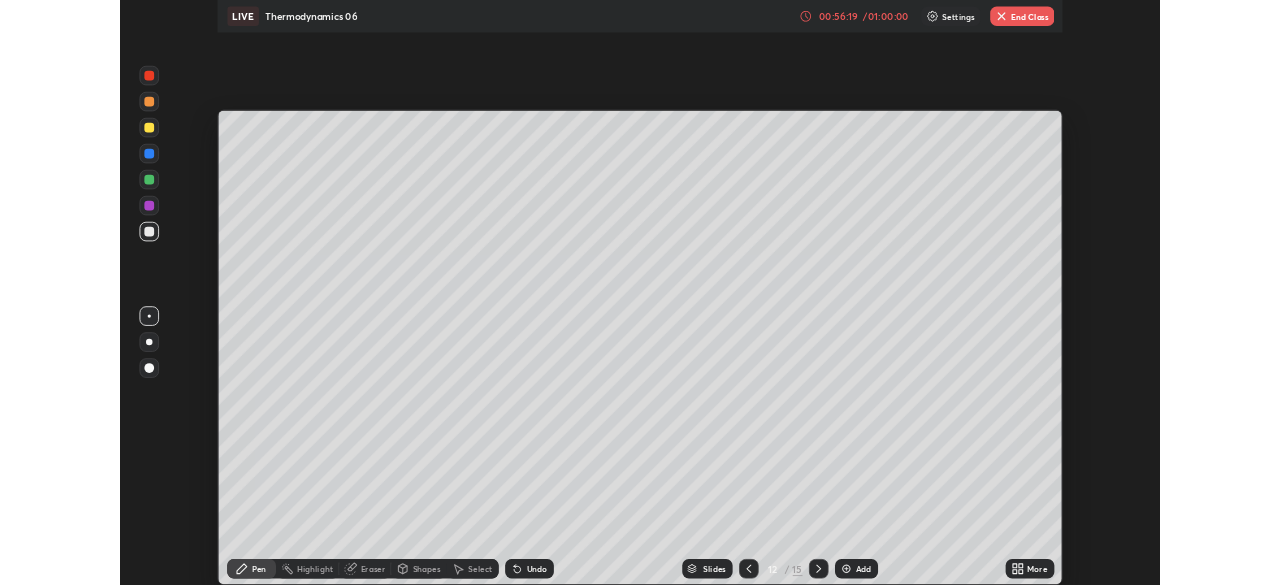 scroll, scrollTop: 585, scrollLeft: 1280, axis: both 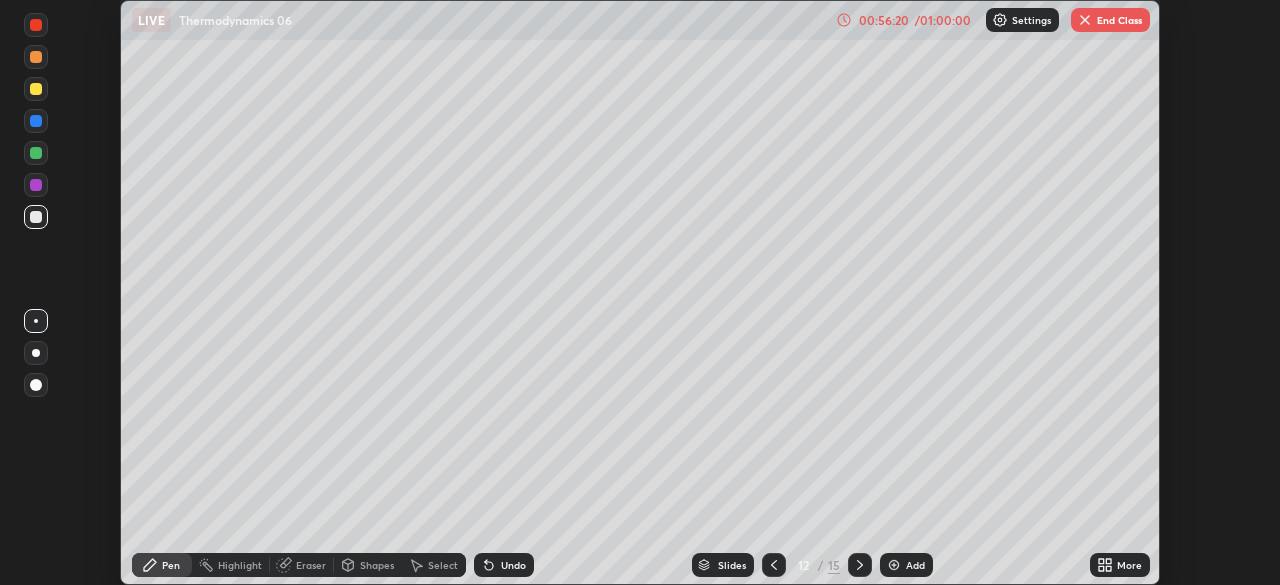 click on "End Class" at bounding box center (1110, 20) 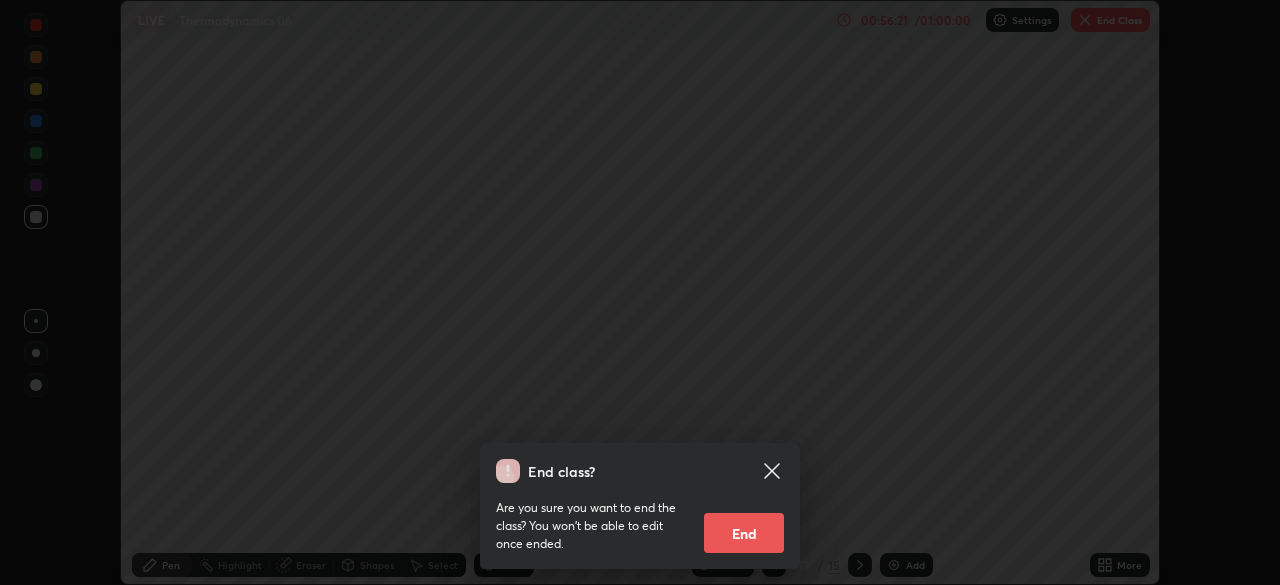 click on "End" at bounding box center (744, 533) 